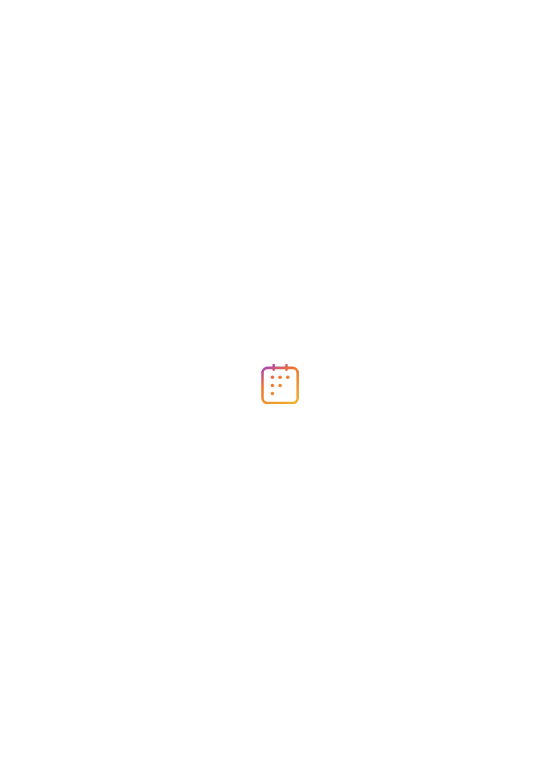 scroll, scrollTop: 0, scrollLeft: 0, axis: both 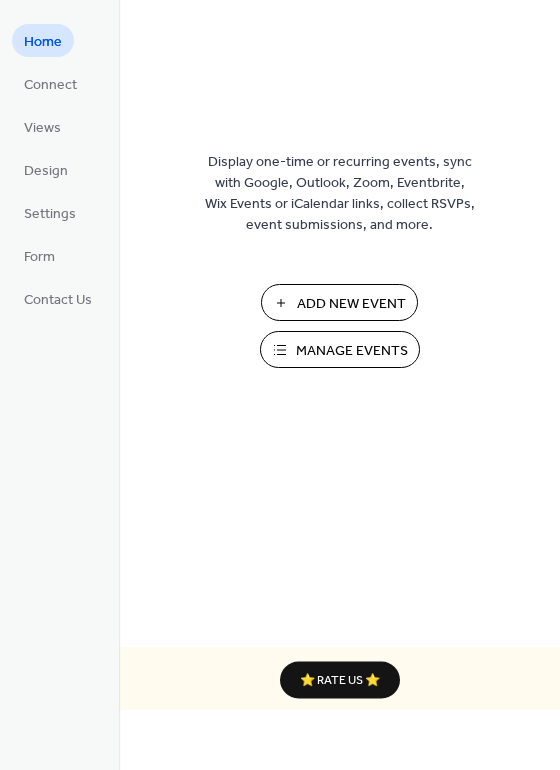 click on "Add New Event" at bounding box center (351, 304) 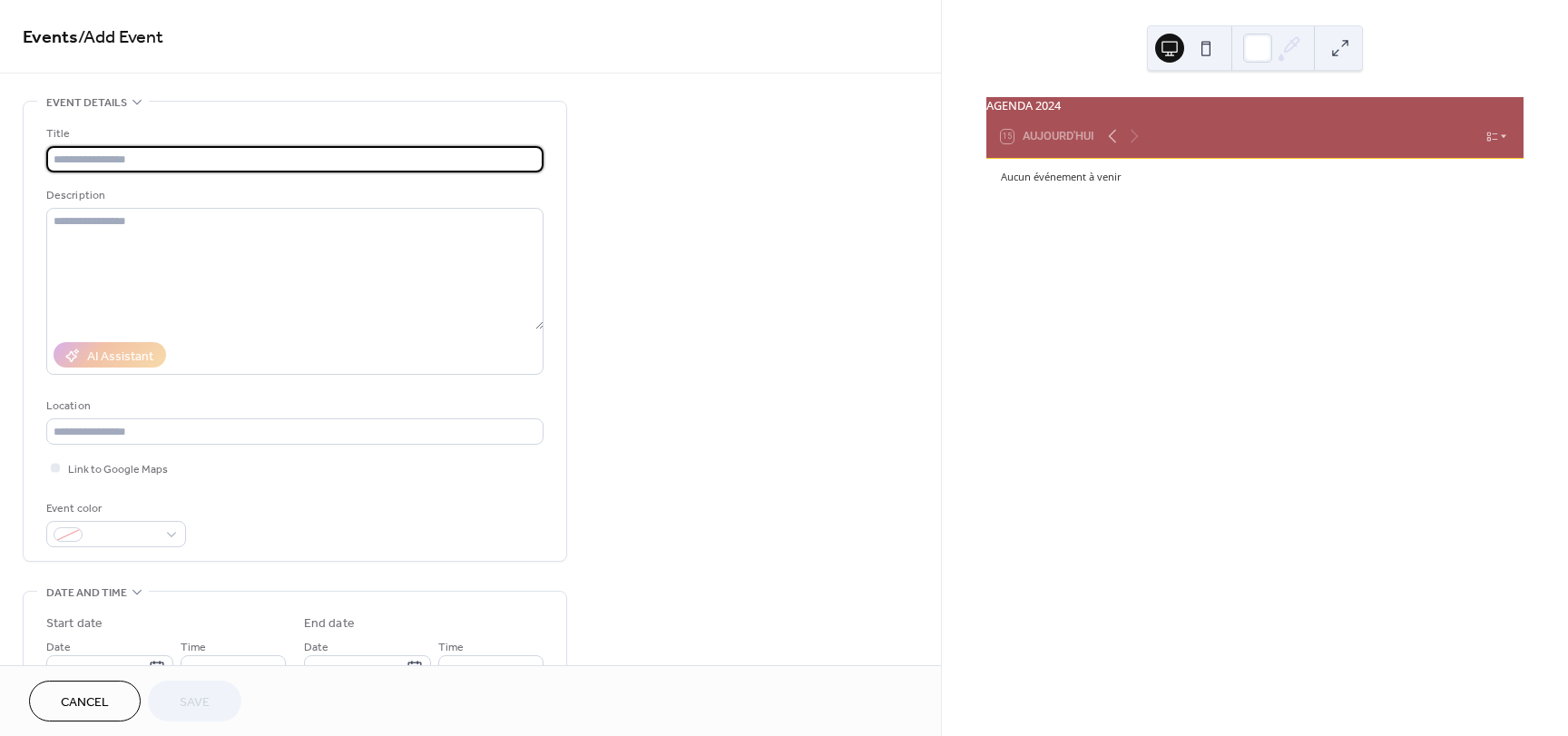 scroll, scrollTop: 0, scrollLeft: 0, axis: both 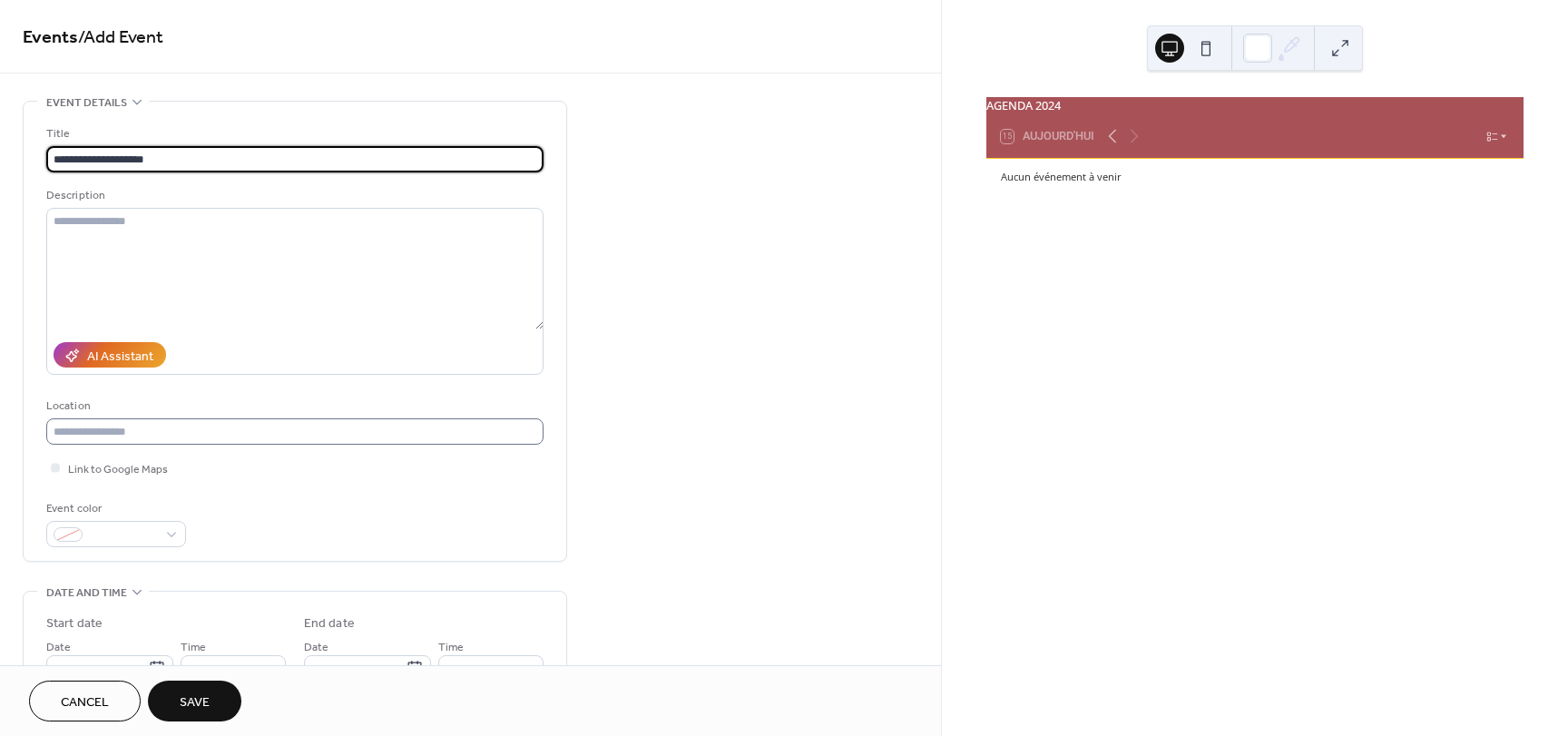 type on "**********" 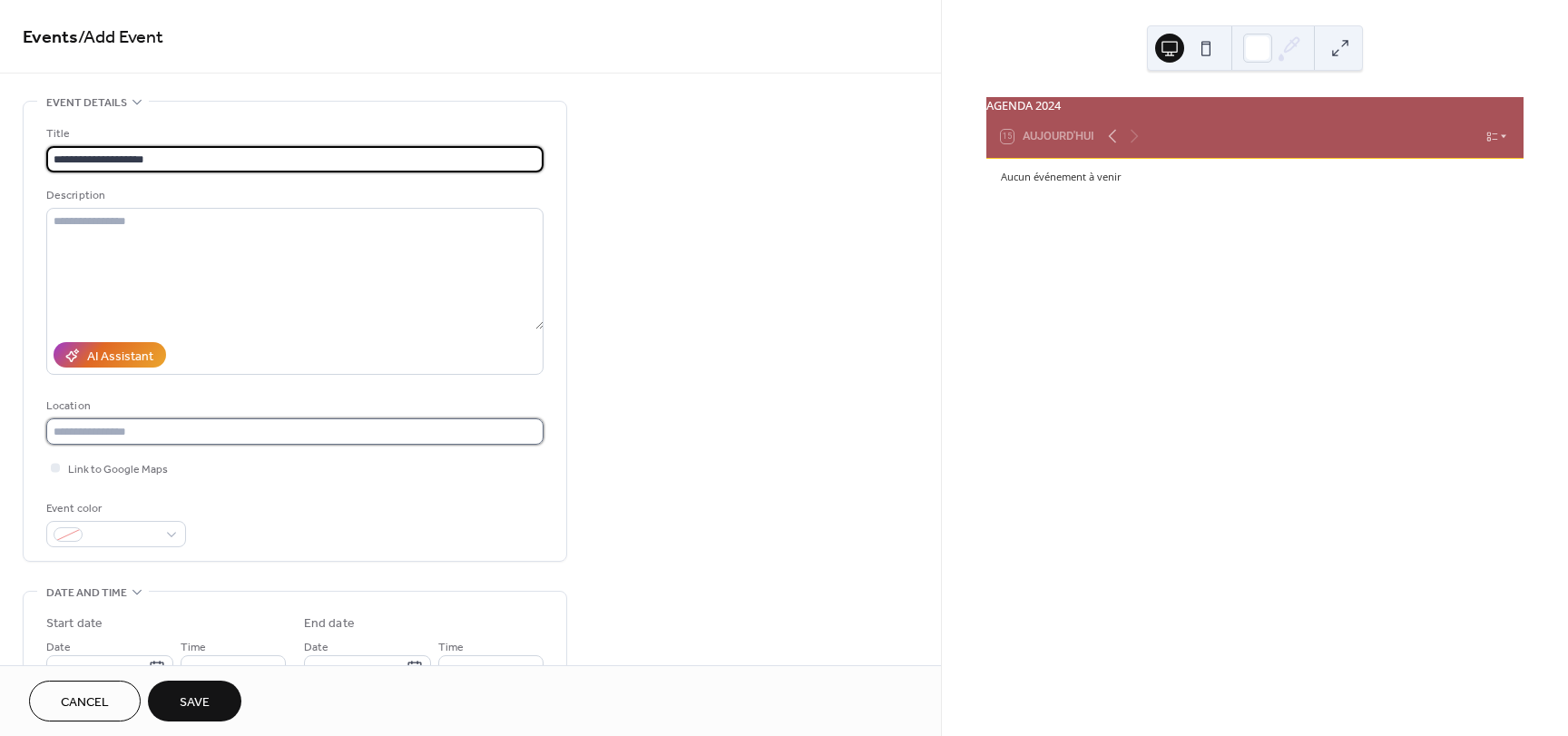 click at bounding box center (295, 431) 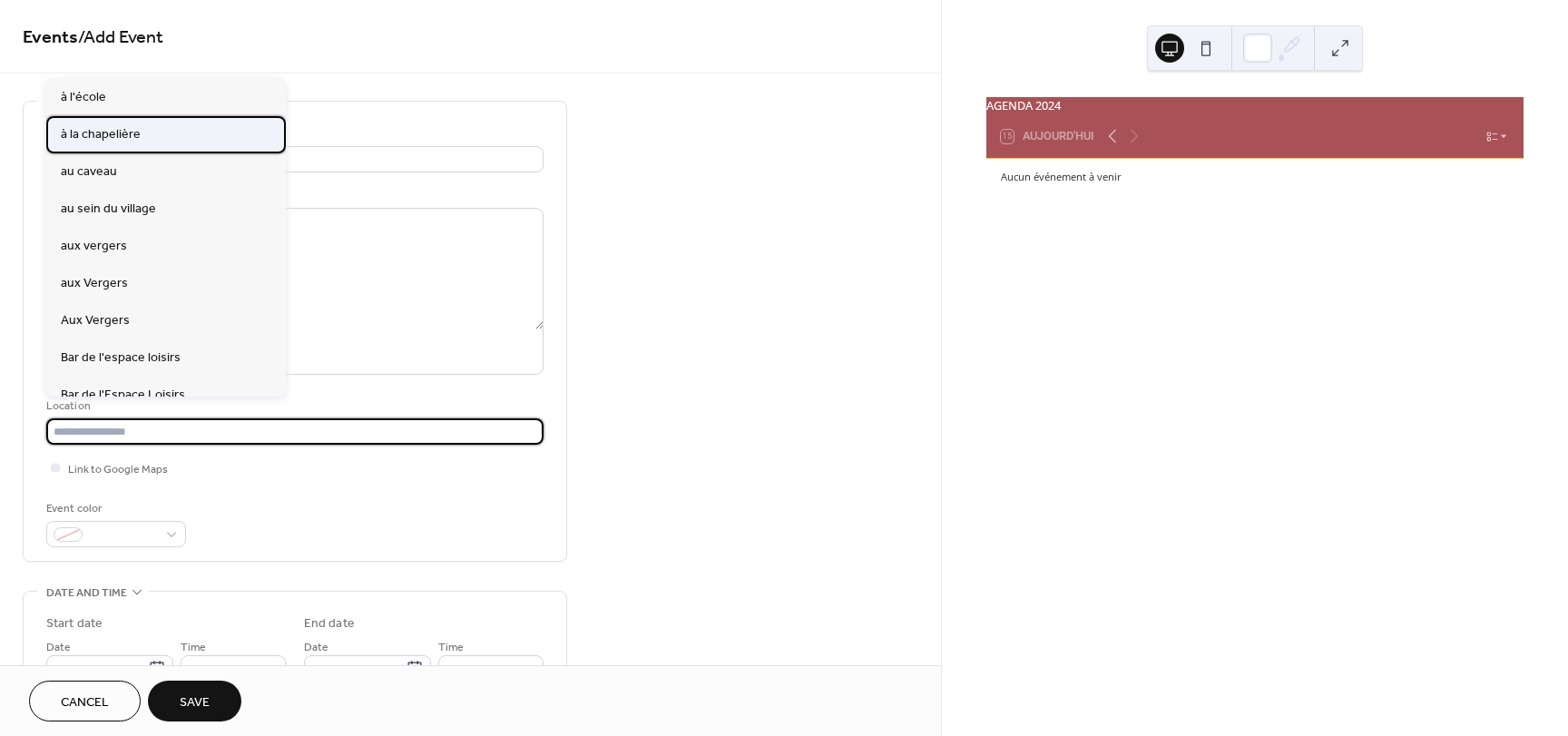 click on "à la chapelière" at bounding box center (101, 134) 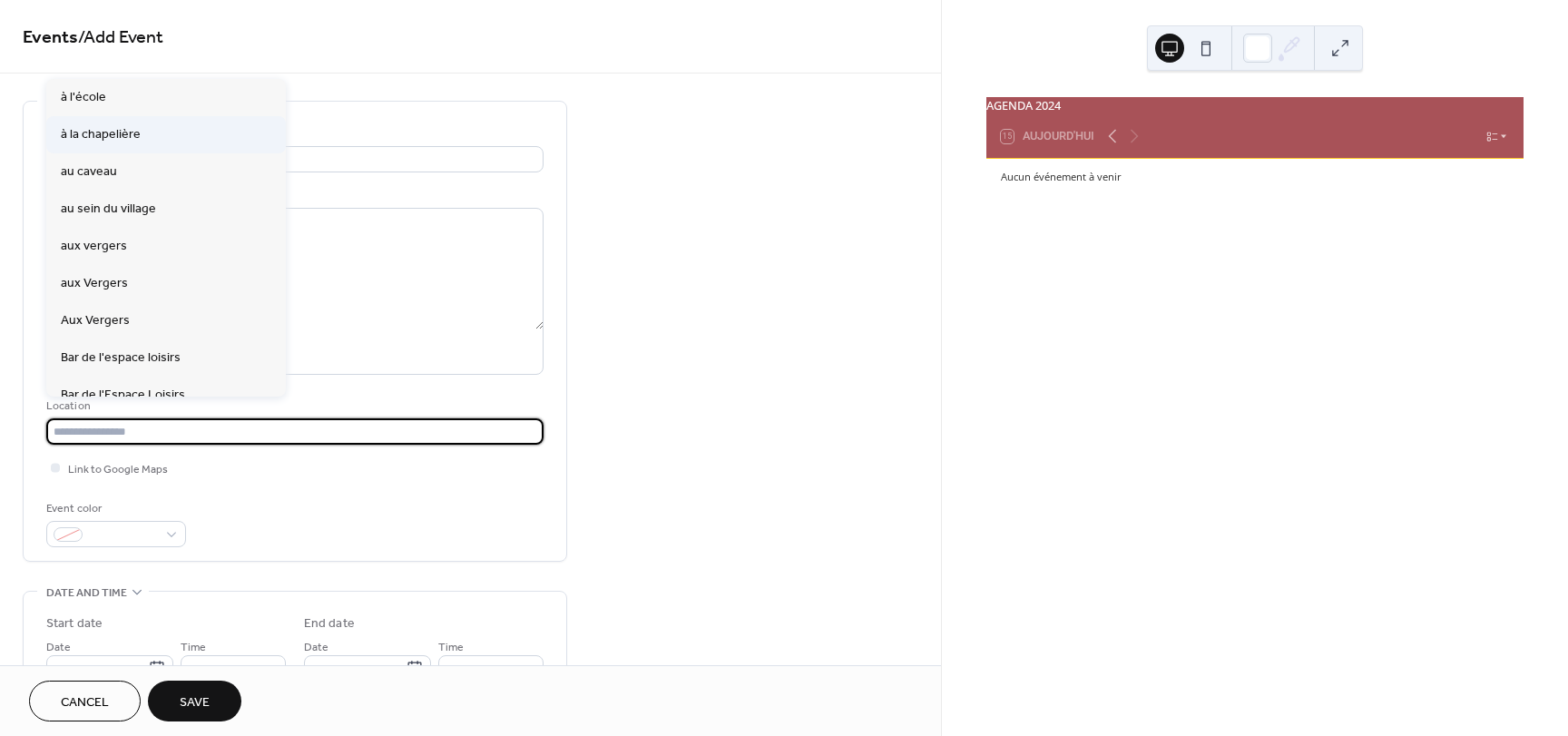 type on "**********" 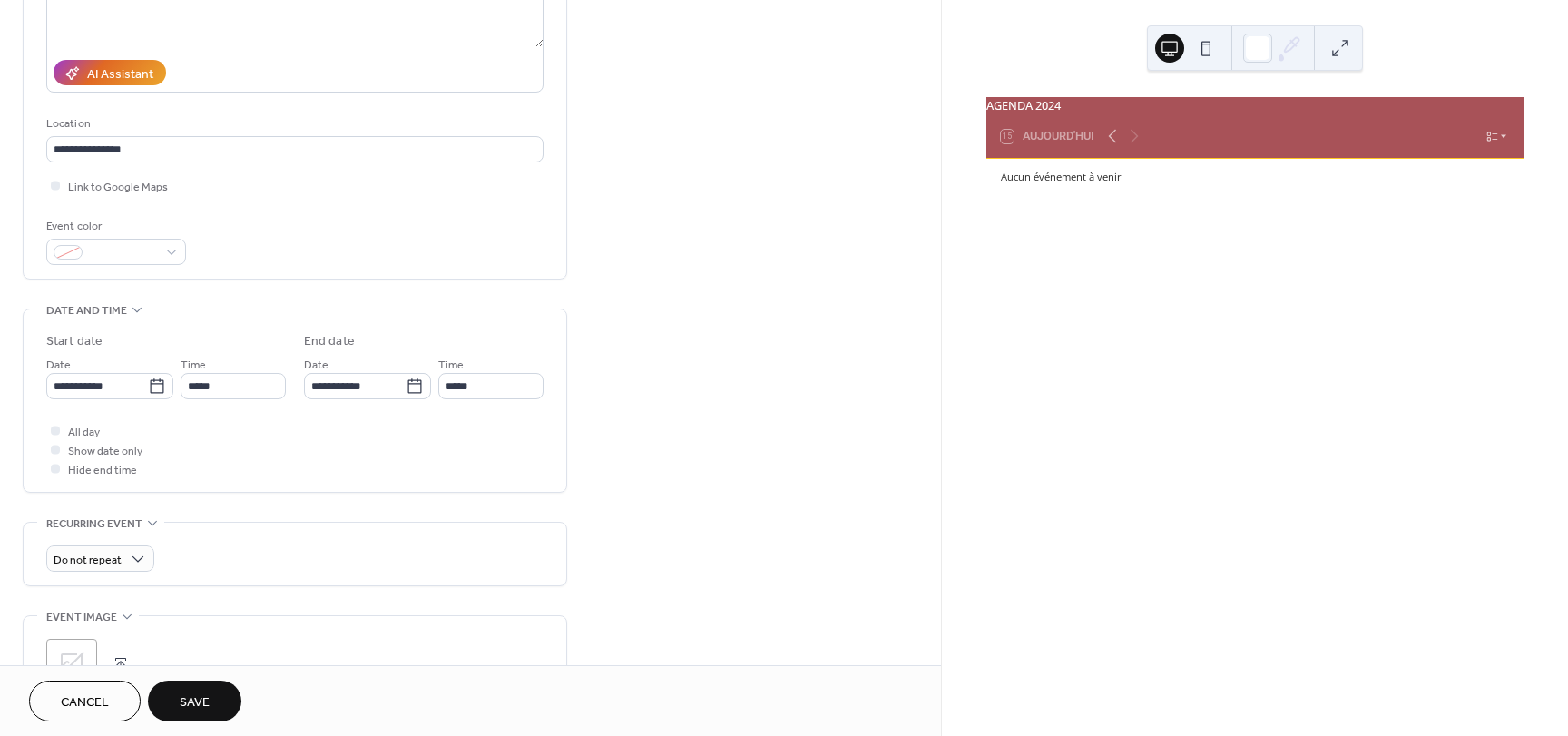 scroll, scrollTop: 288, scrollLeft: 0, axis: vertical 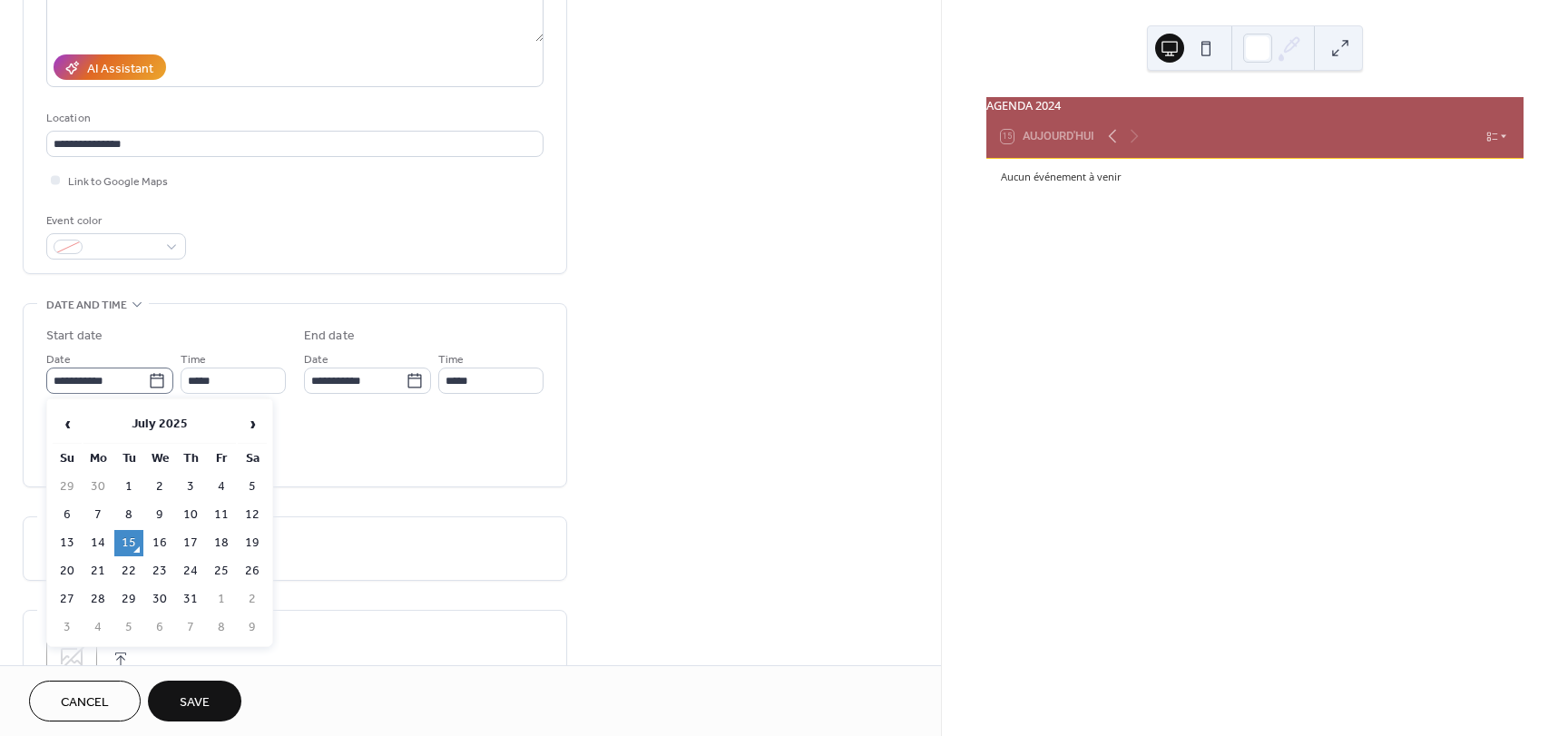 click 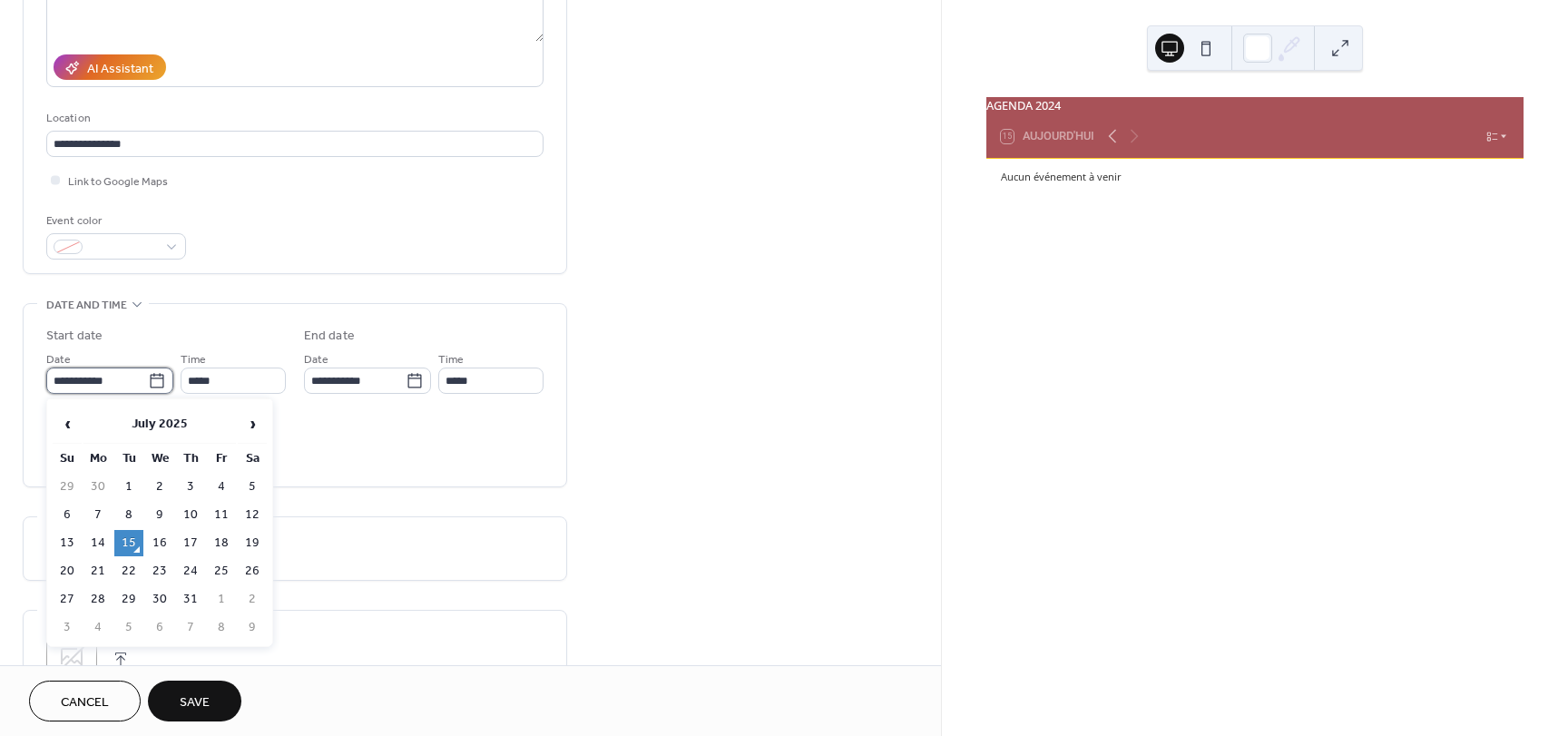 click on "**********" at bounding box center [97, 380] 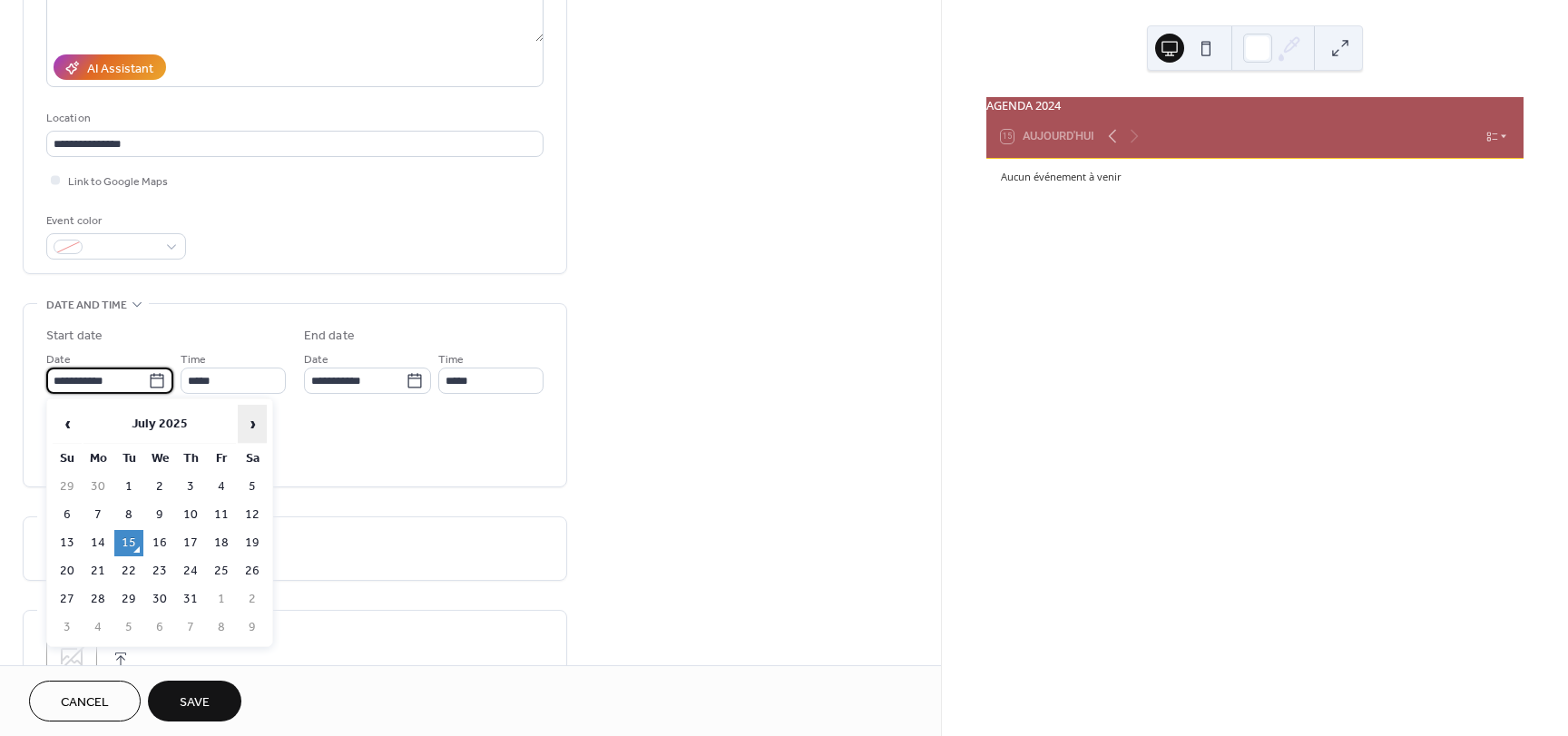 click on "›" at bounding box center (252, 424) 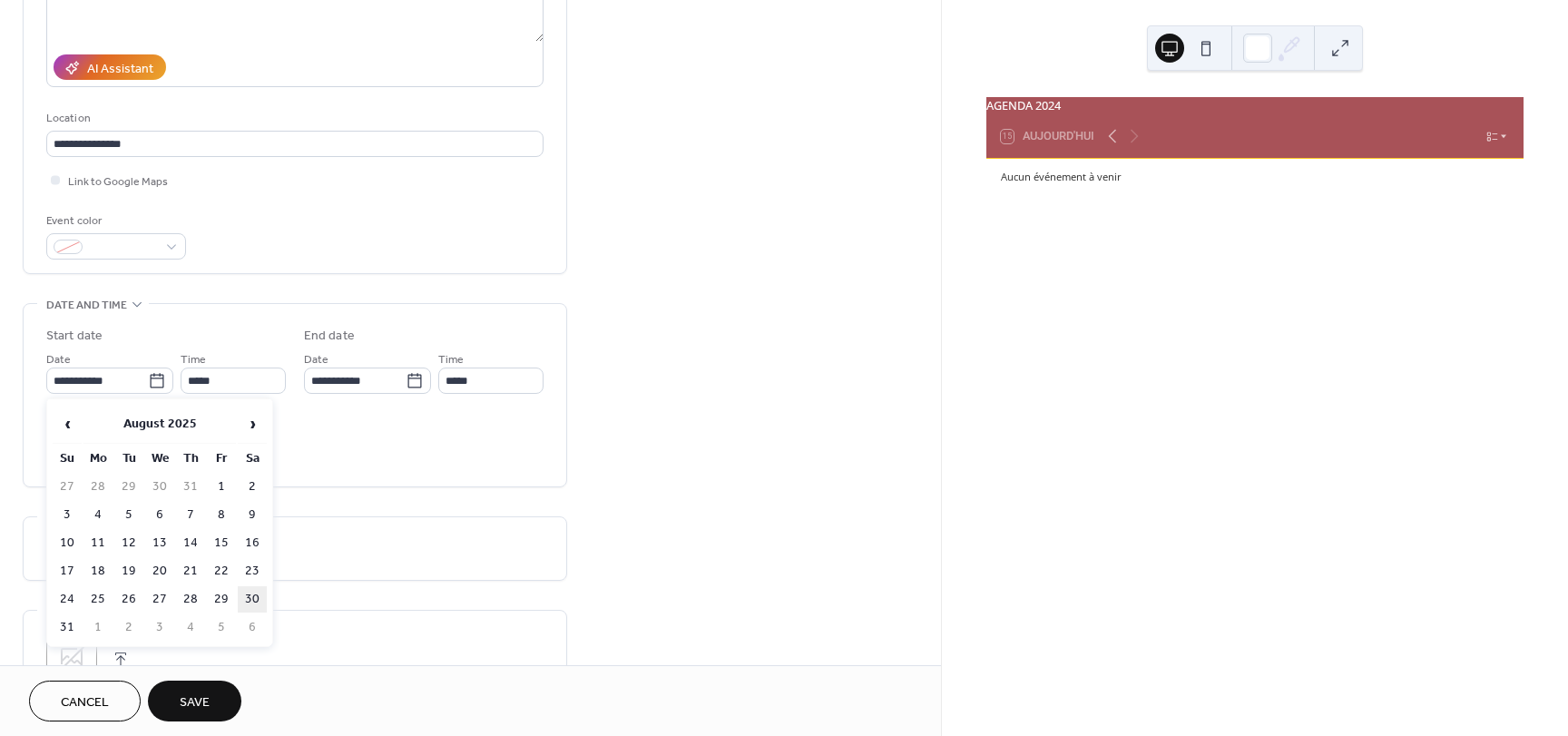 click on "30" at bounding box center (252, 599) 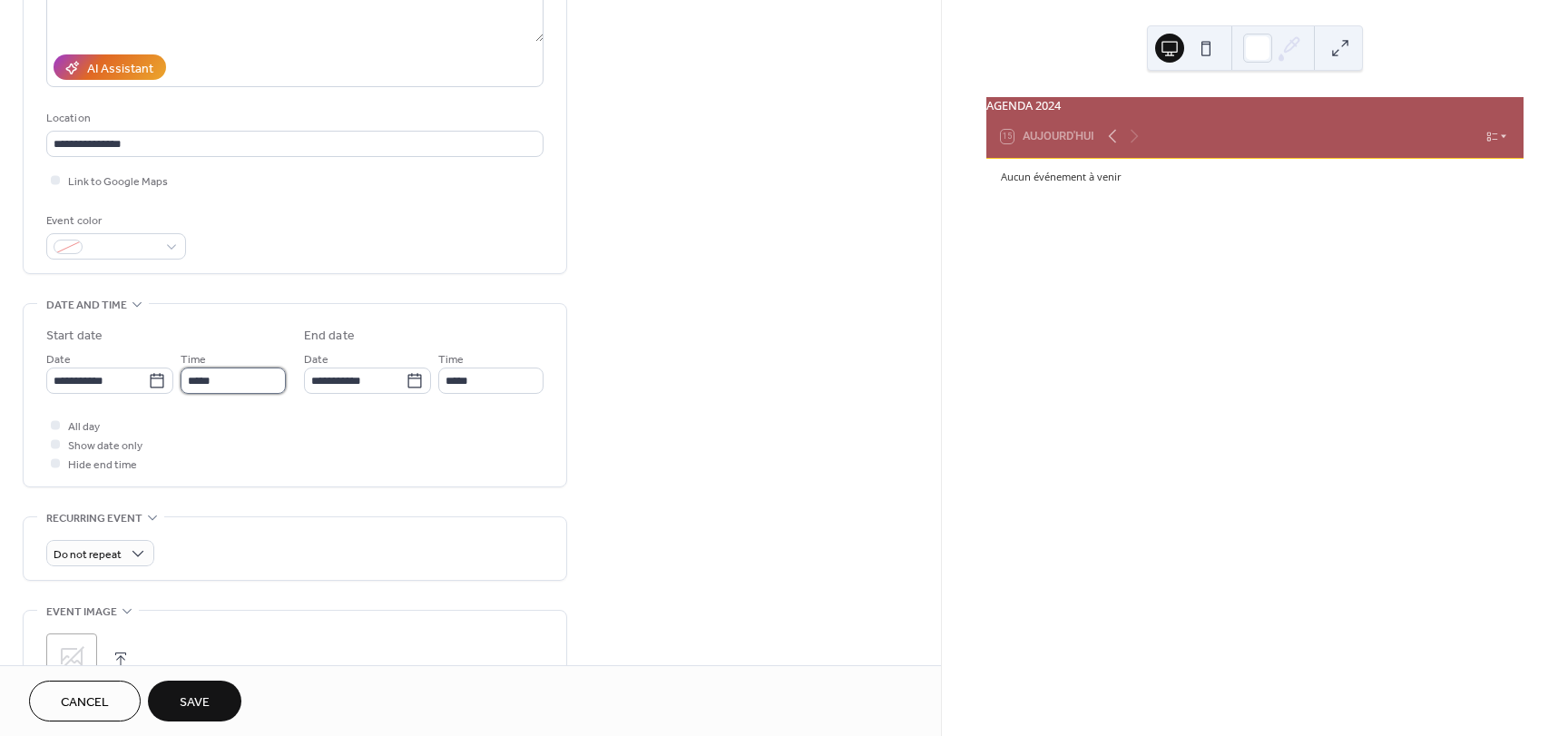 click on "*****" at bounding box center (233, 380) 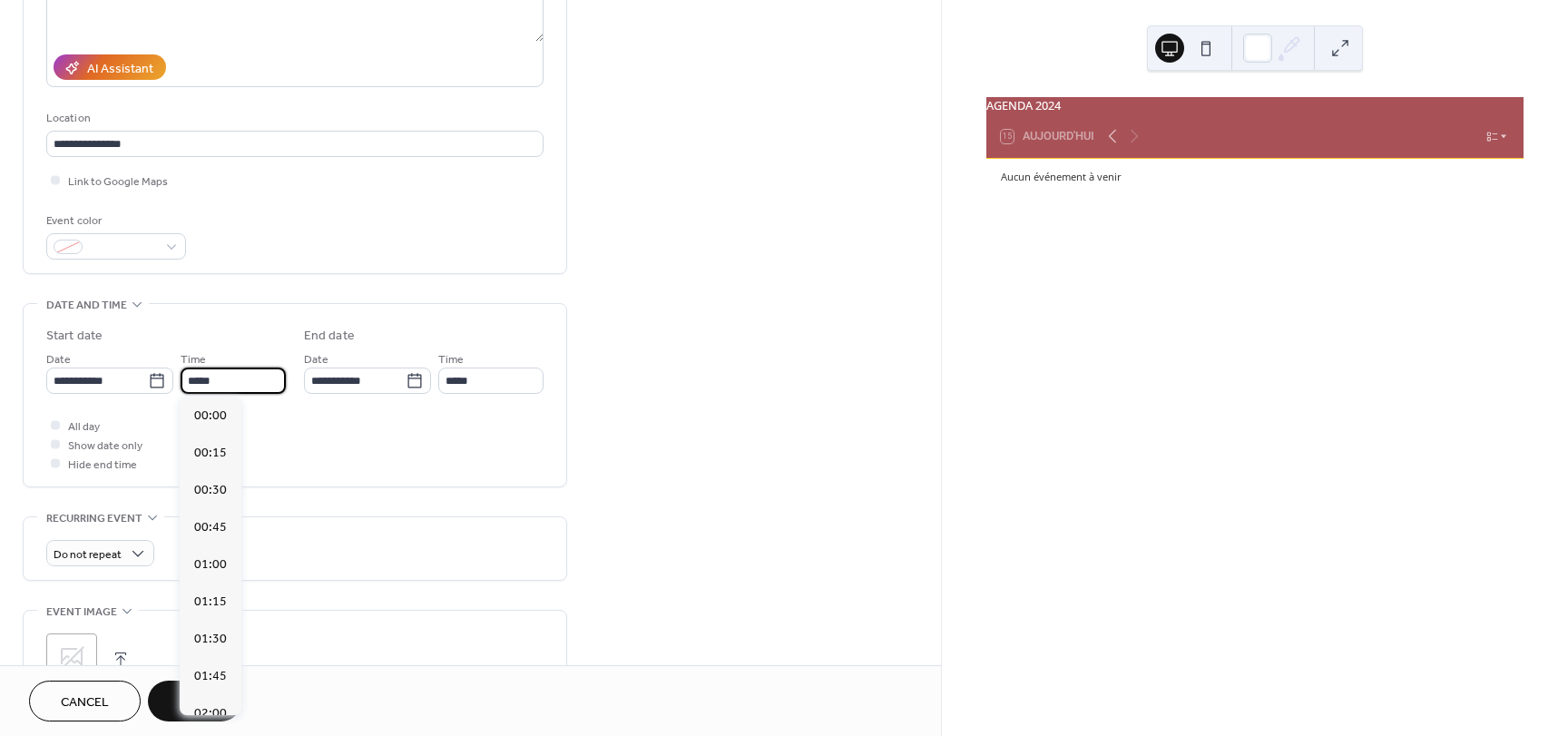 scroll, scrollTop: 1786, scrollLeft: 0, axis: vertical 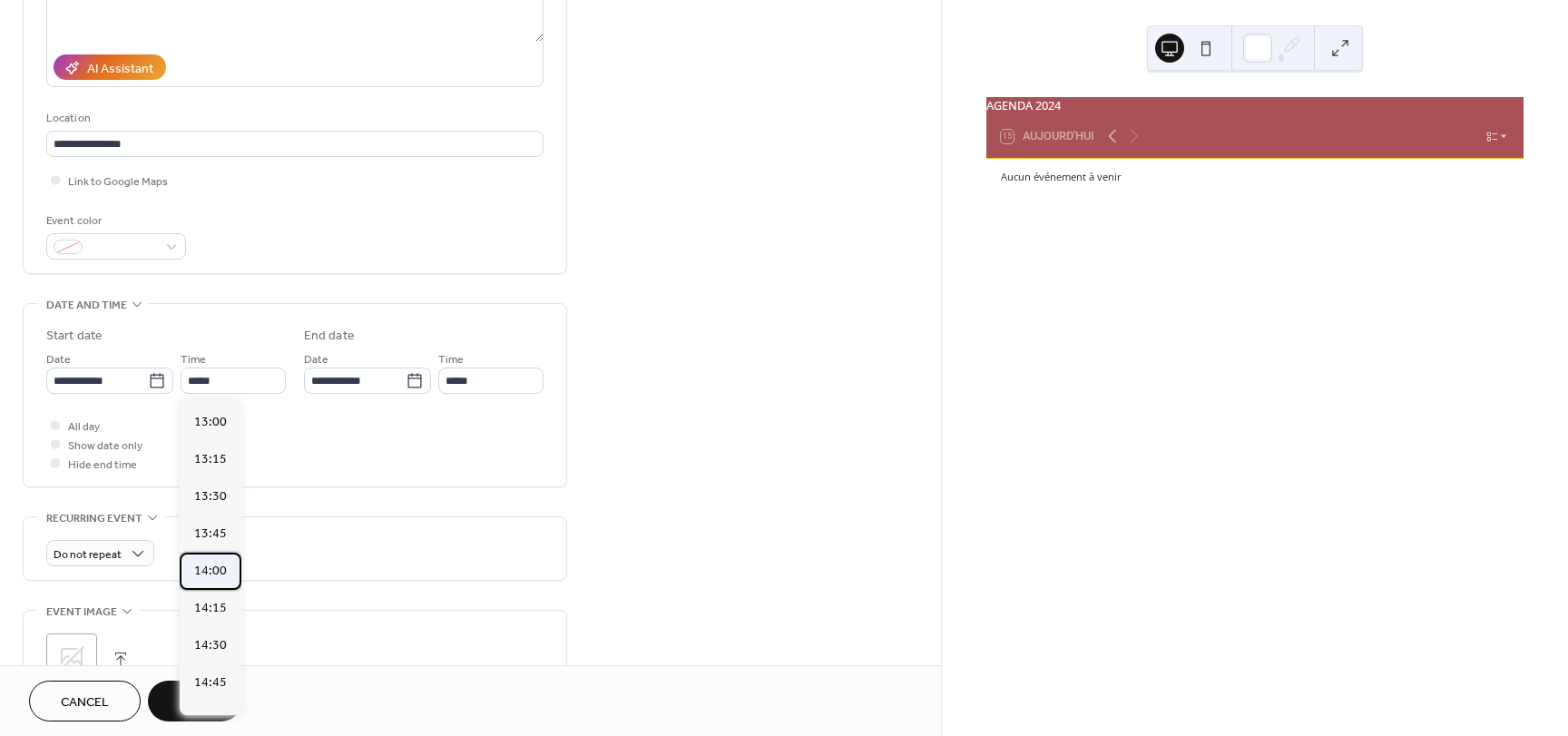 click on "14:00" at bounding box center (211, 571) 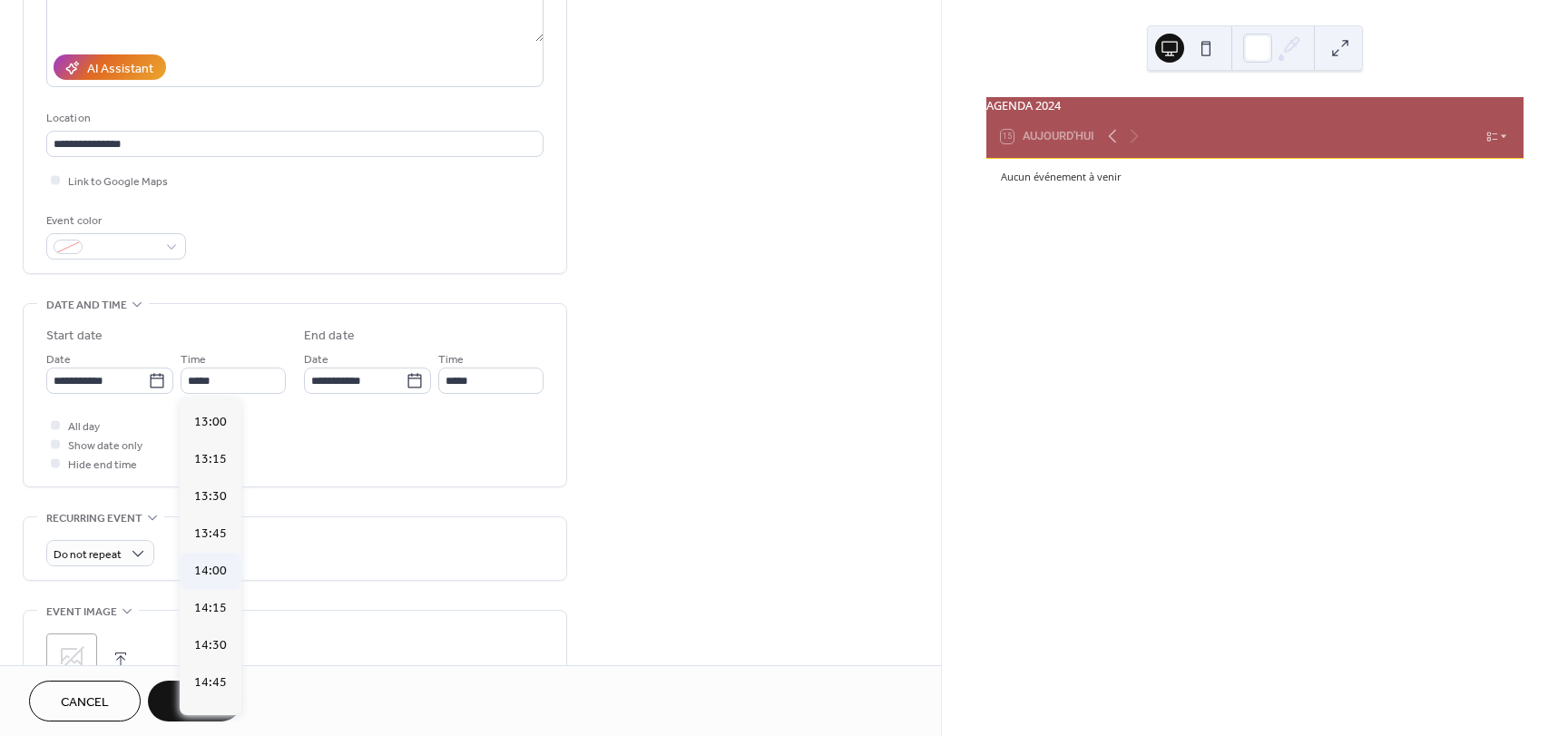 type on "*****" 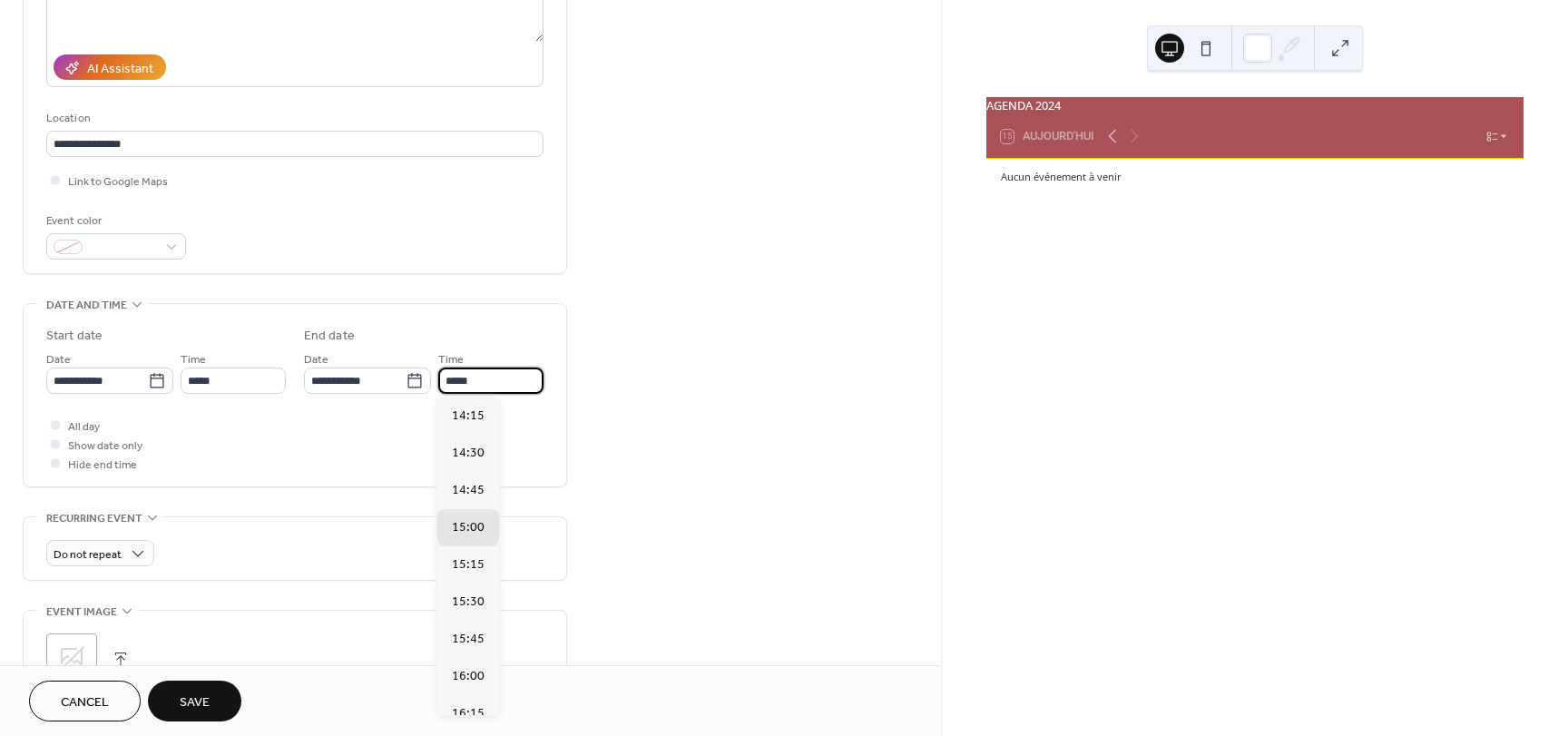 click on "*****" at bounding box center [491, 380] 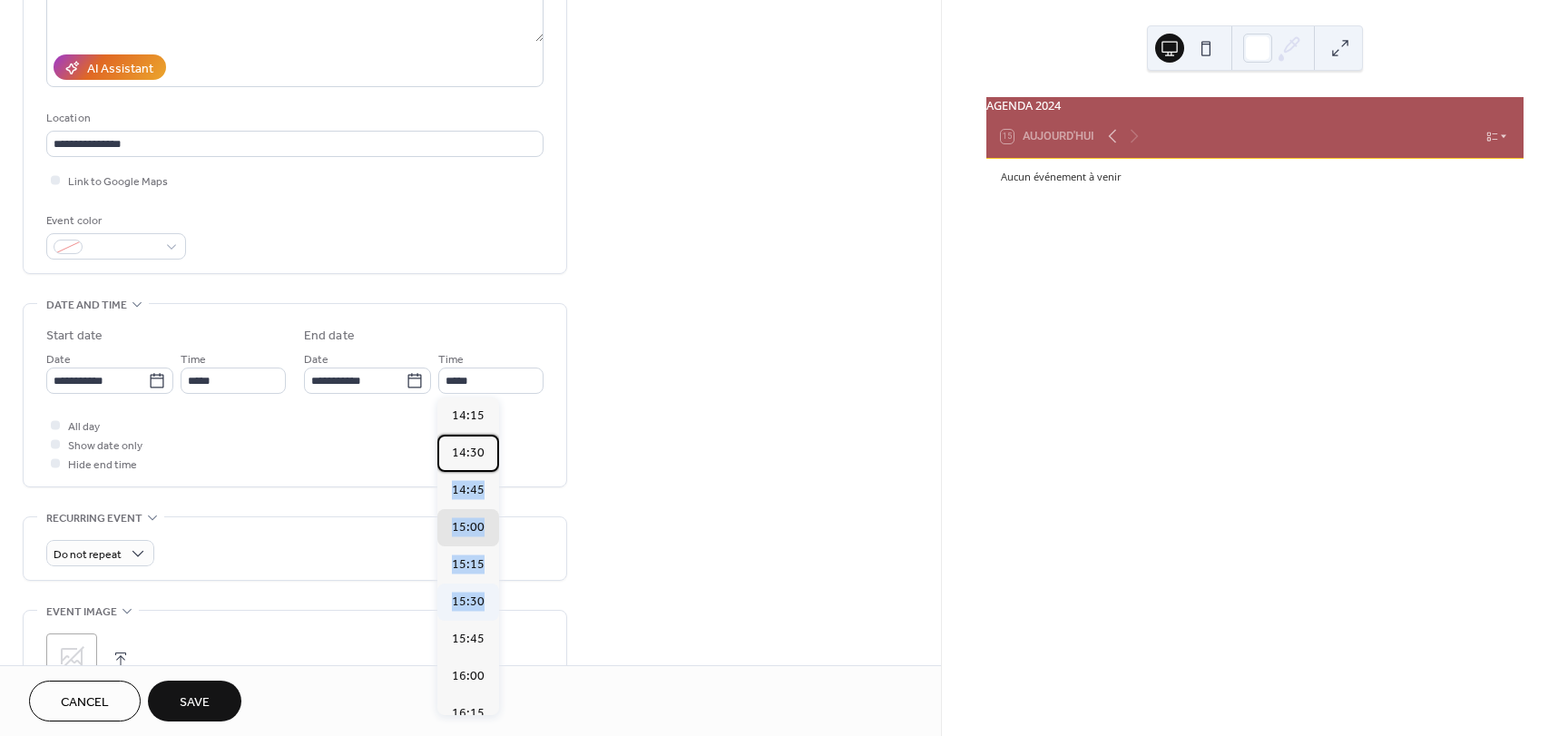 drag, startPoint x: 497, startPoint y: 446, endPoint x: 488, endPoint y: 602, distance: 156.2594 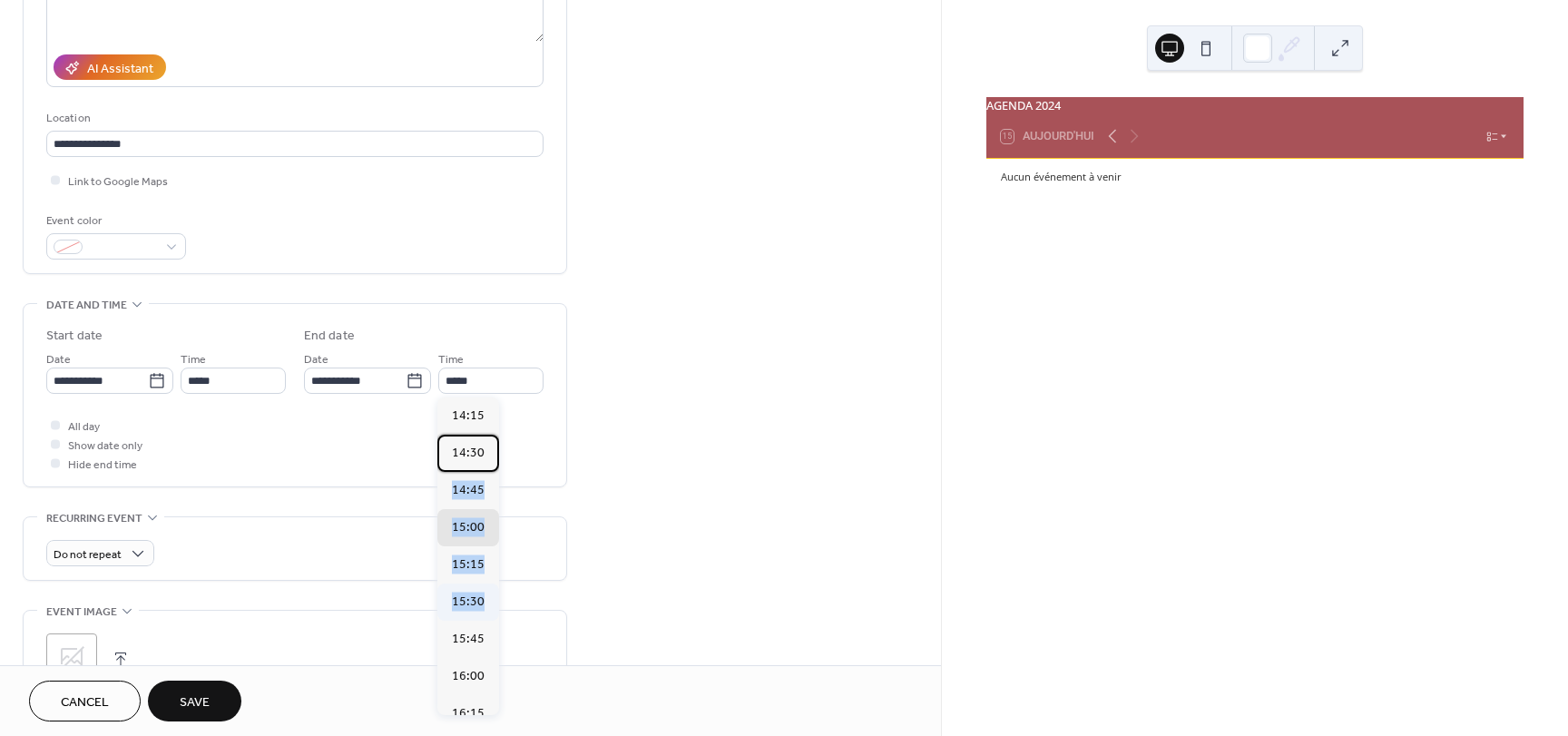 click on "14:15 14:30 14:45 15:00 15:15 15:30 15:45 16:00 16:15 16:30 16:45 17:00 17:15 17:30 17:45 18:00 18:15 18:30 18:45 19:00 19:15 19:30 19:45 20:00 20:15 20:30 20:45 21:00 21:15 21:30 21:45 22:00 22:15 22:30 22:45 23:00 23:15 23:30 23:45" at bounding box center (468, 556) 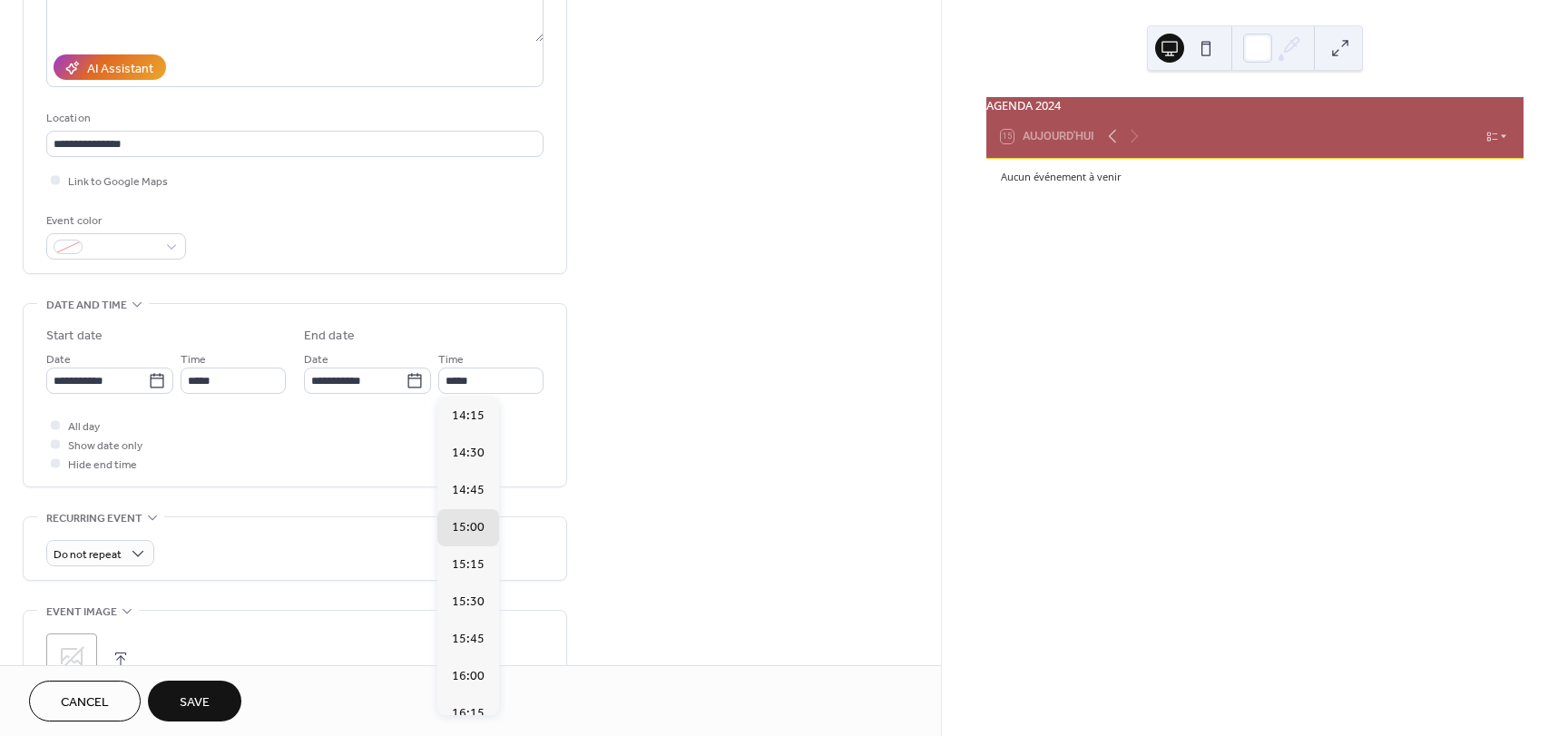 click on "**********" at bounding box center (470, 366) 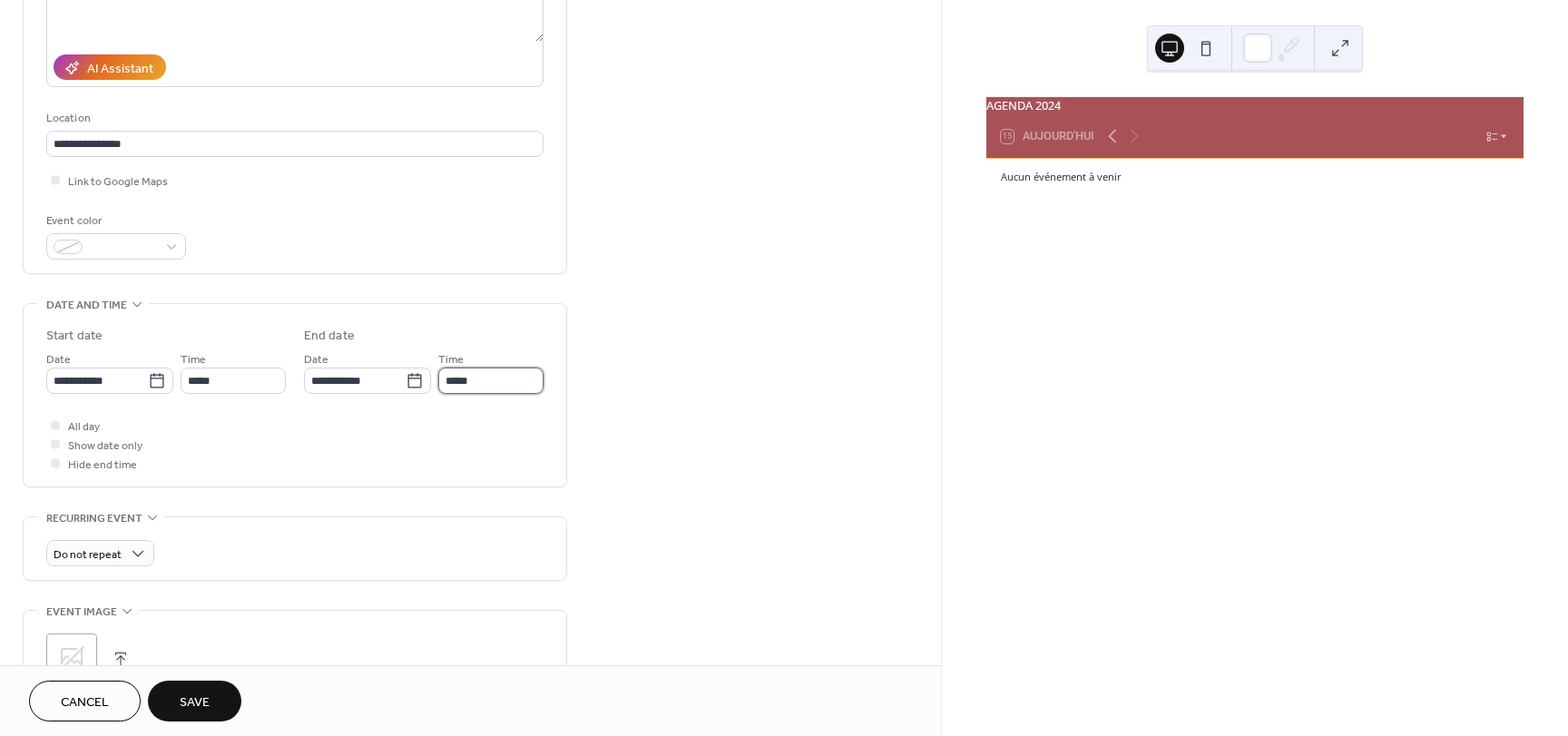 click on "*****" at bounding box center [491, 380] 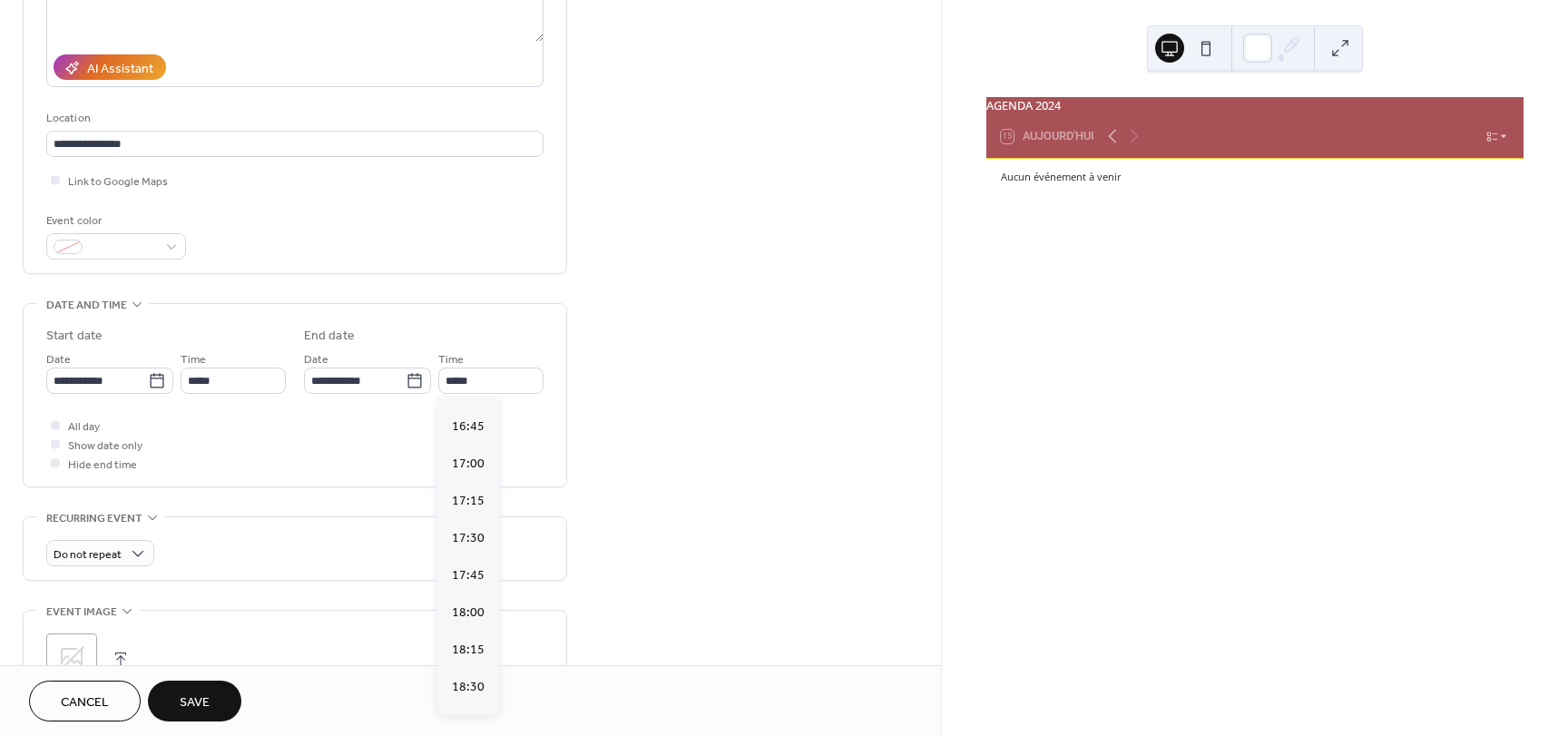 scroll, scrollTop: 573, scrollLeft: 0, axis: vertical 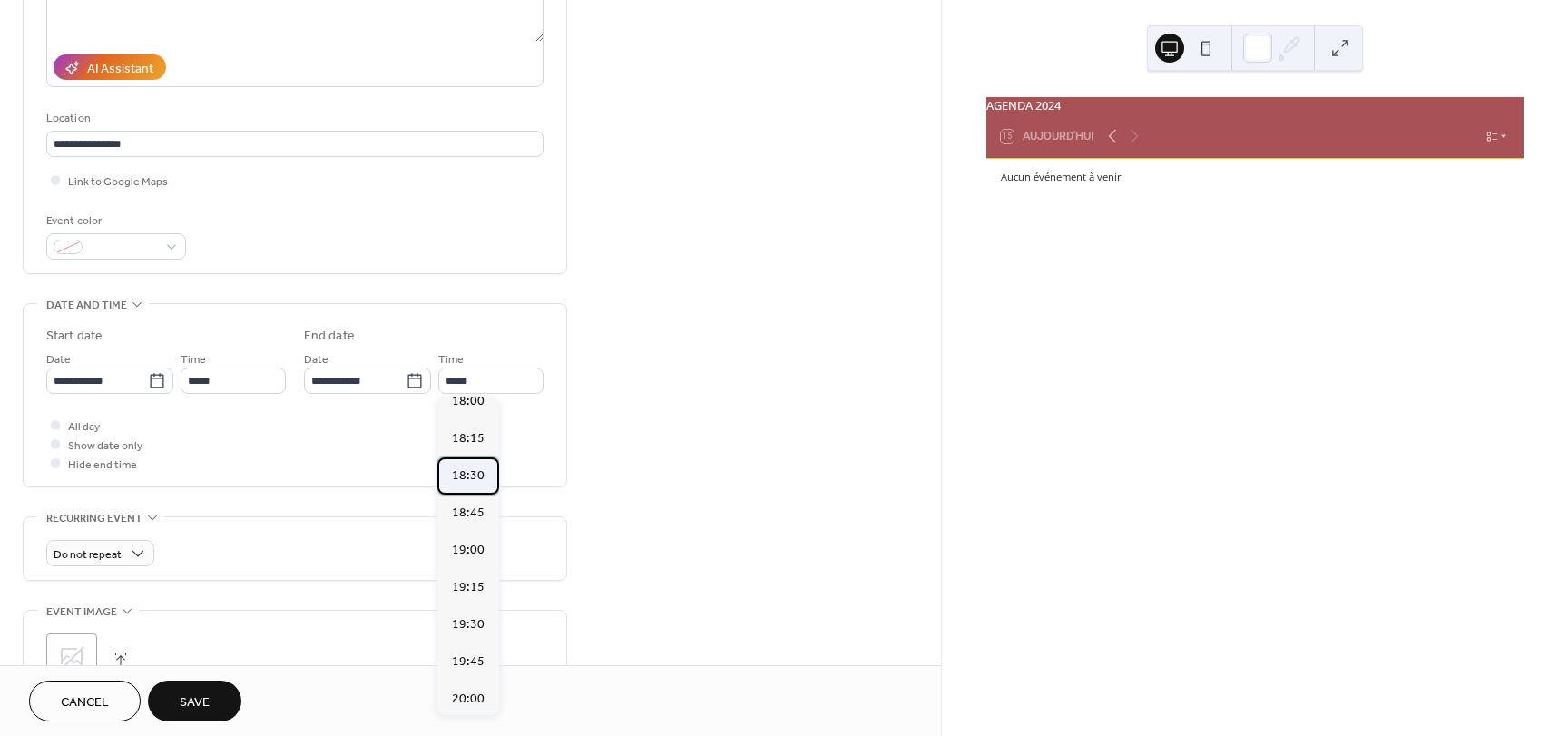 click on "18:30" at bounding box center (468, 476) 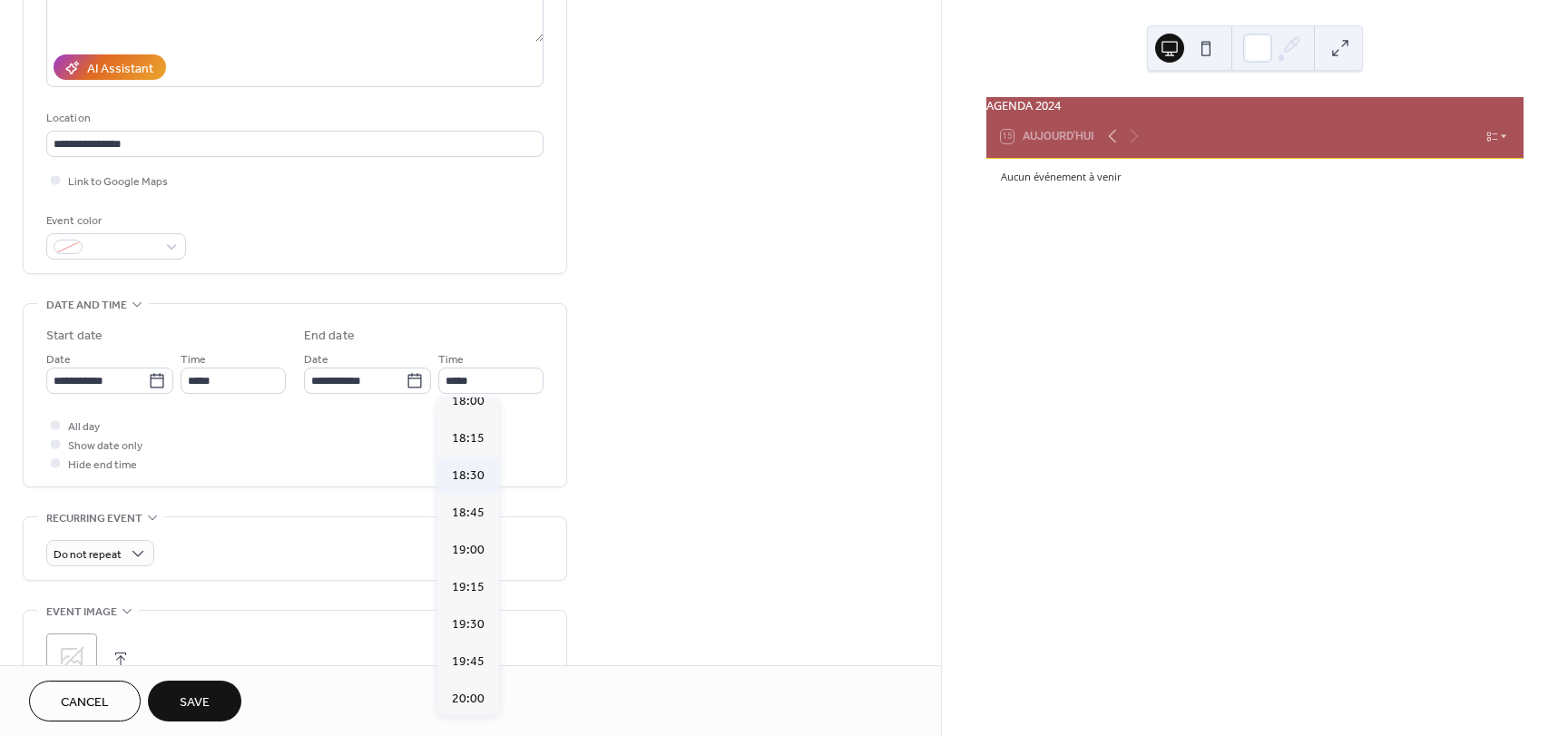 type on "*****" 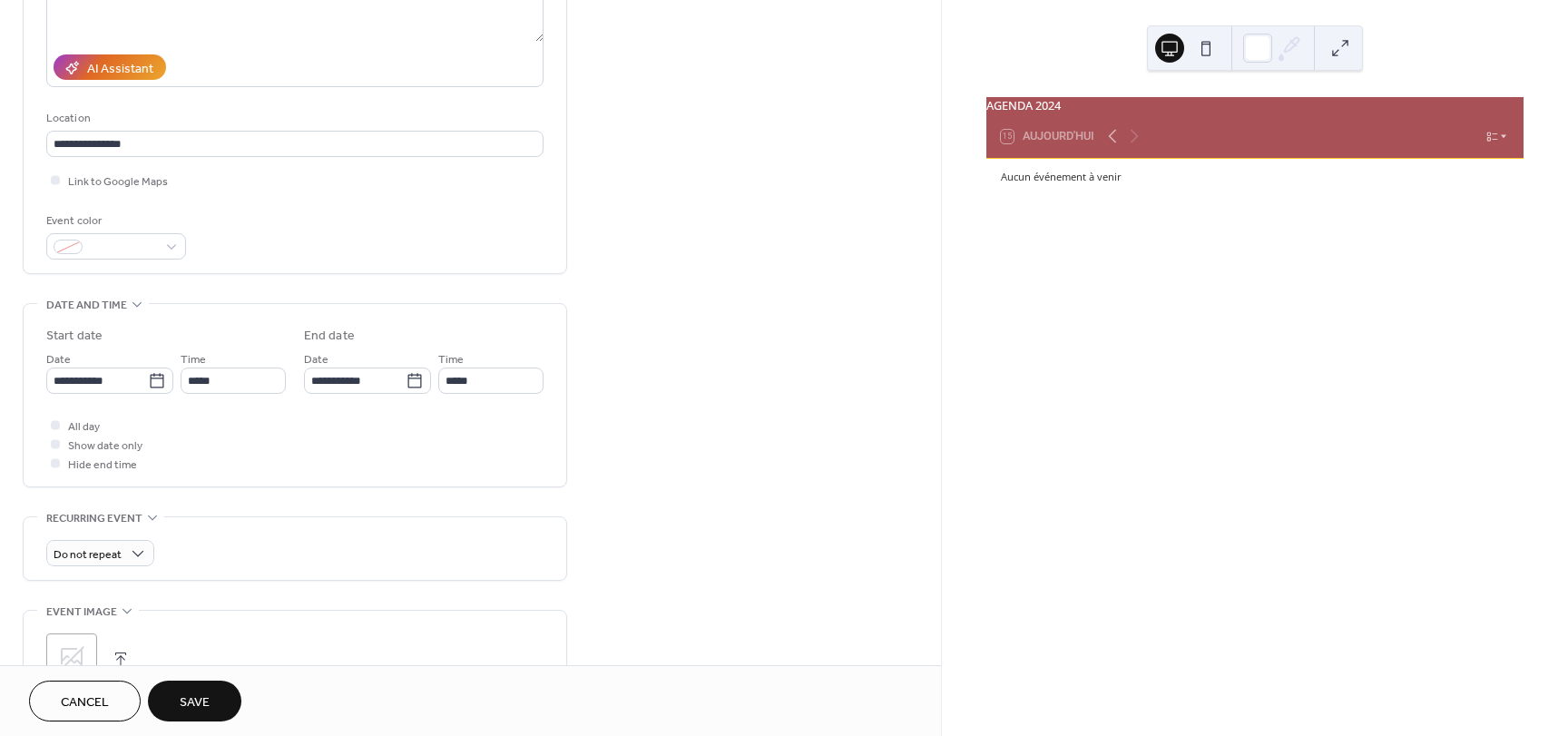 click on "Save" at bounding box center (194, 702) 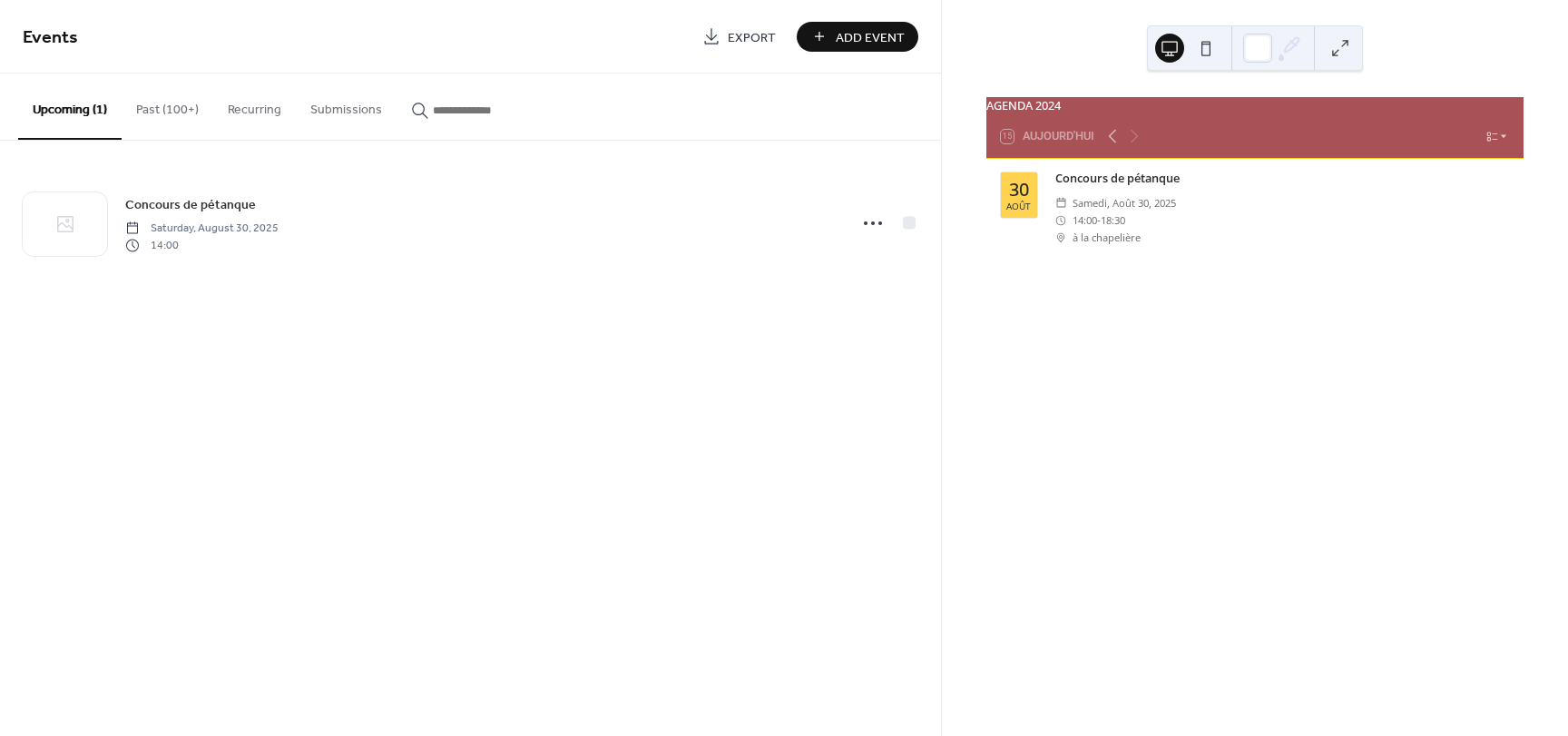 click on "Add Event" at bounding box center [870, 37] 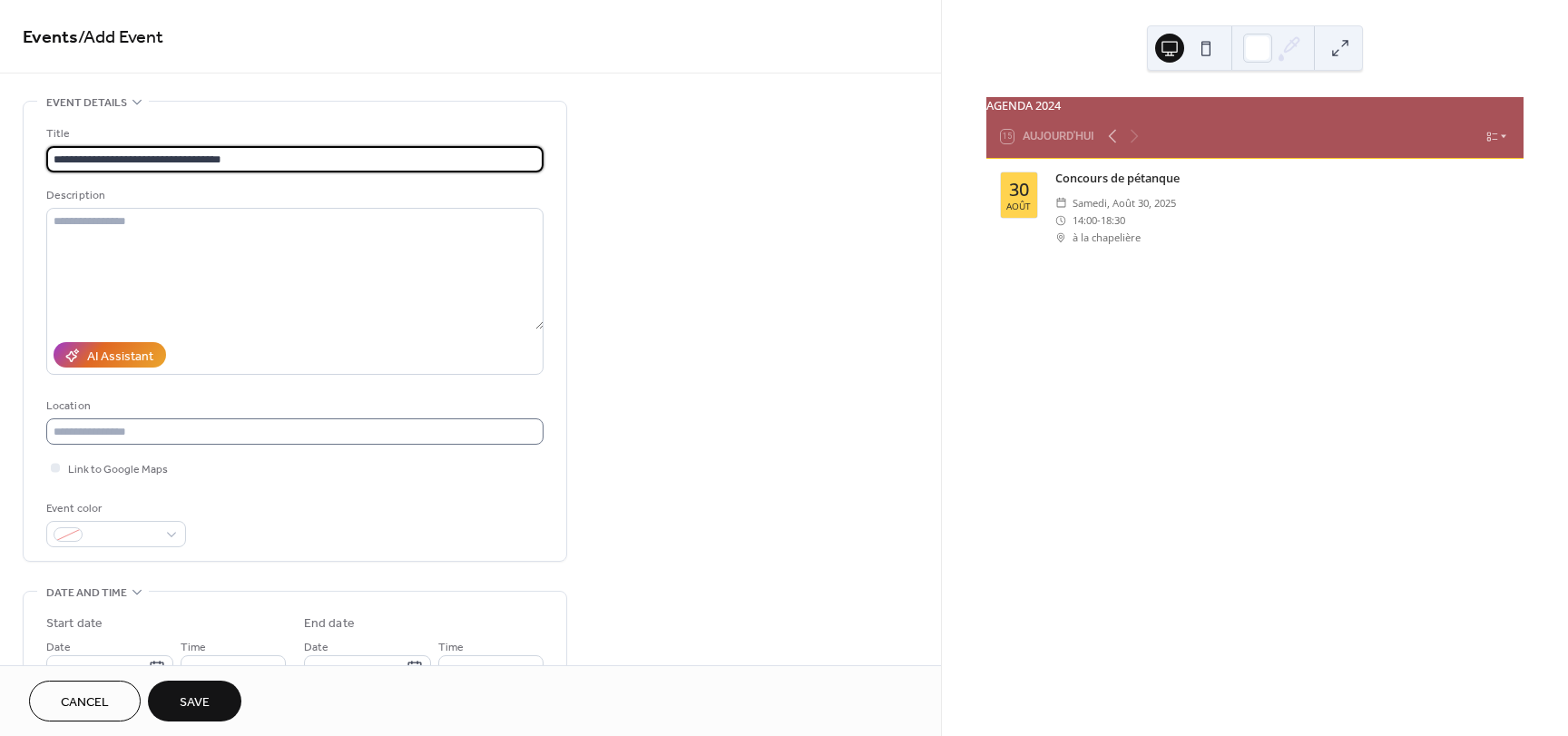 type on "**********" 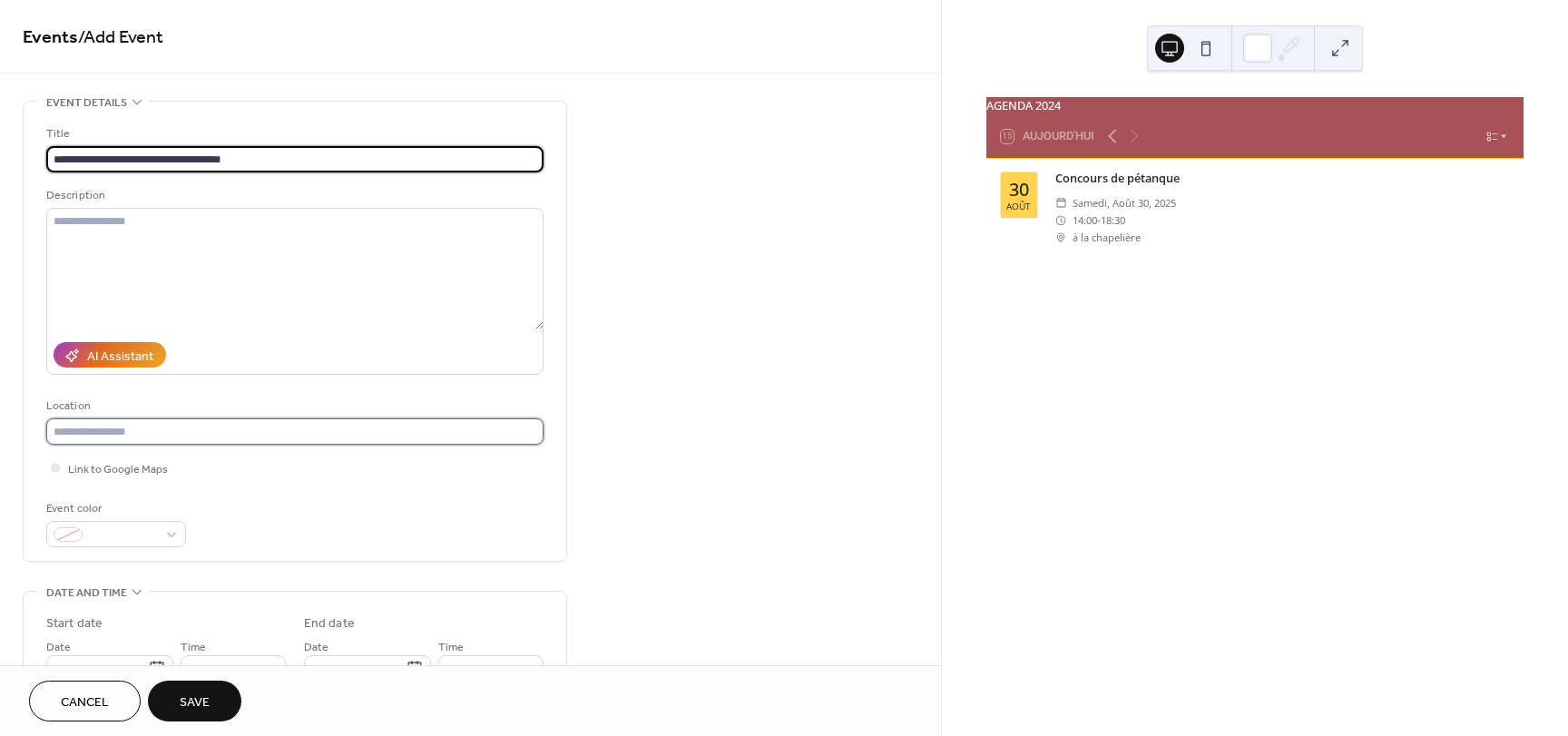click at bounding box center [295, 431] 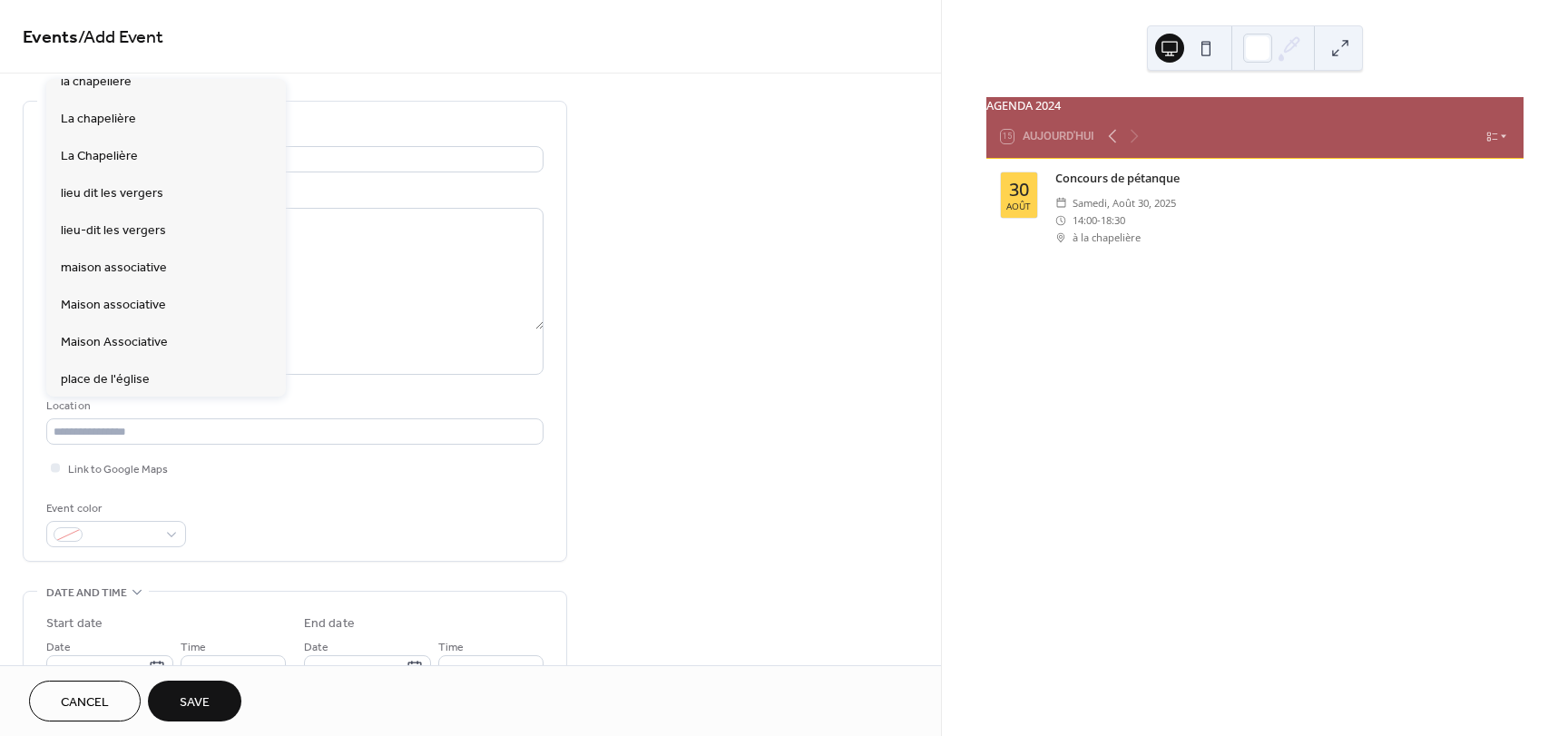 scroll, scrollTop: 1125, scrollLeft: 0, axis: vertical 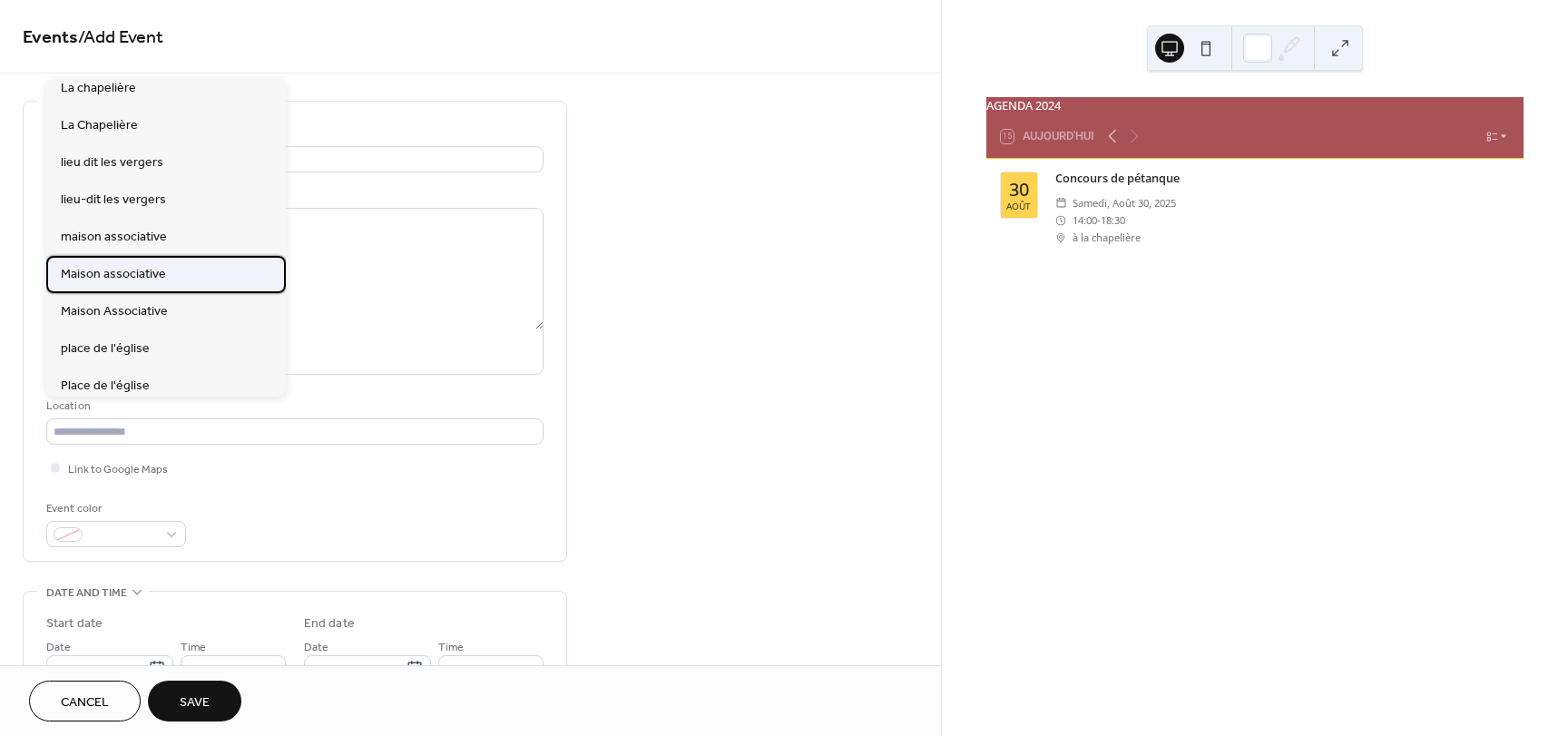 click on "Maison associative" at bounding box center (113, 274) 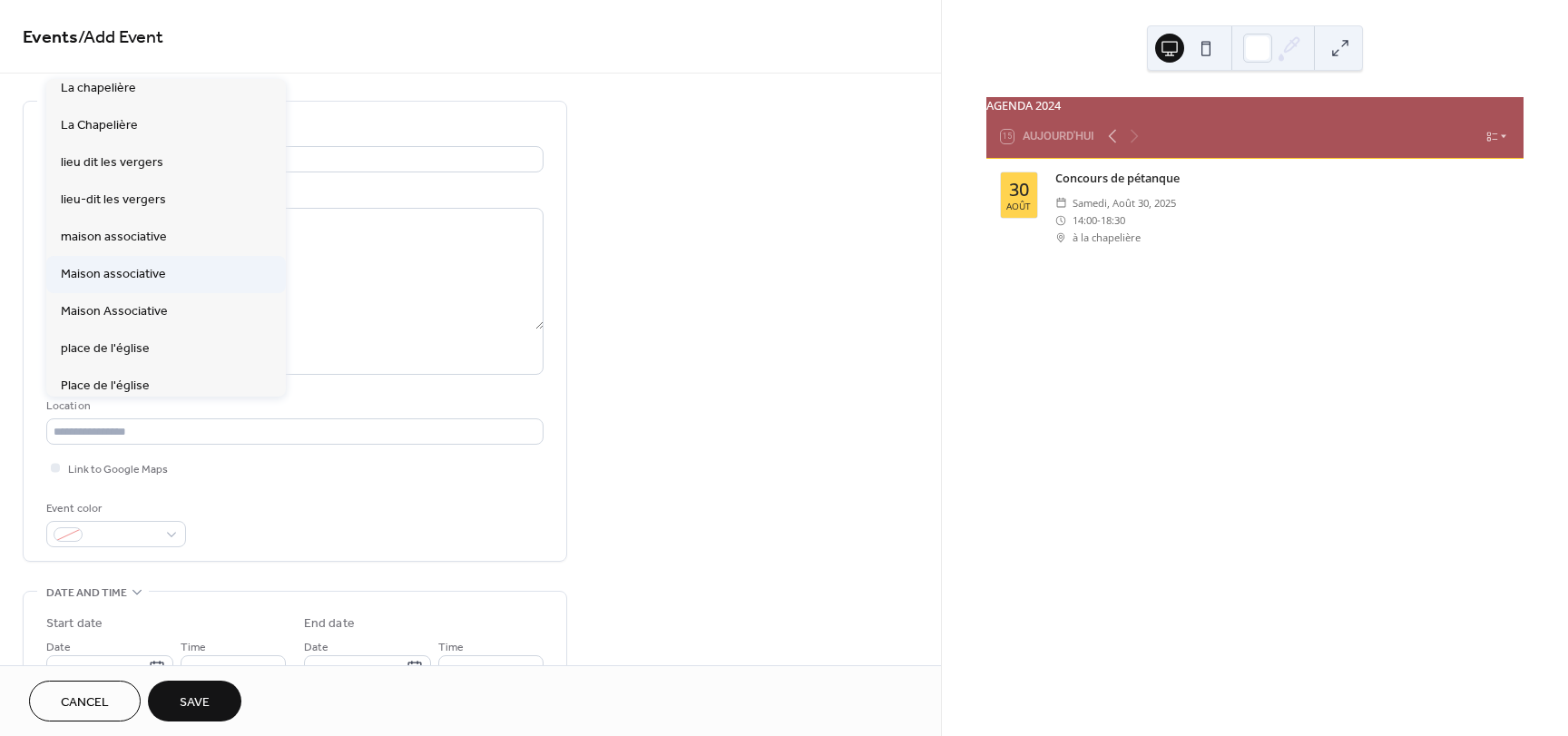 type on "**********" 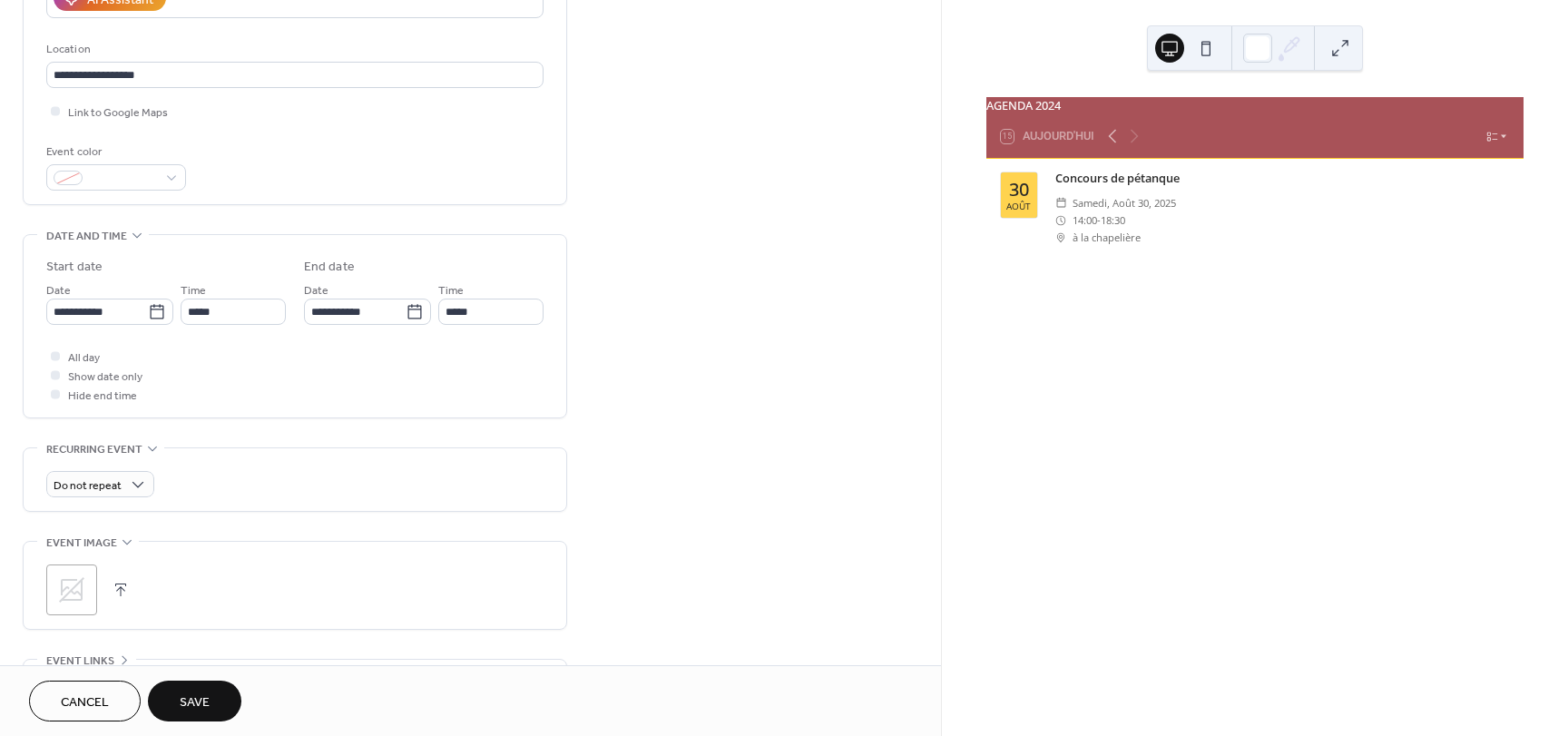 scroll, scrollTop: 362, scrollLeft: 0, axis: vertical 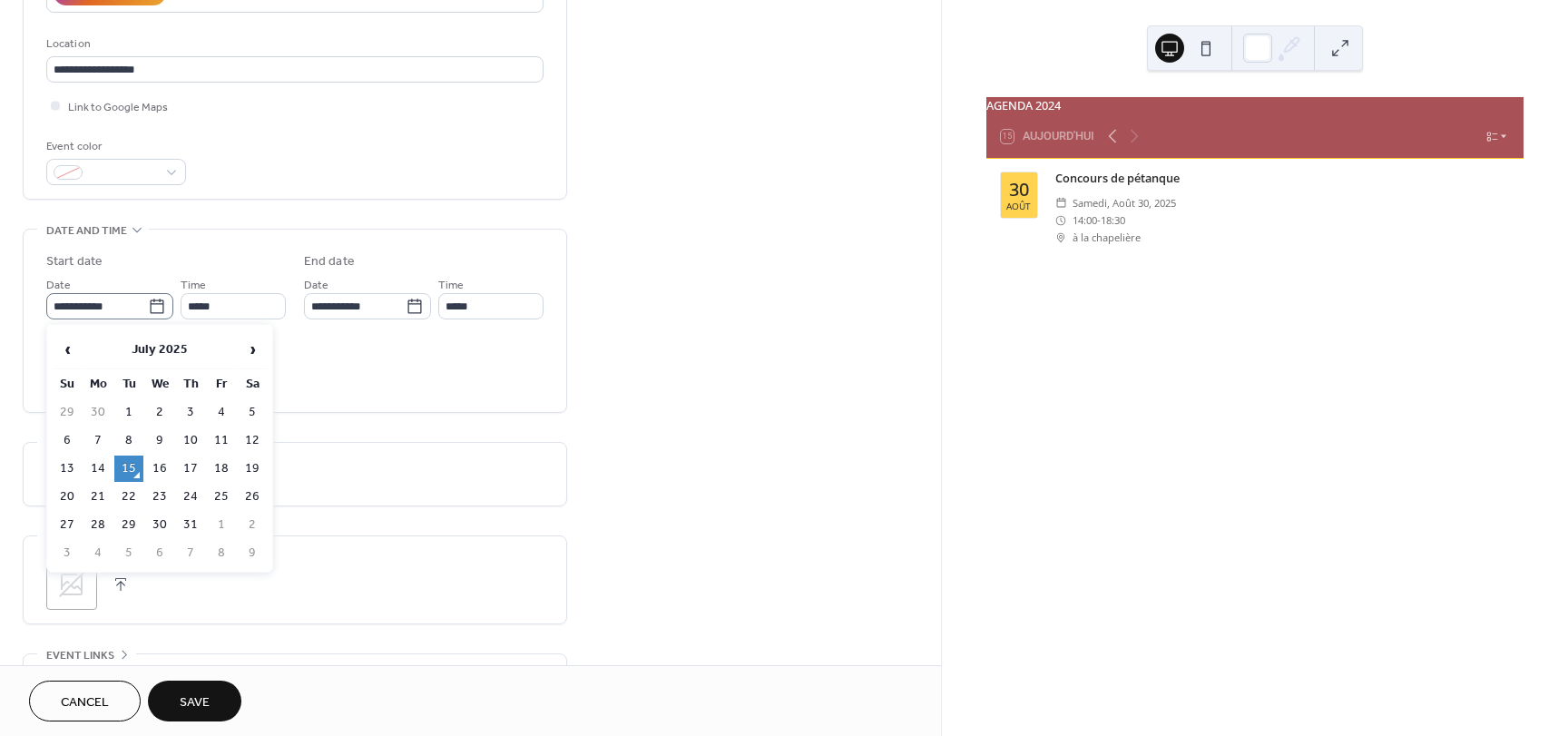 click 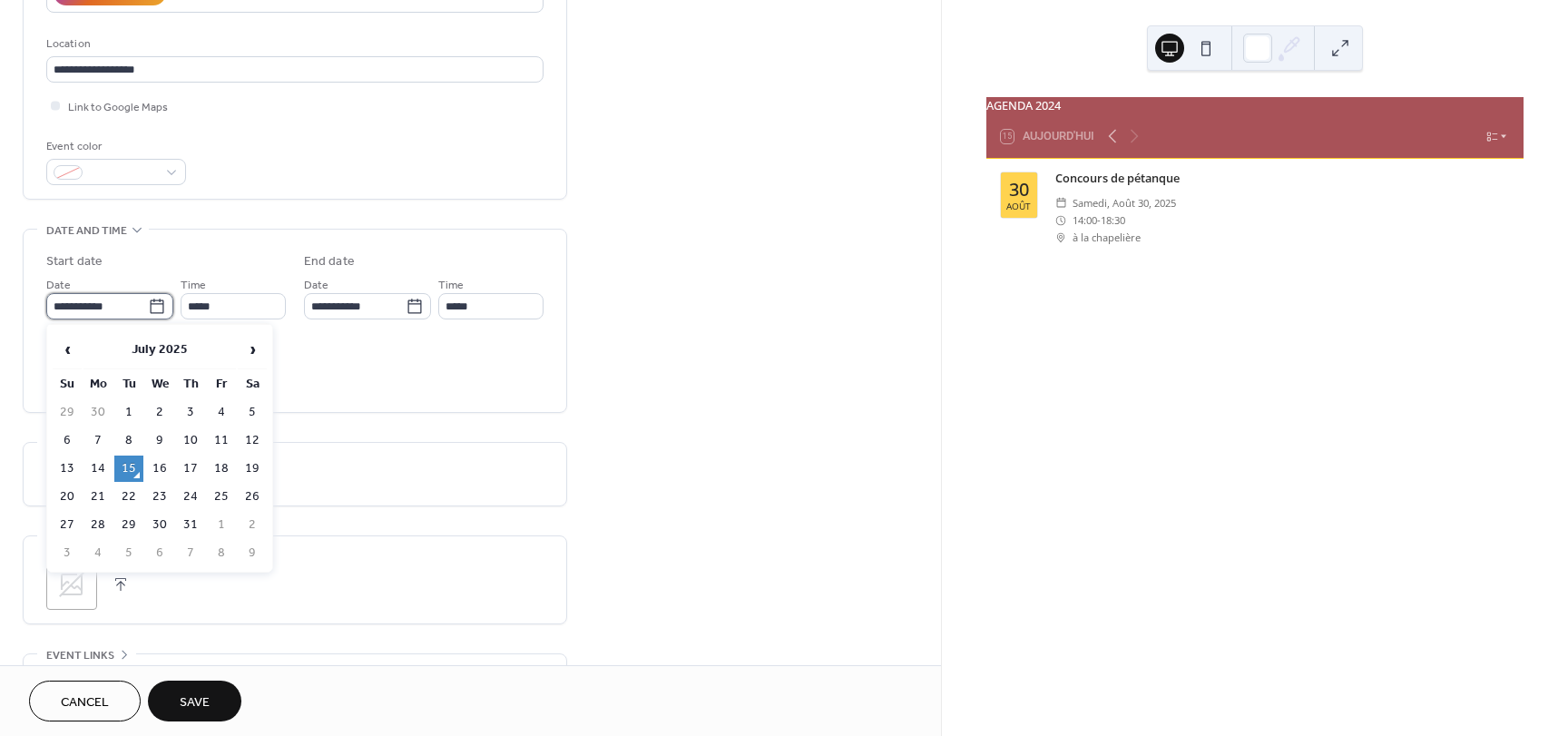 click on "**********" at bounding box center (97, 306) 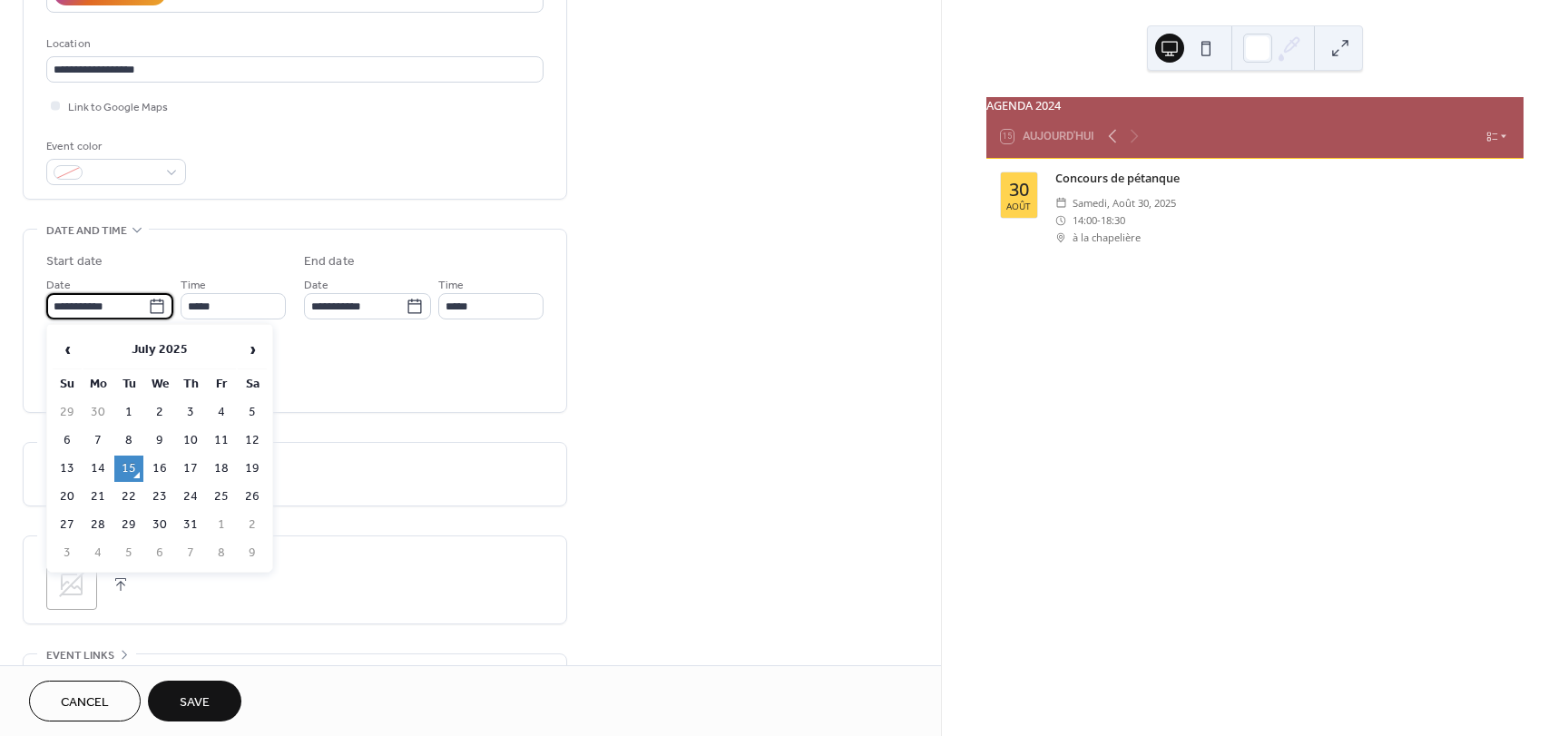 click 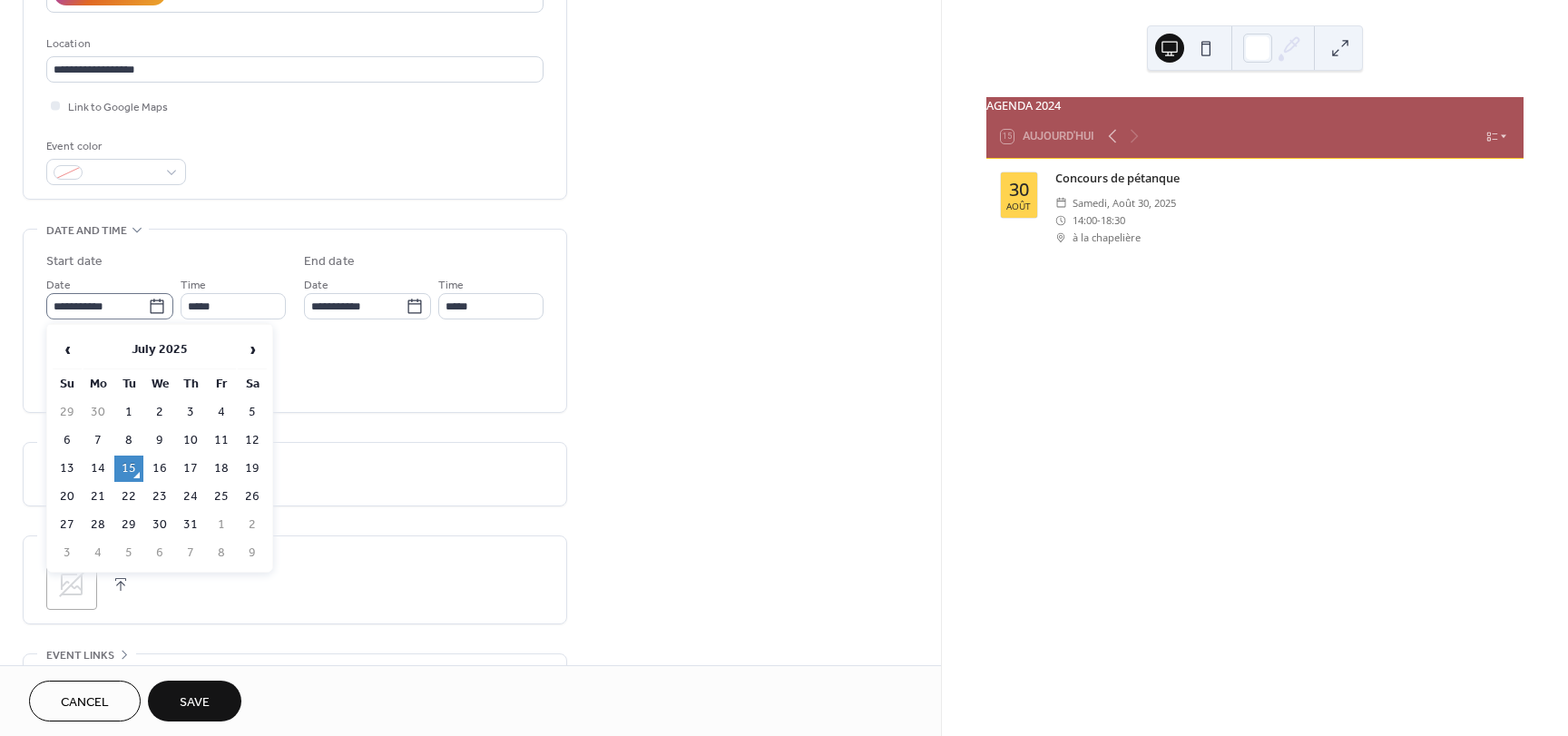 click 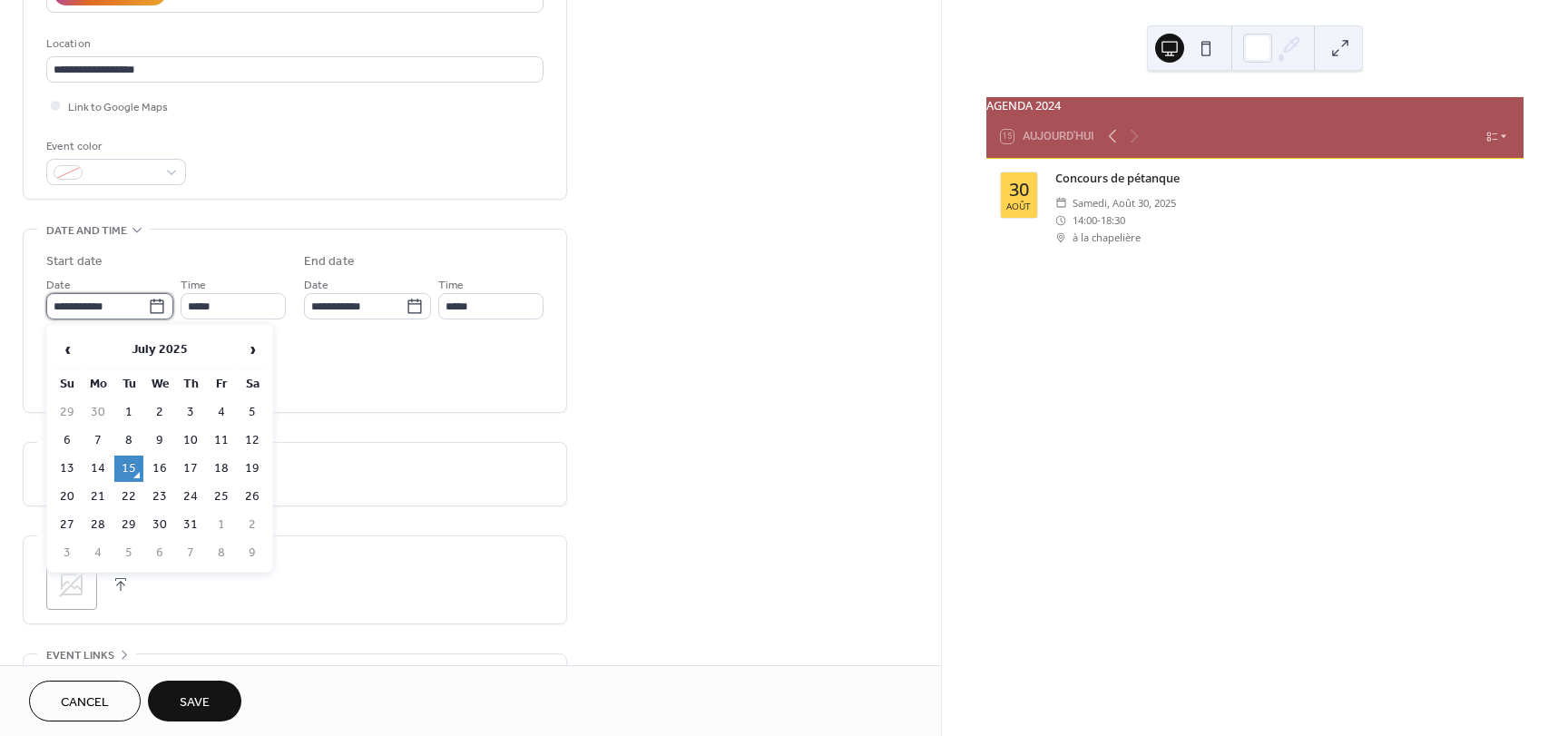 click on "**********" at bounding box center [97, 306] 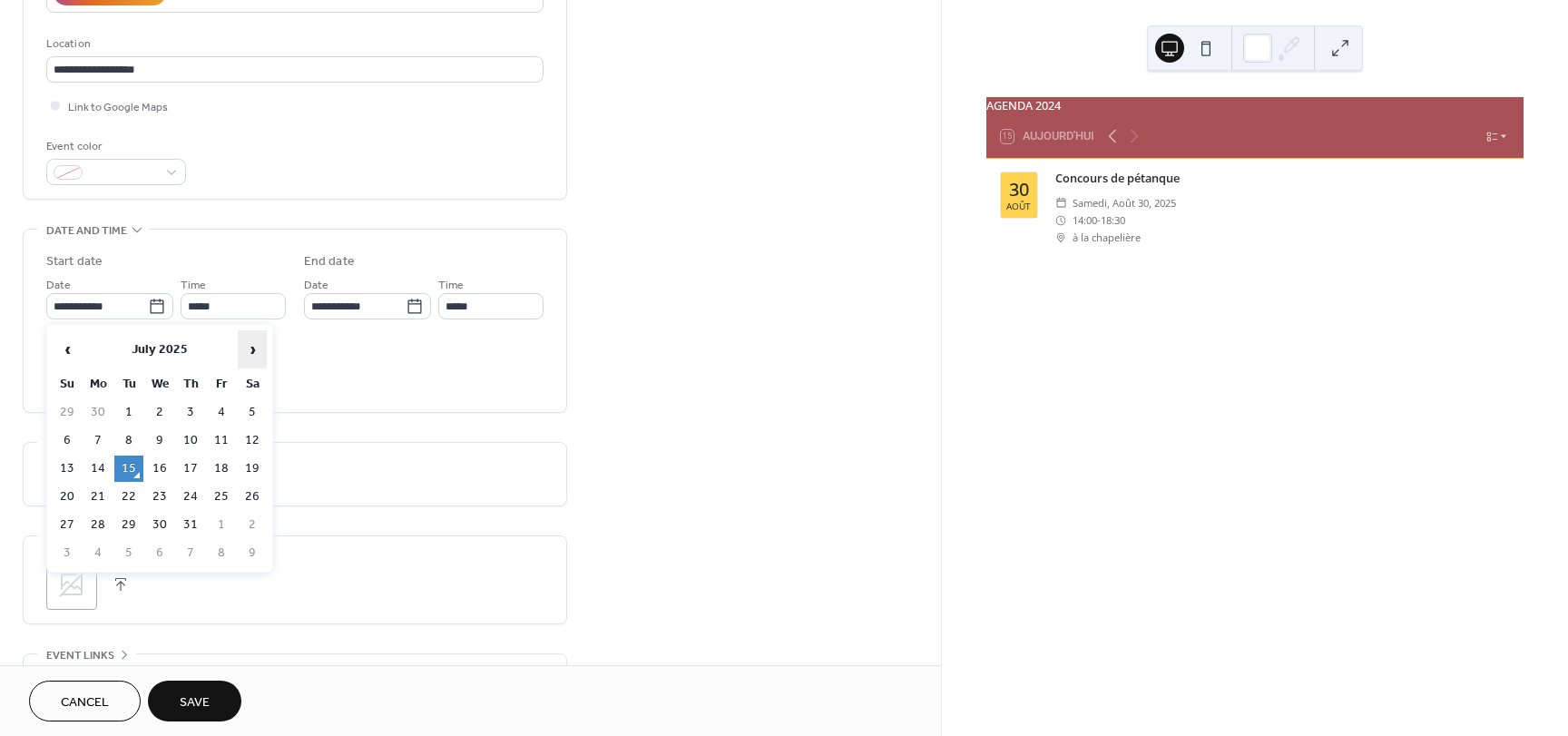 click on "›" at bounding box center (252, 349) 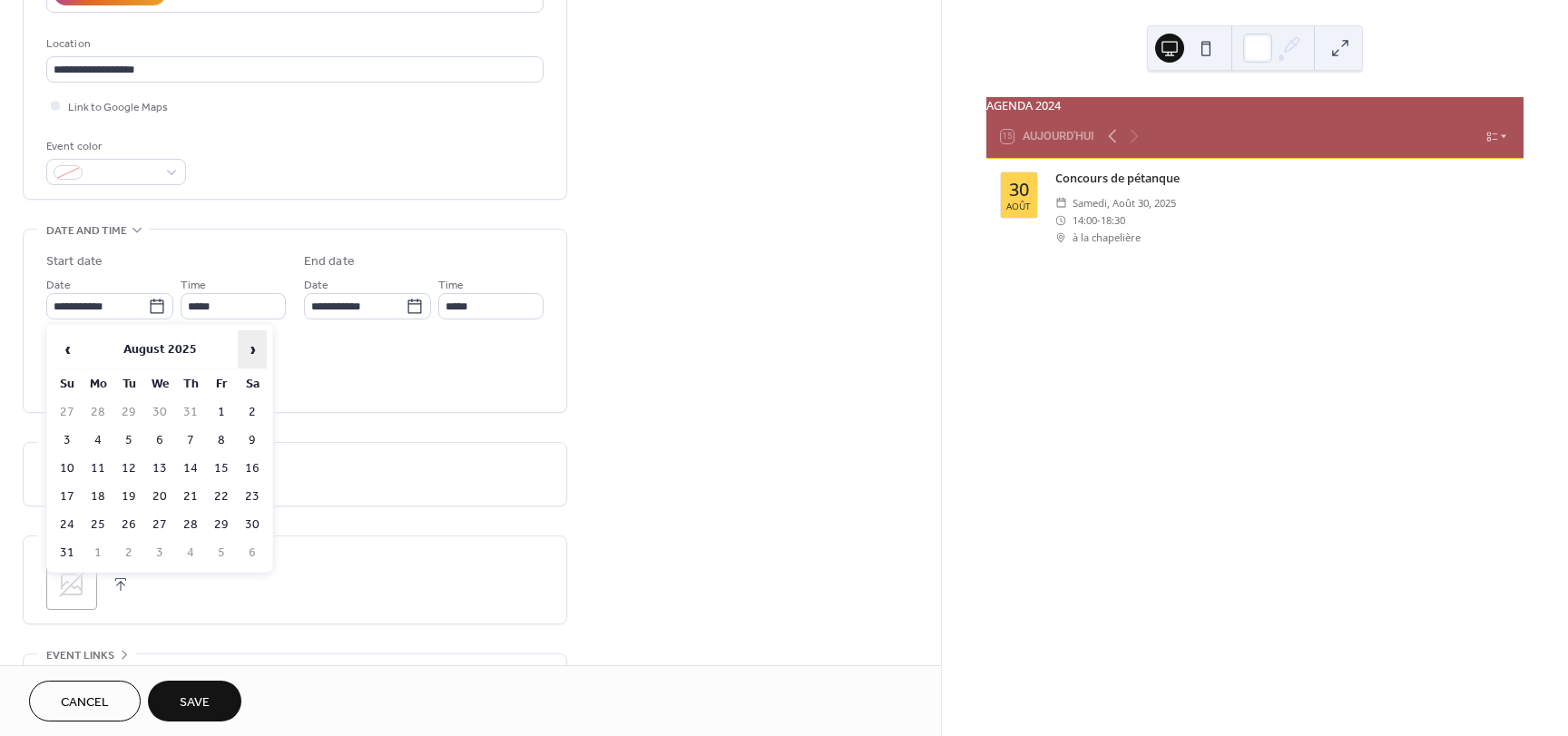 click on "›" at bounding box center [252, 349] 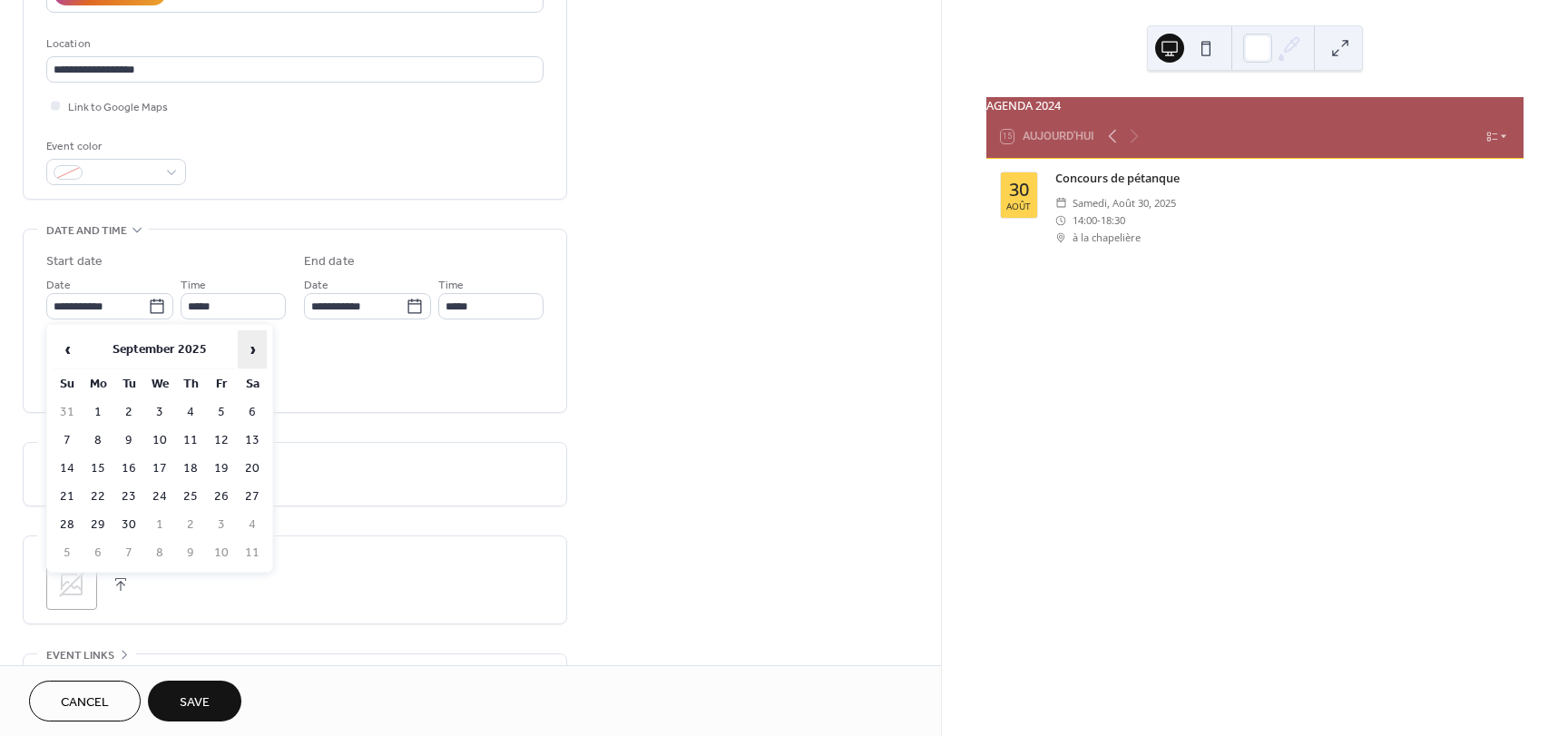 click on "›" at bounding box center [252, 349] 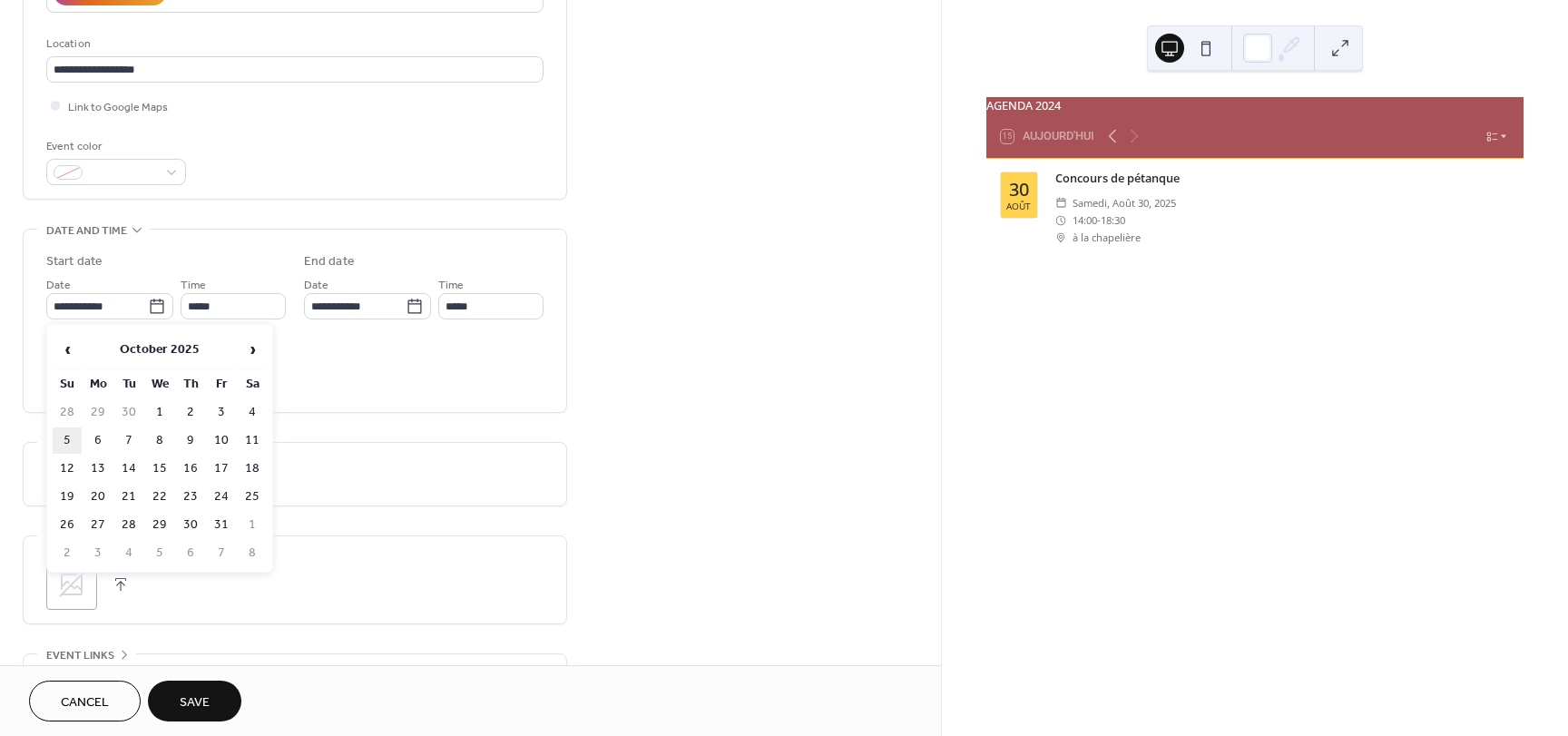 click on "5" at bounding box center (67, 440) 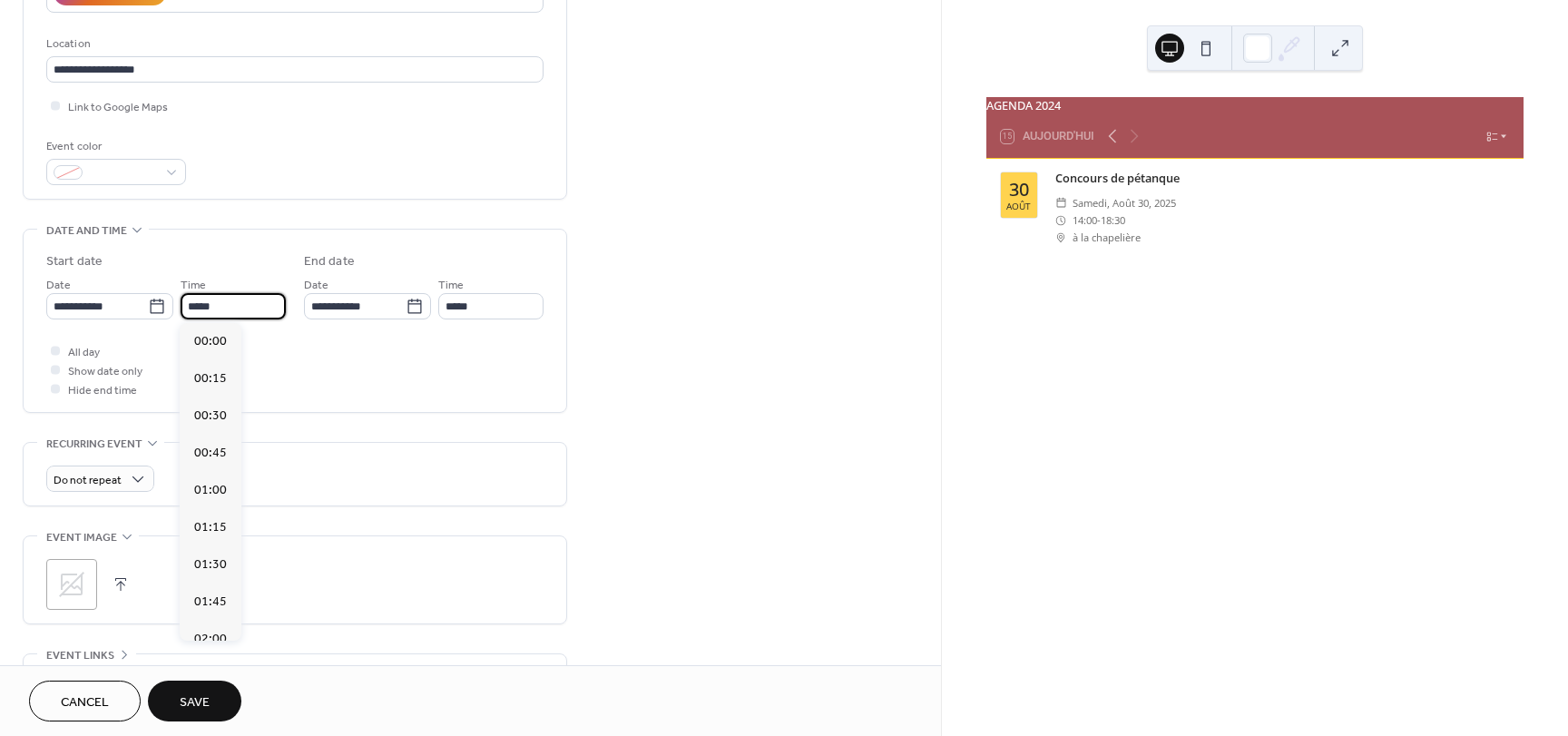 click on "*****" at bounding box center [233, 306] 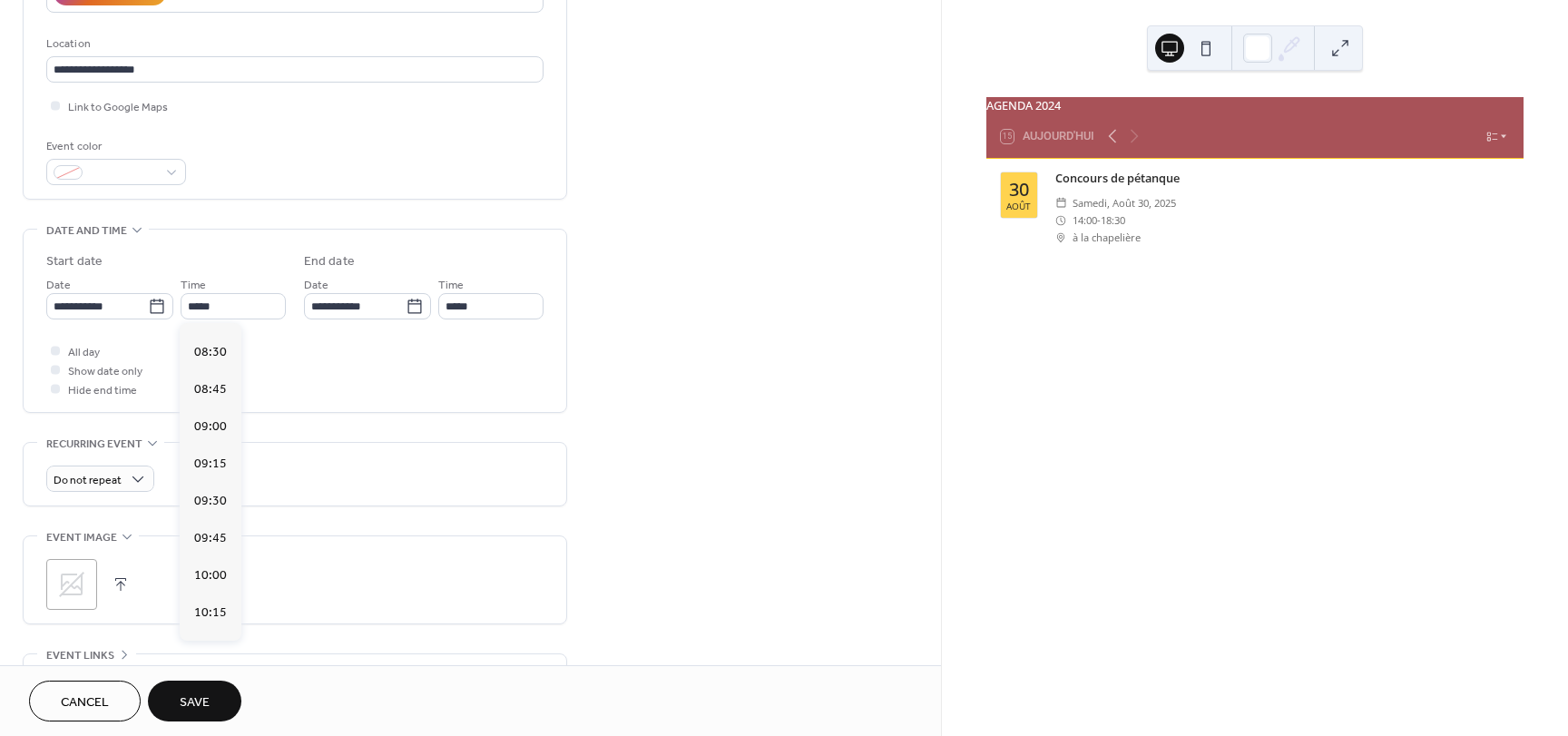 scroll, scrollTop: 1224, scrollLeft: 0, axis: vertical 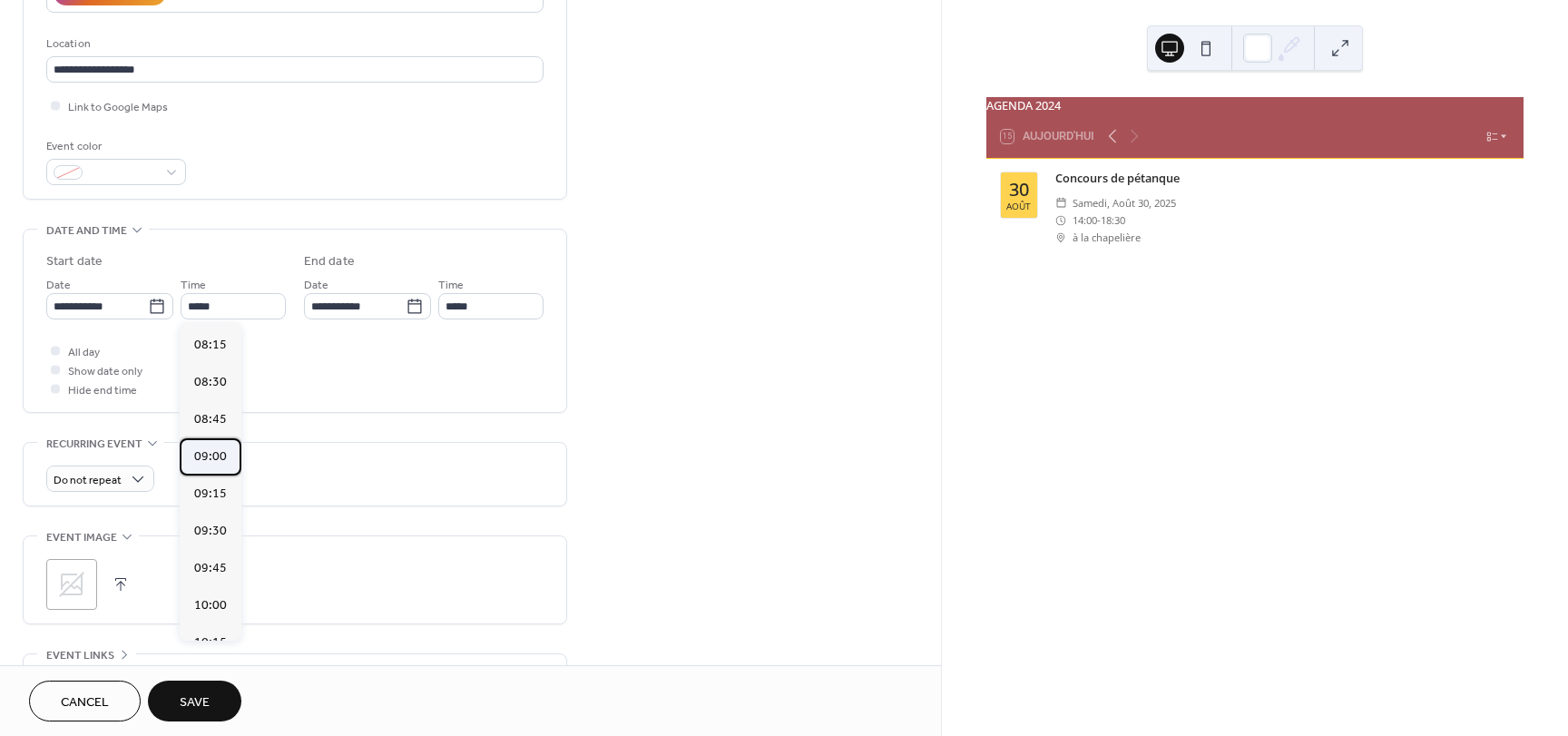 click on "09:00" at bounding box center [211, 456] 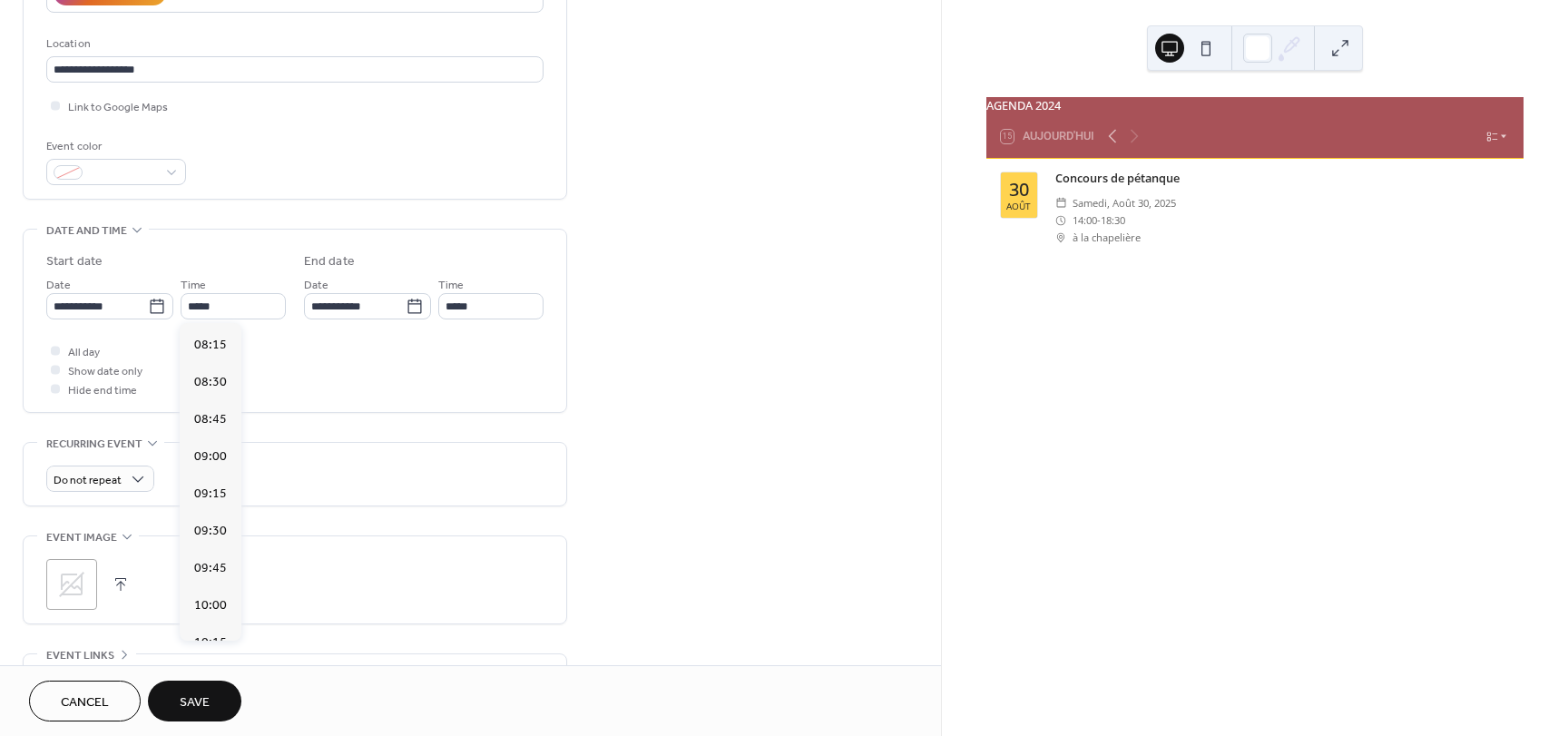 type on "*****" 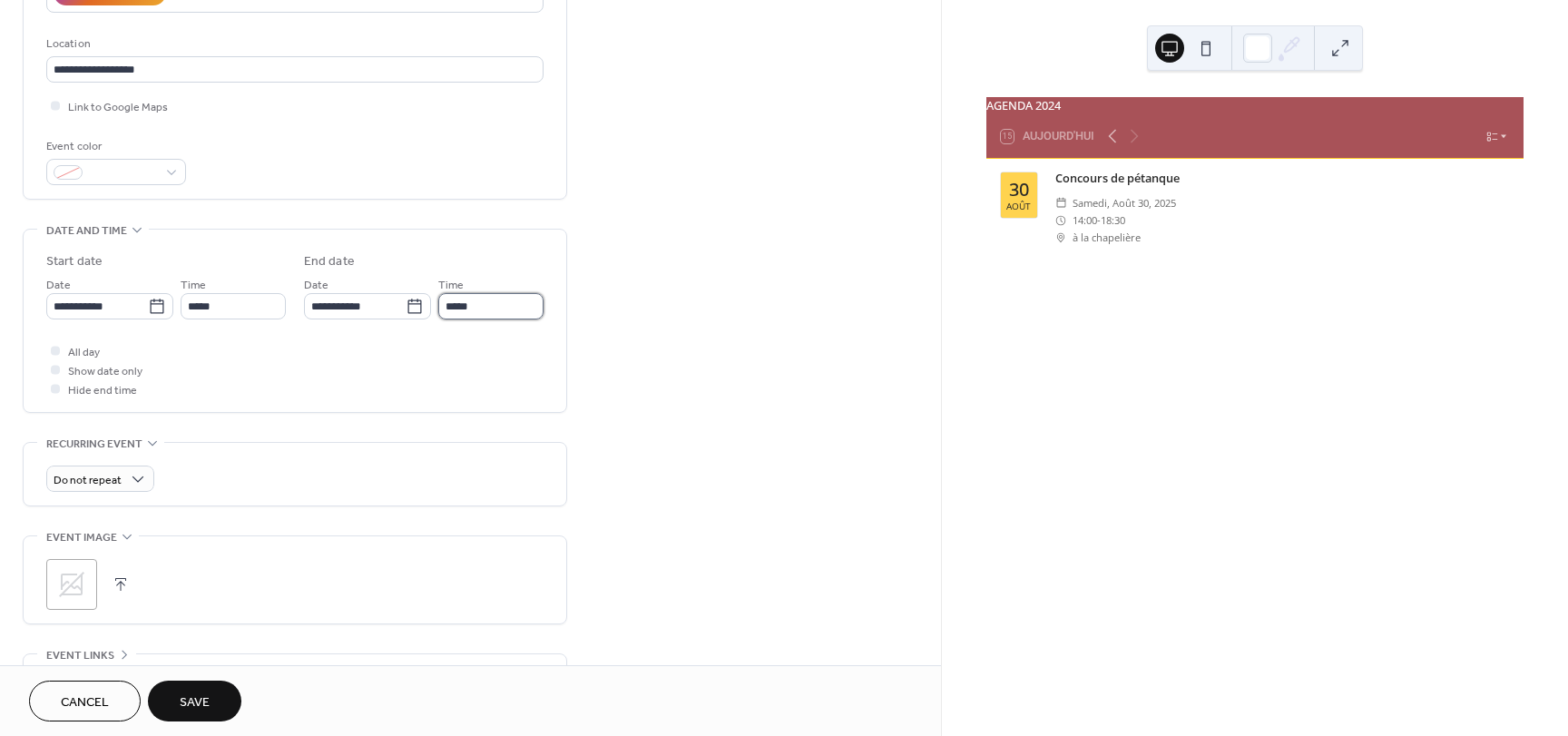 click on "*****" at bounding box center [491, 306] 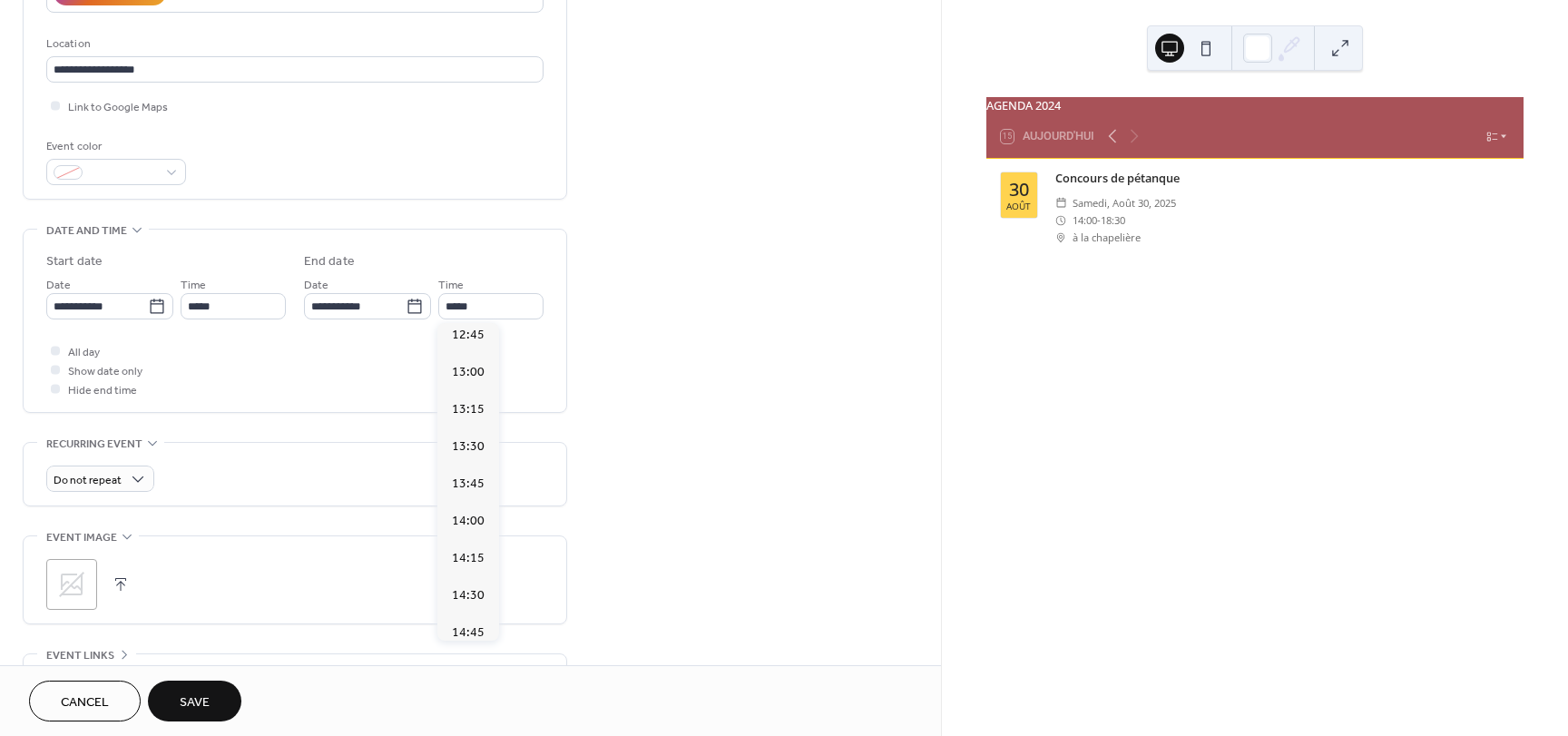 scroll, scrollTop: 540, scrollLeft: 0, axis: vertical 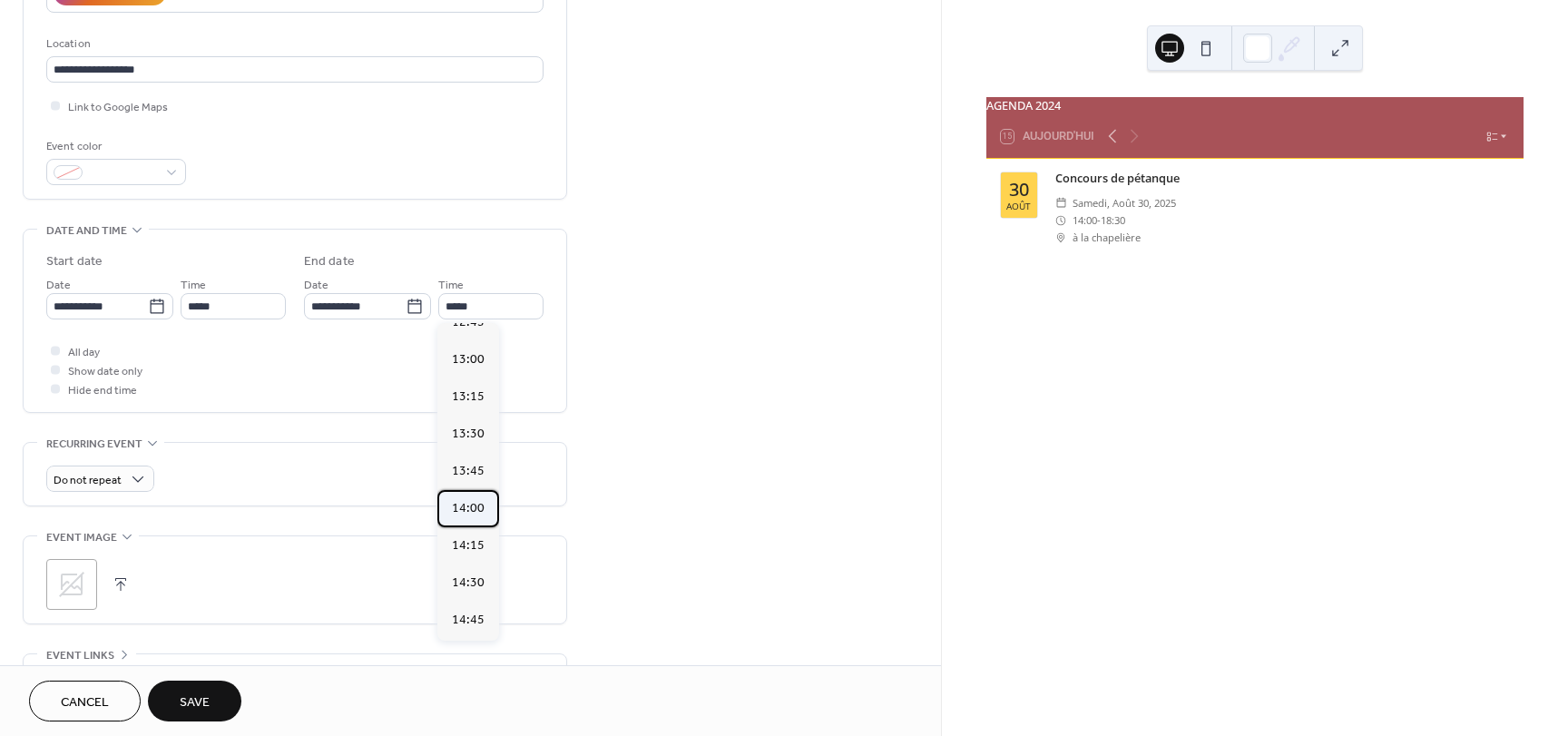click on "14:00" at bounding box center (468, 508) 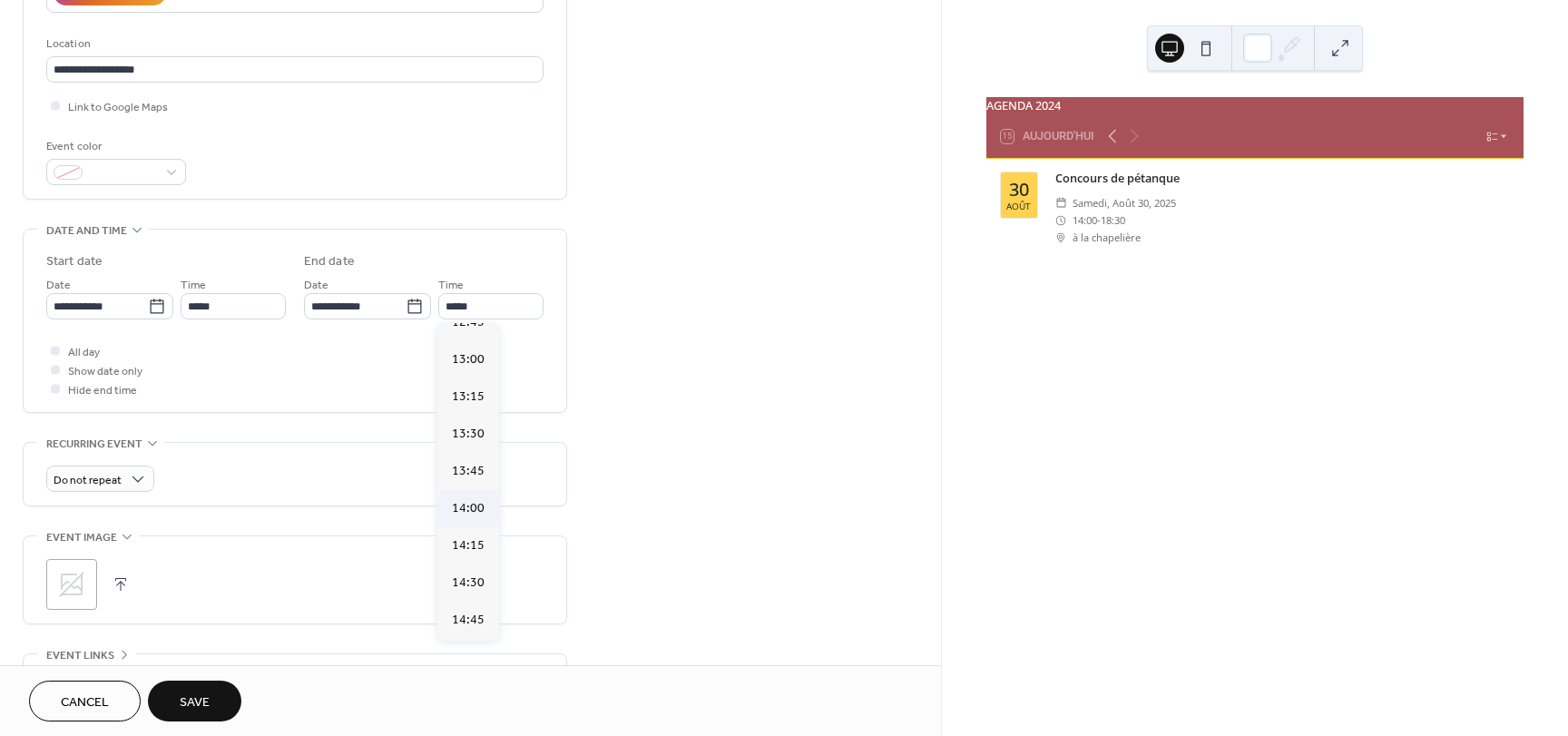 type on "*****" 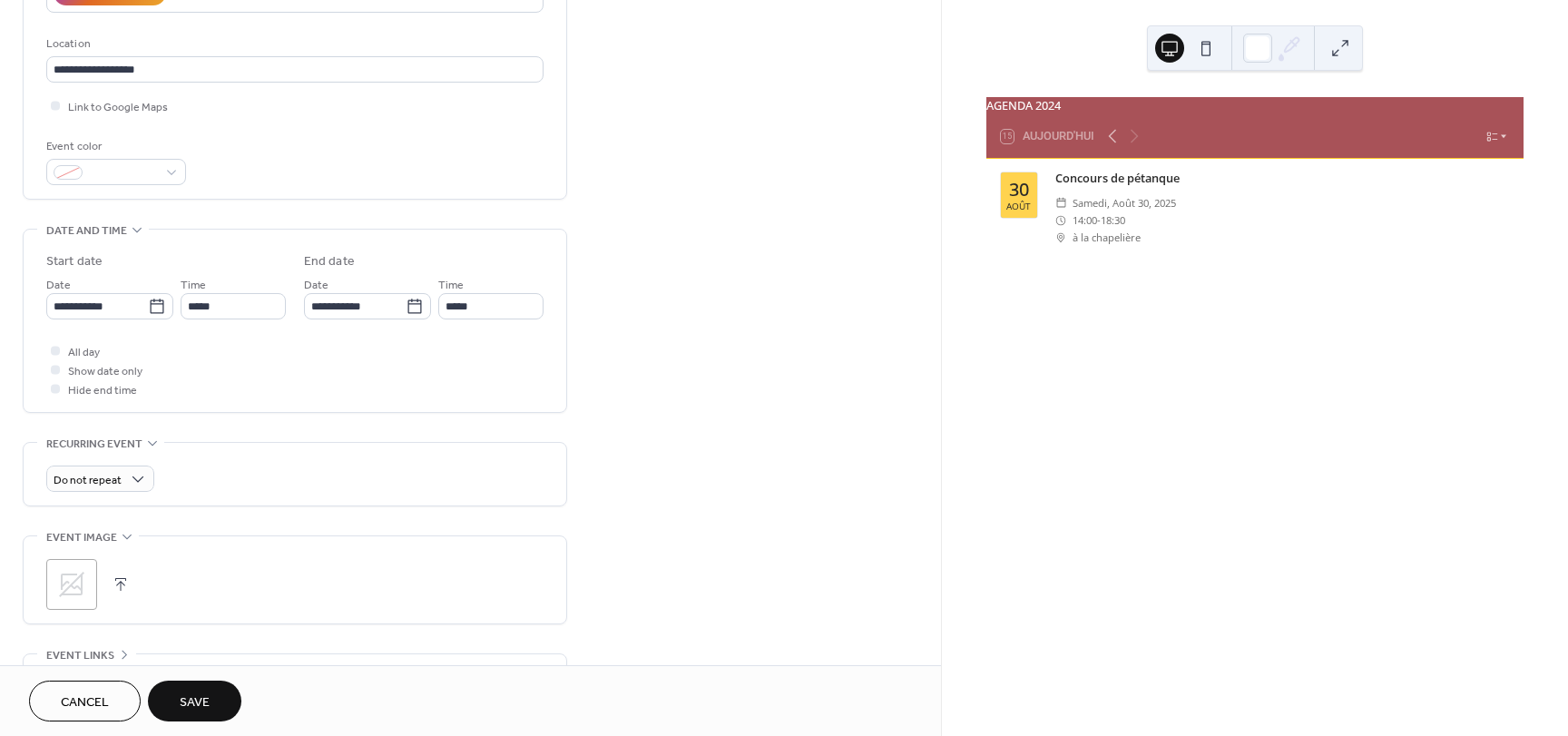 click on "Save" at bounding box center (194, 702) 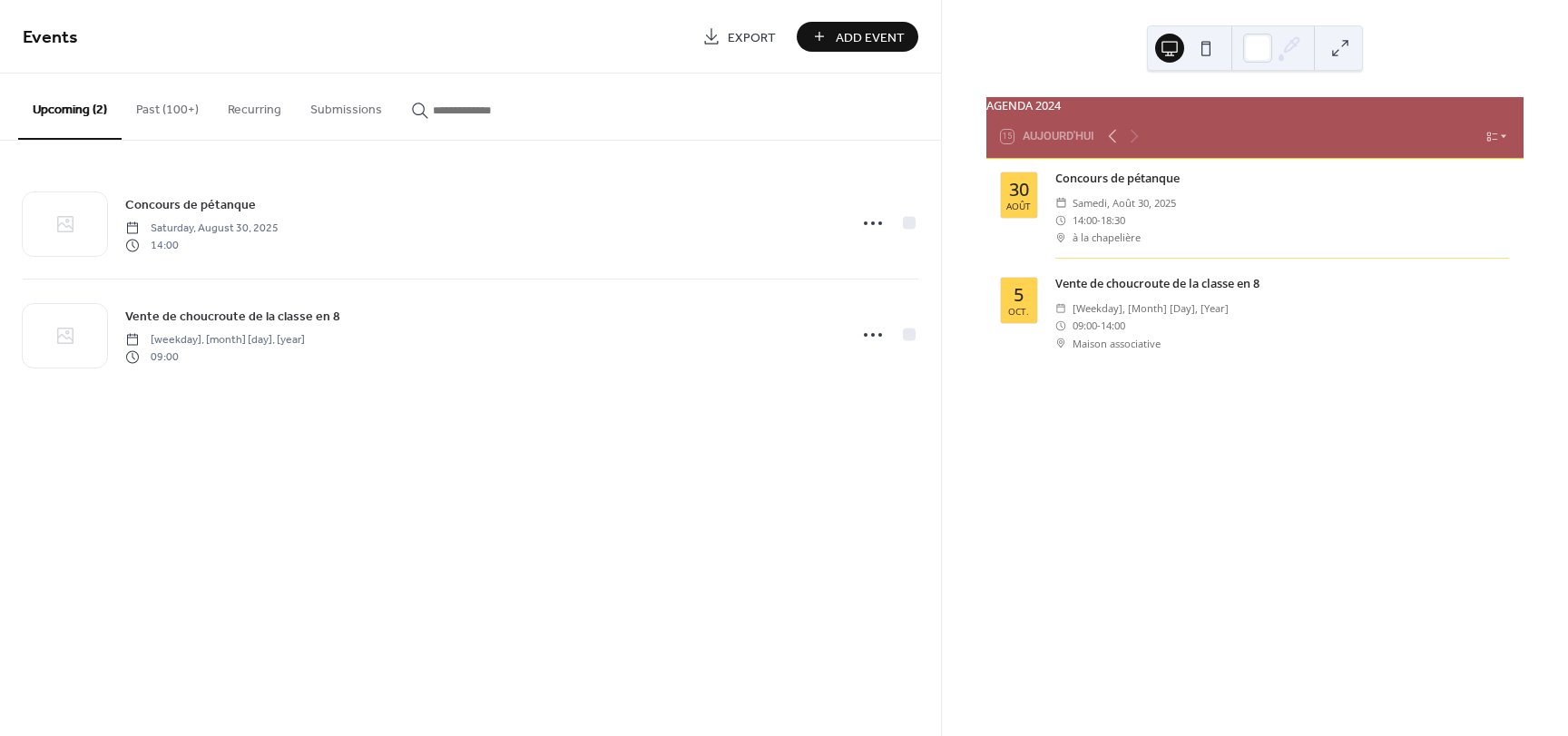 click on "Add Event" at bounding box center (870, 37) 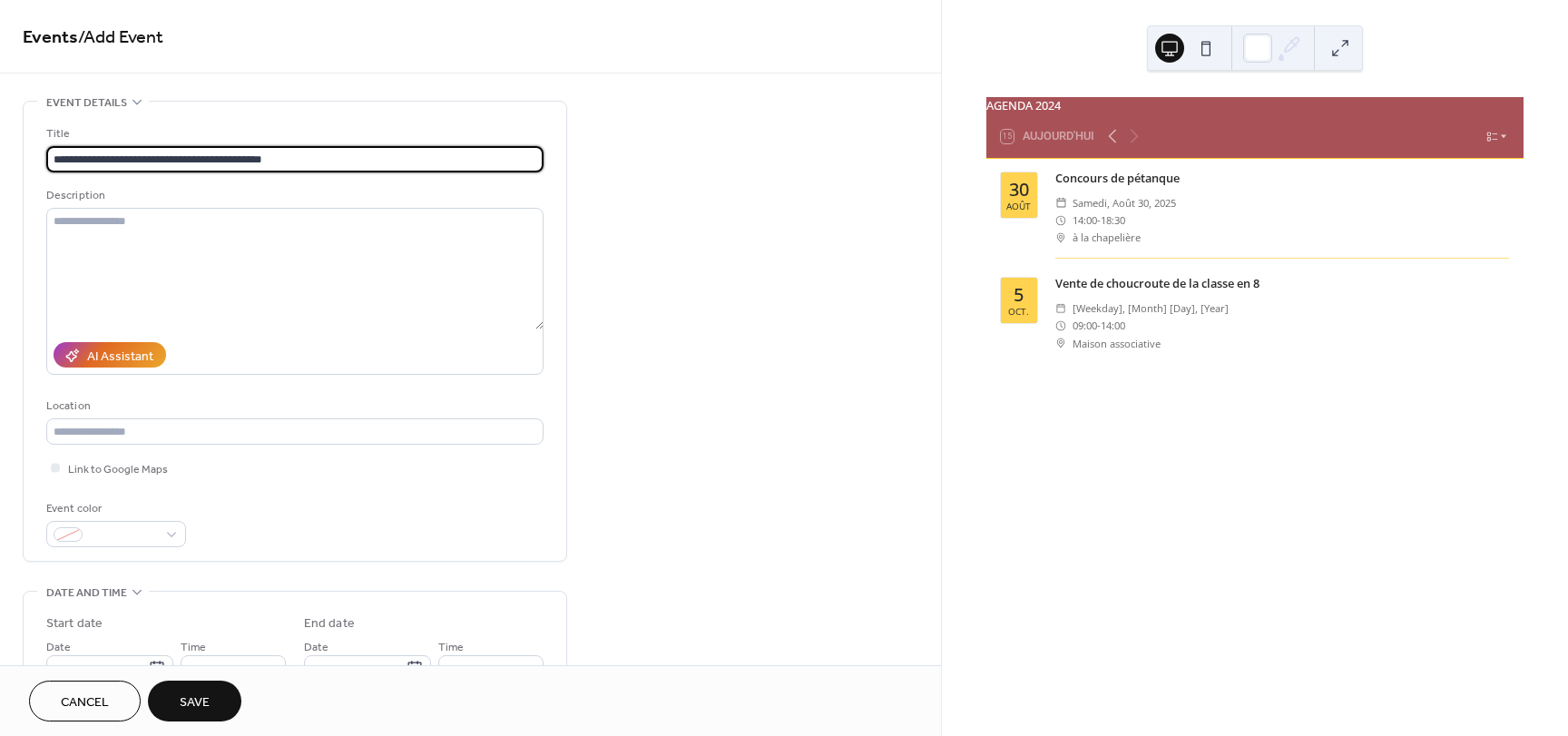 click on "**********" at bounding box center [295, 159] 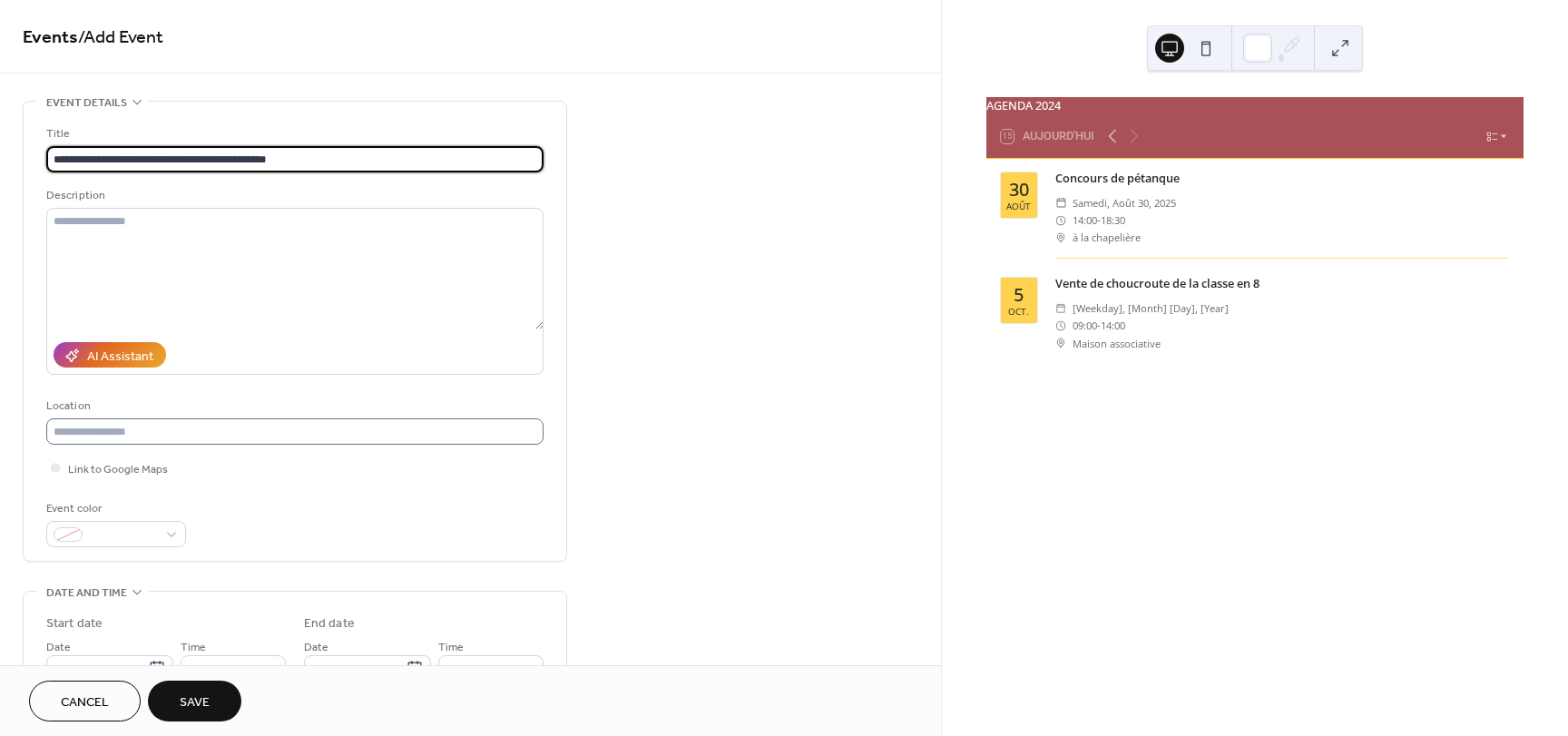 type on "**********" 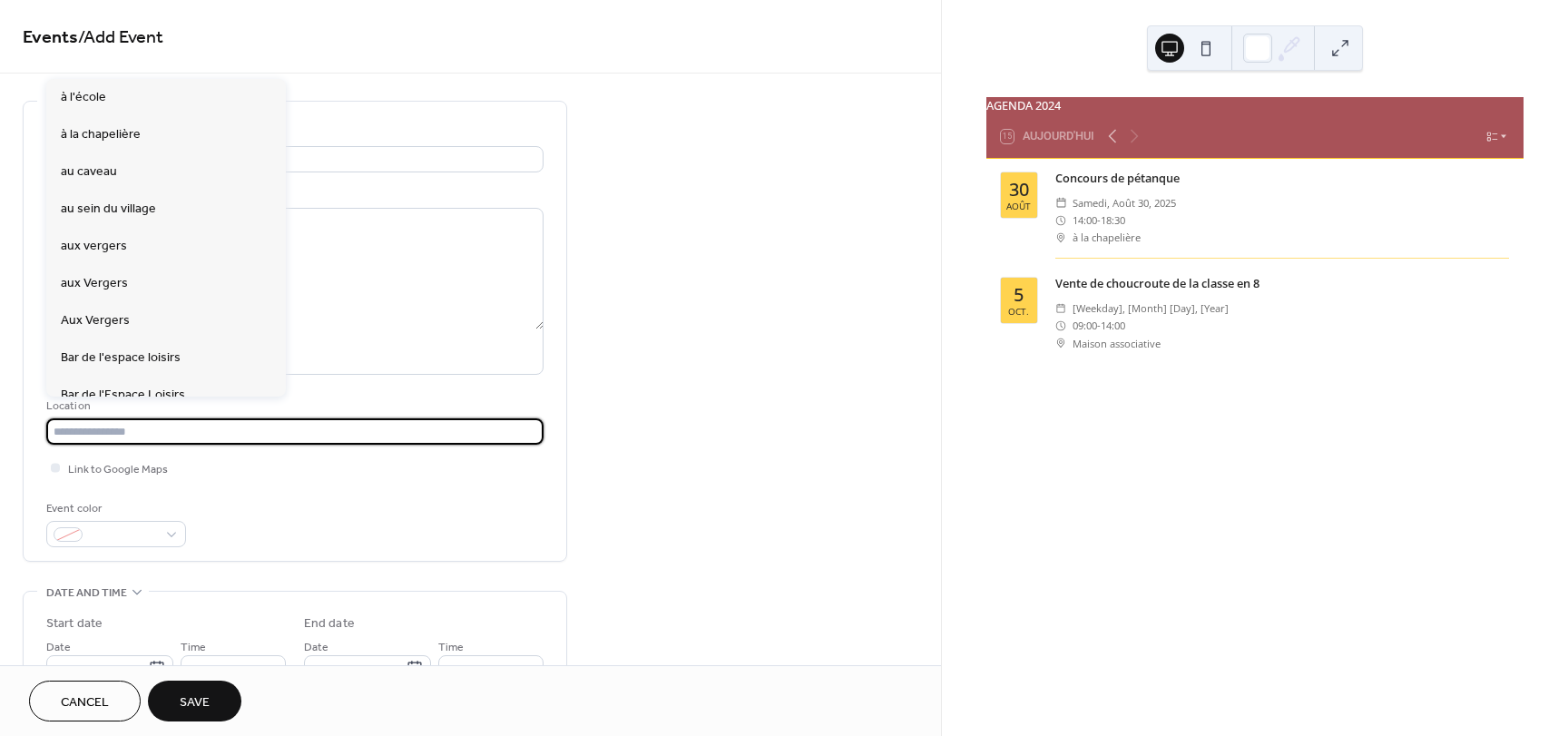 click at bounding box center (295, 431) 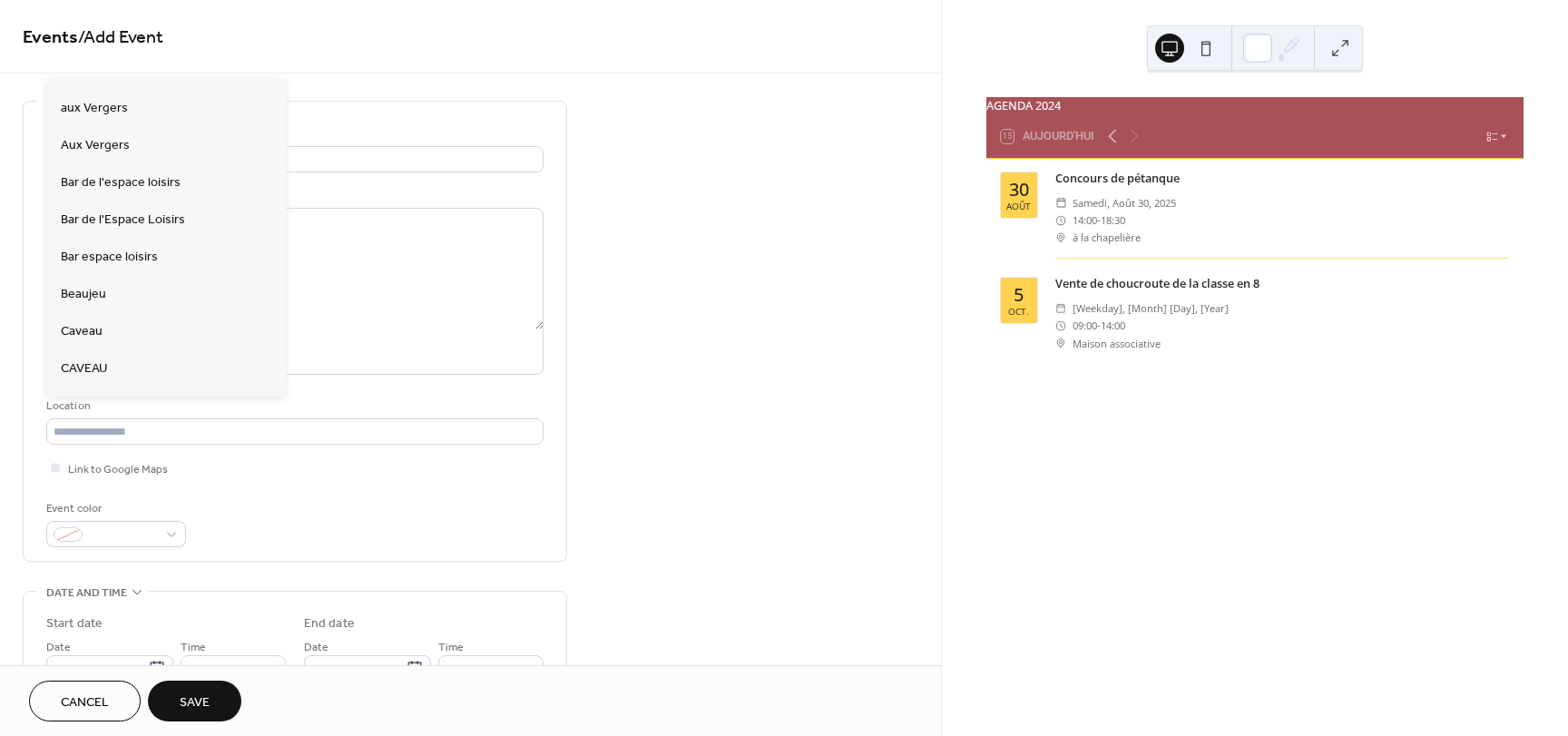 scroll, scrollTop: 0, scrollLeft: 0, axis: both 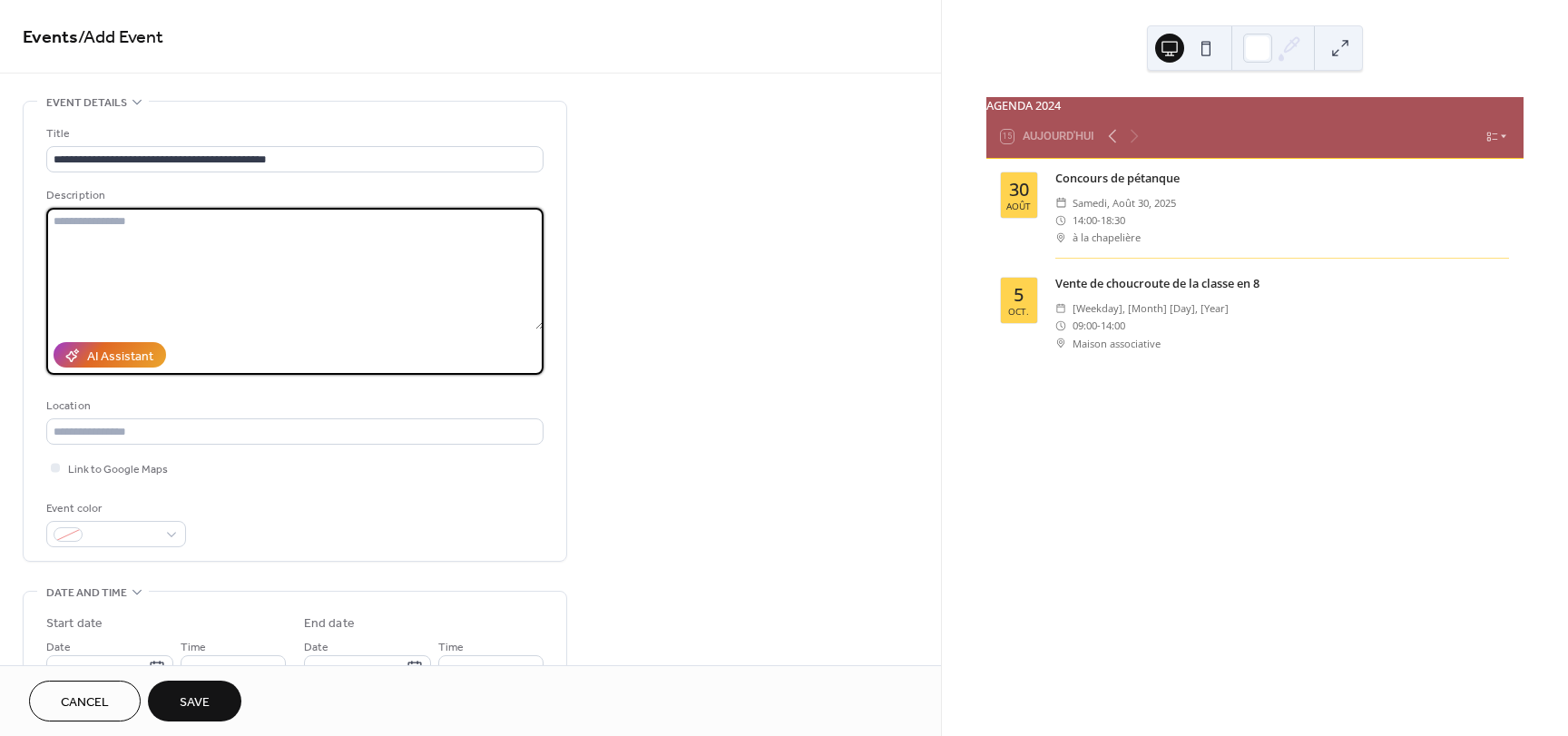 click at bounding box center [295, 269] 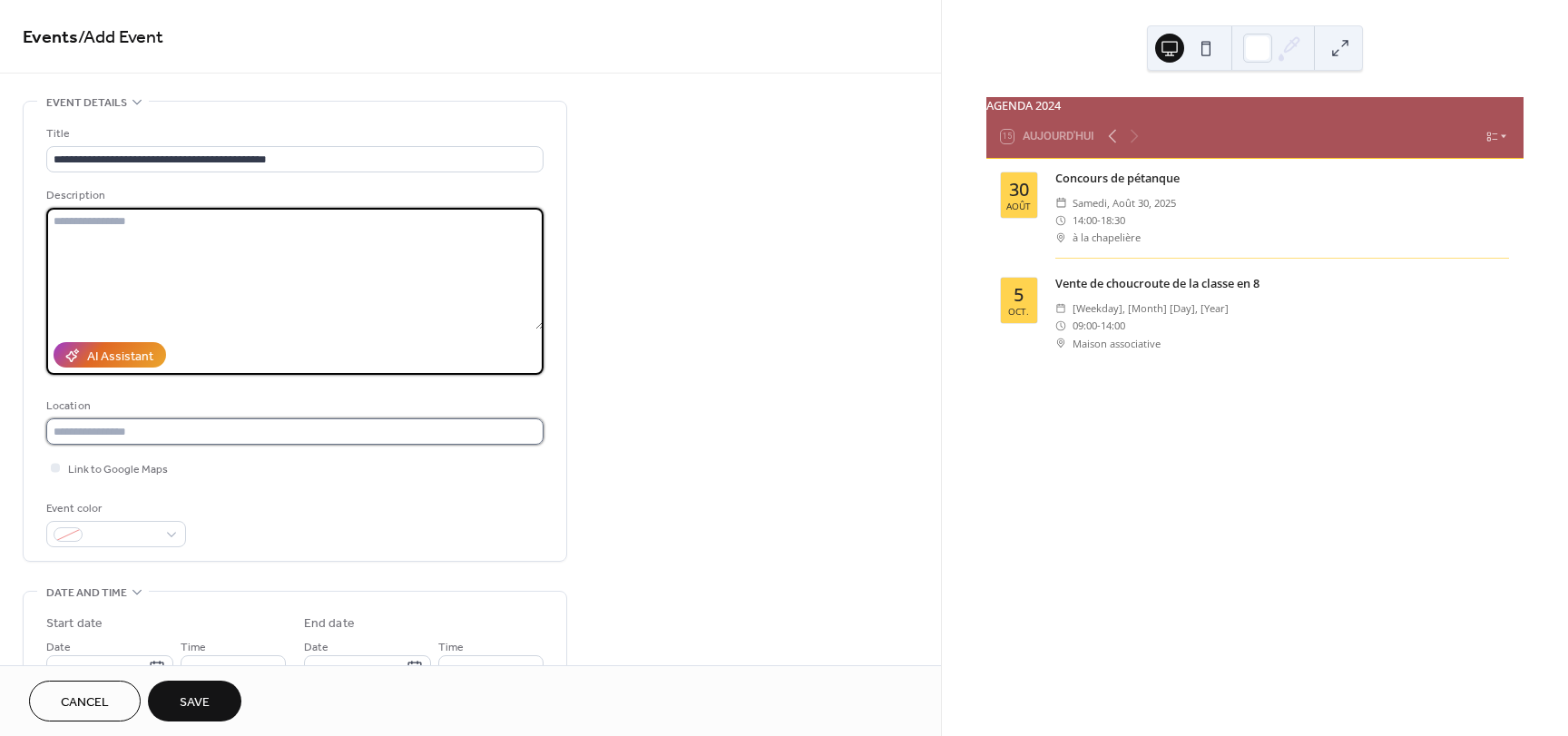 click at bounding box center (295, 431) 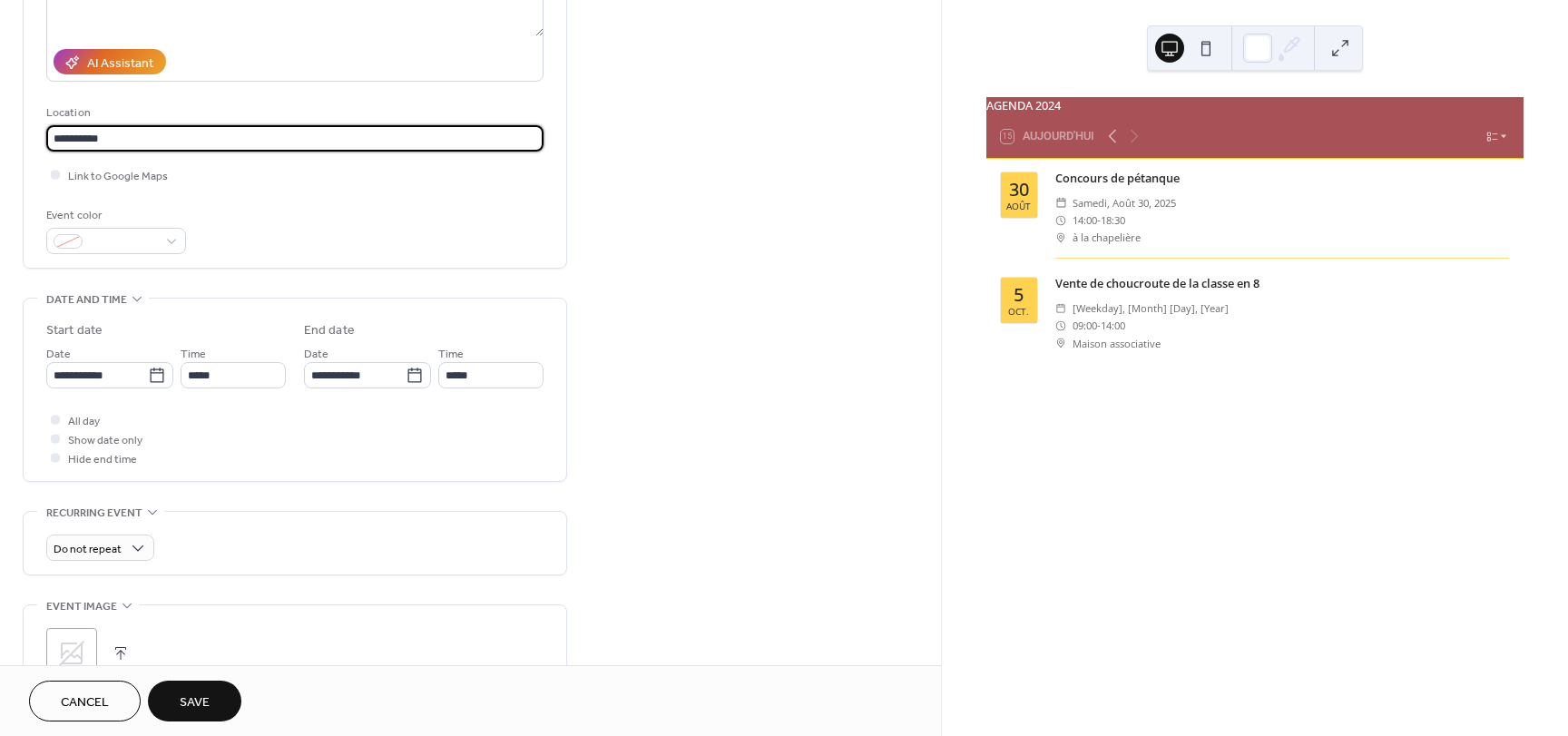 scroll, scrollTop: 335, scrollLeft: 0, axis: vertical 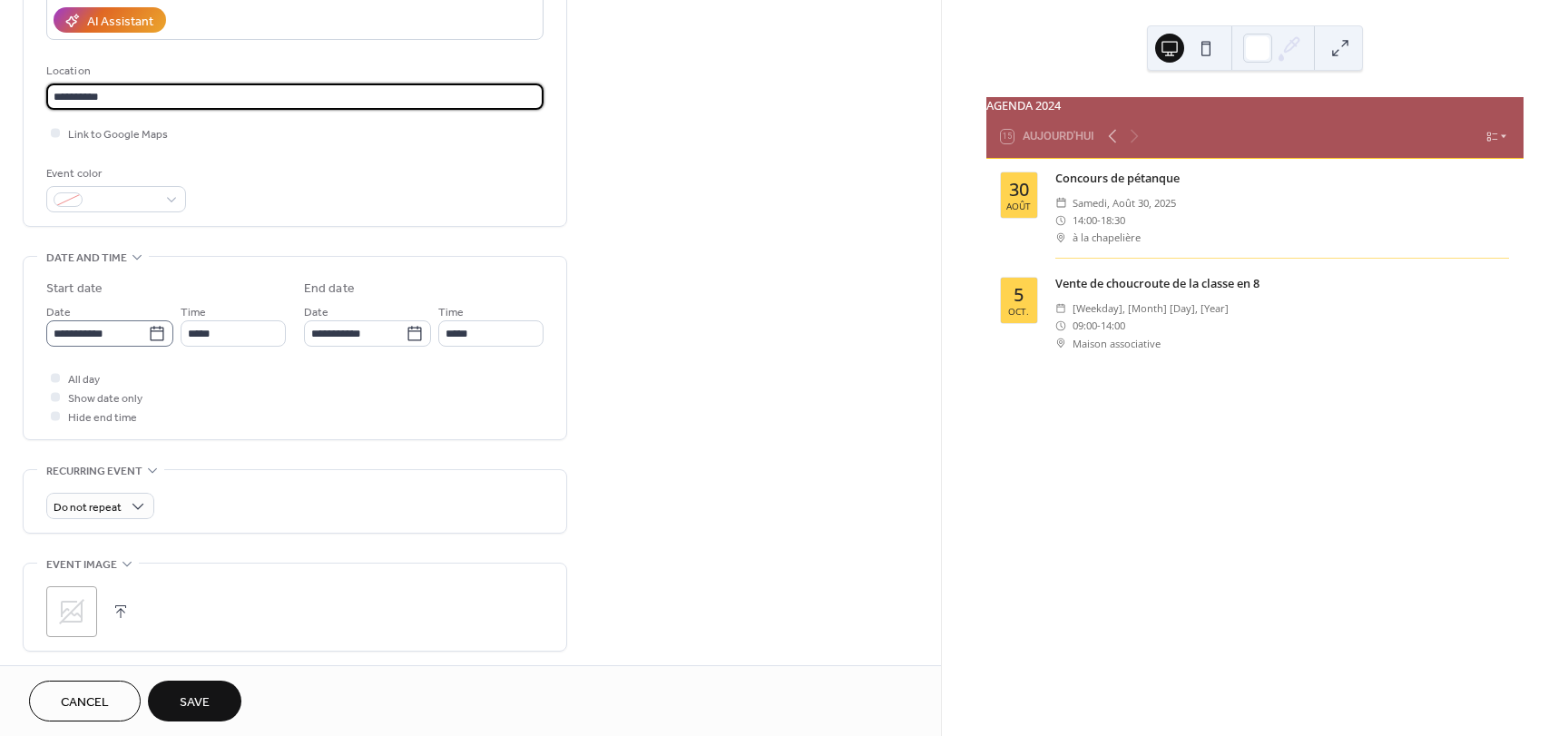 type on "**********" 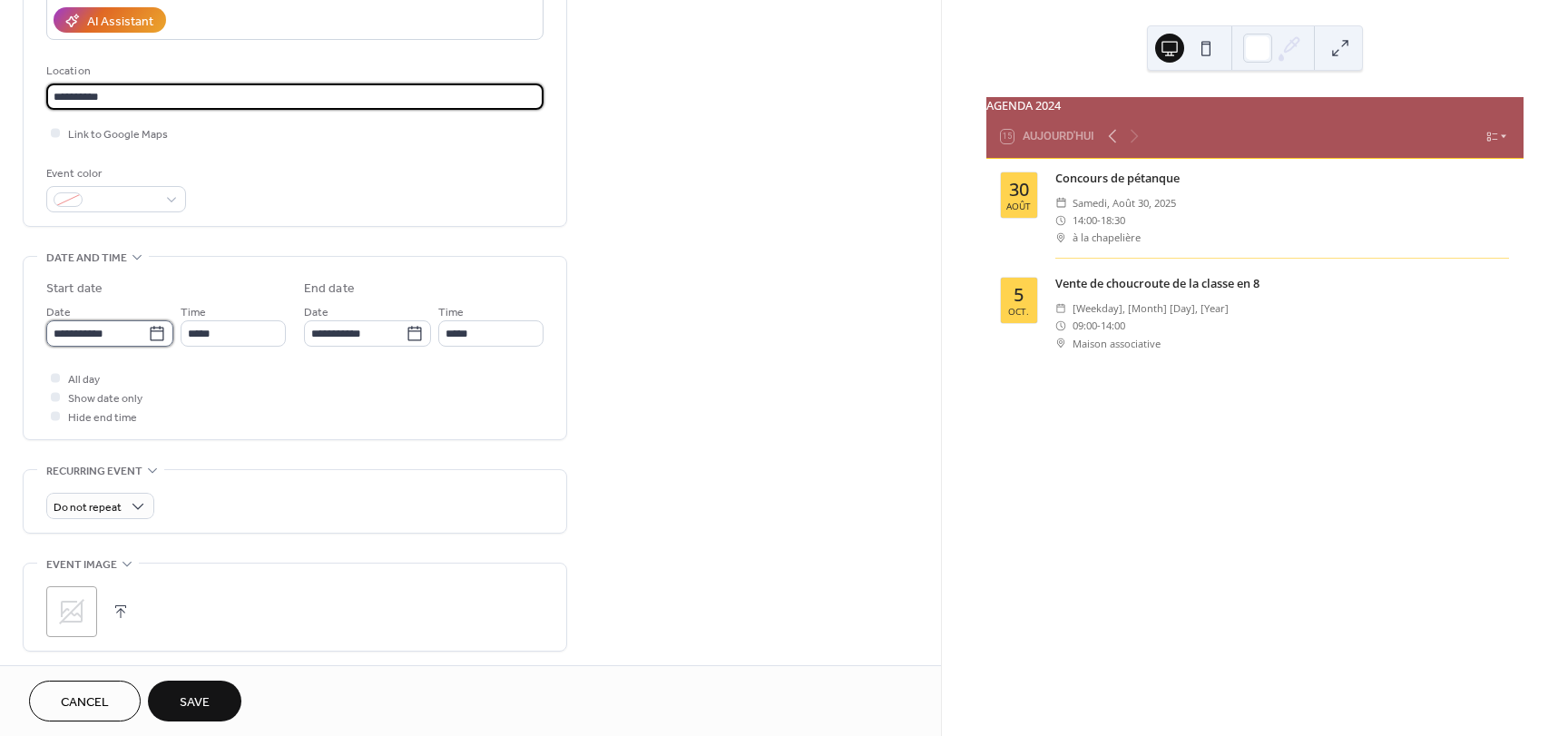 click on "**********" at bounding box center [97, 333] 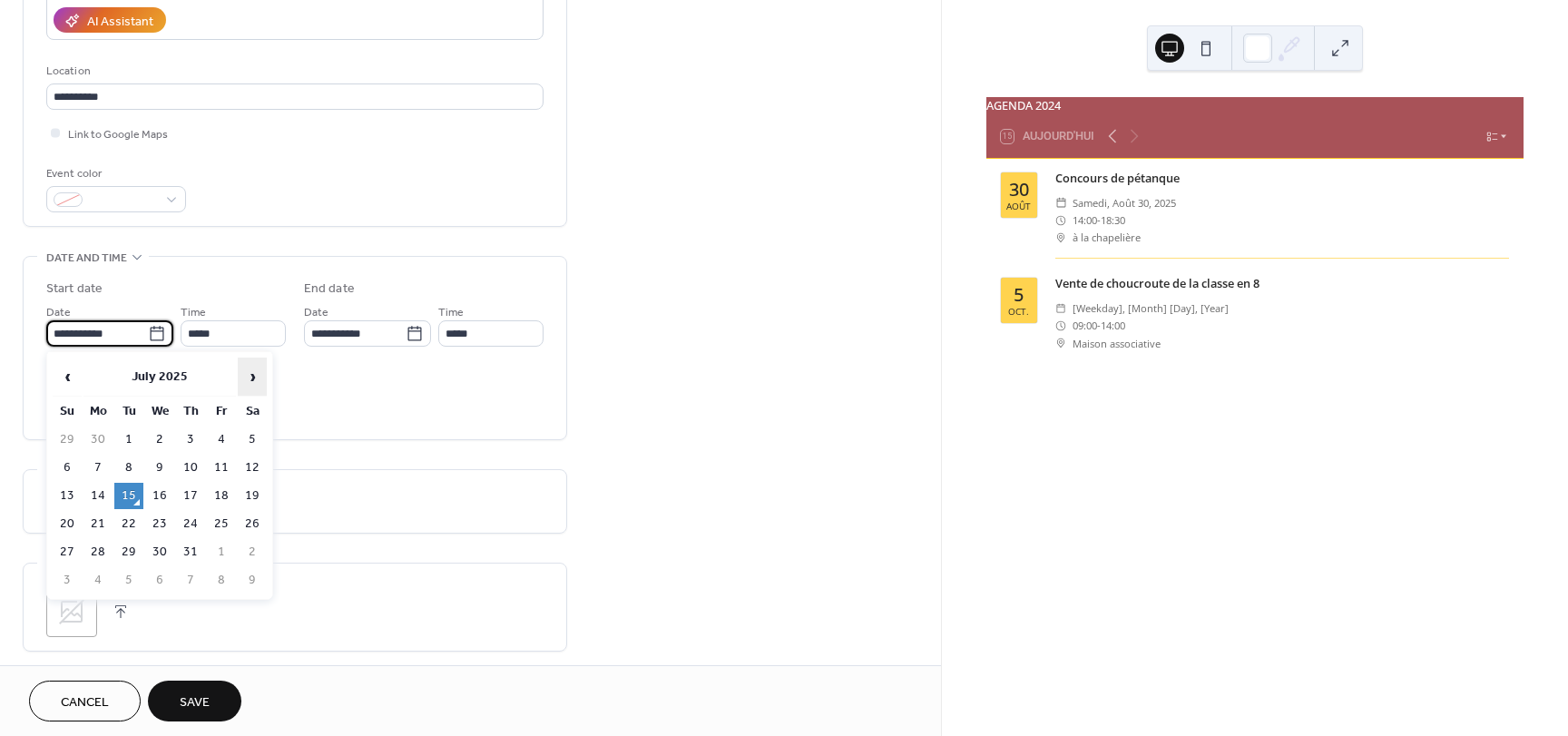 click on "›" at bounding box center (252, 377) 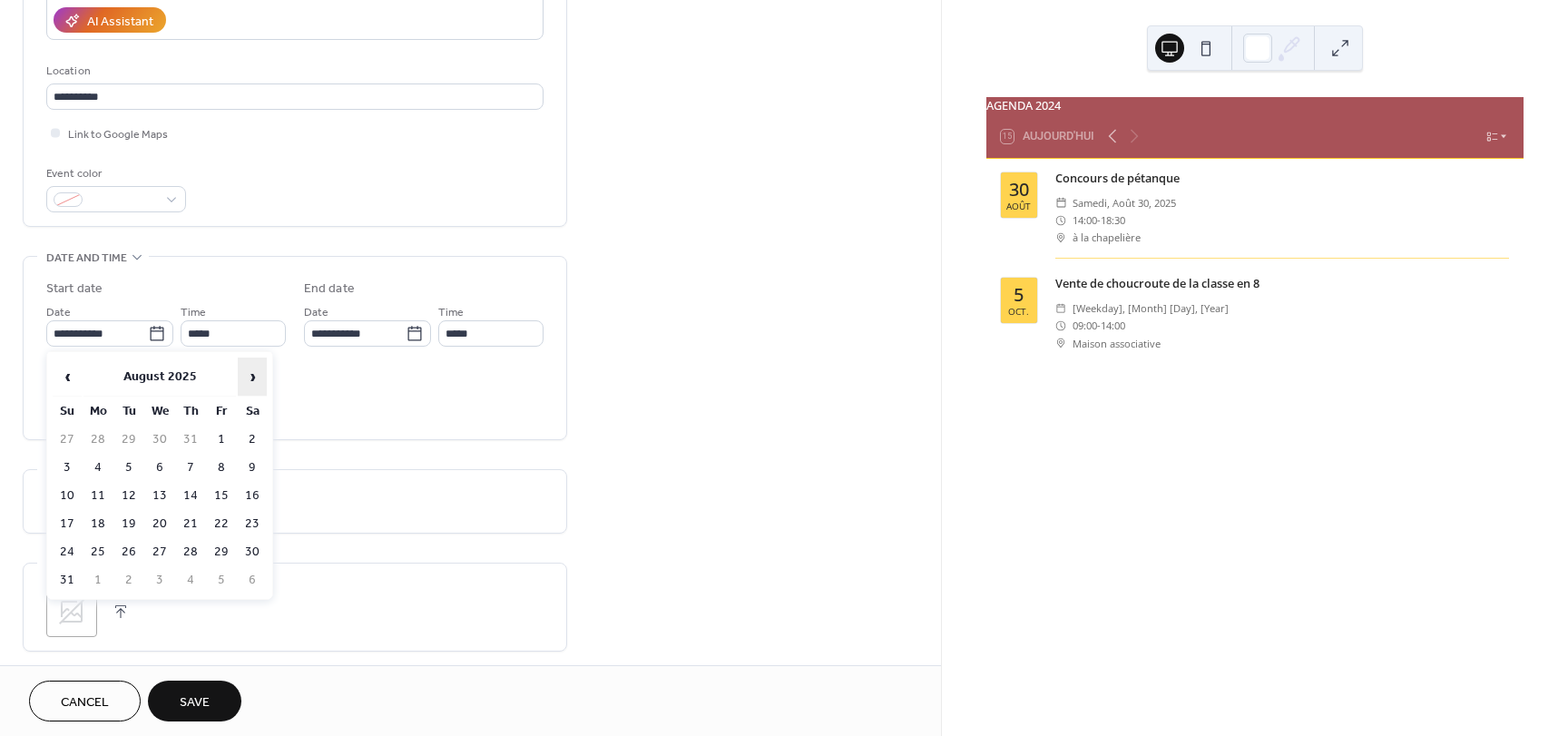 click on "›" at bounding box center [252, 377] 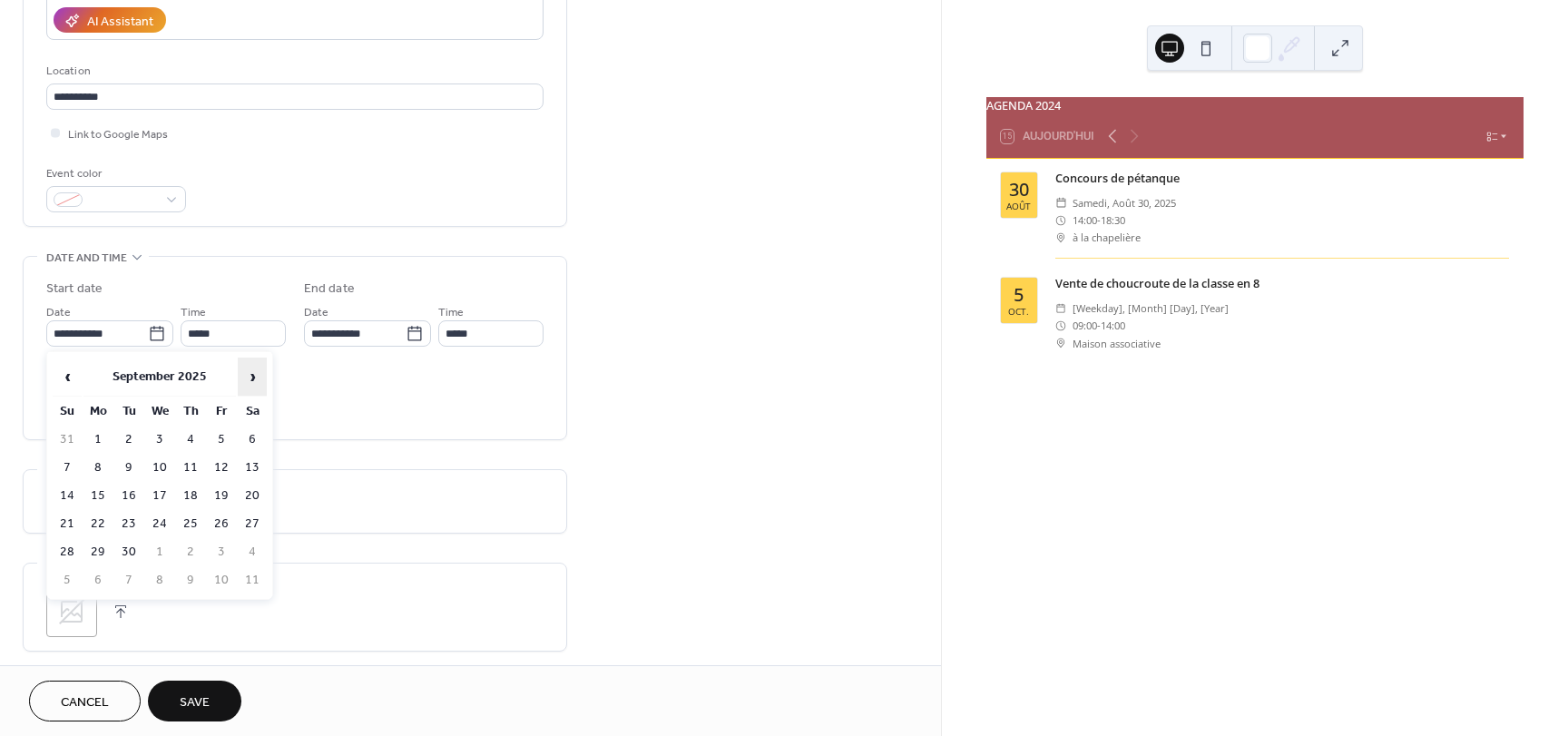 click on "›" at bounding box center (252, 377) 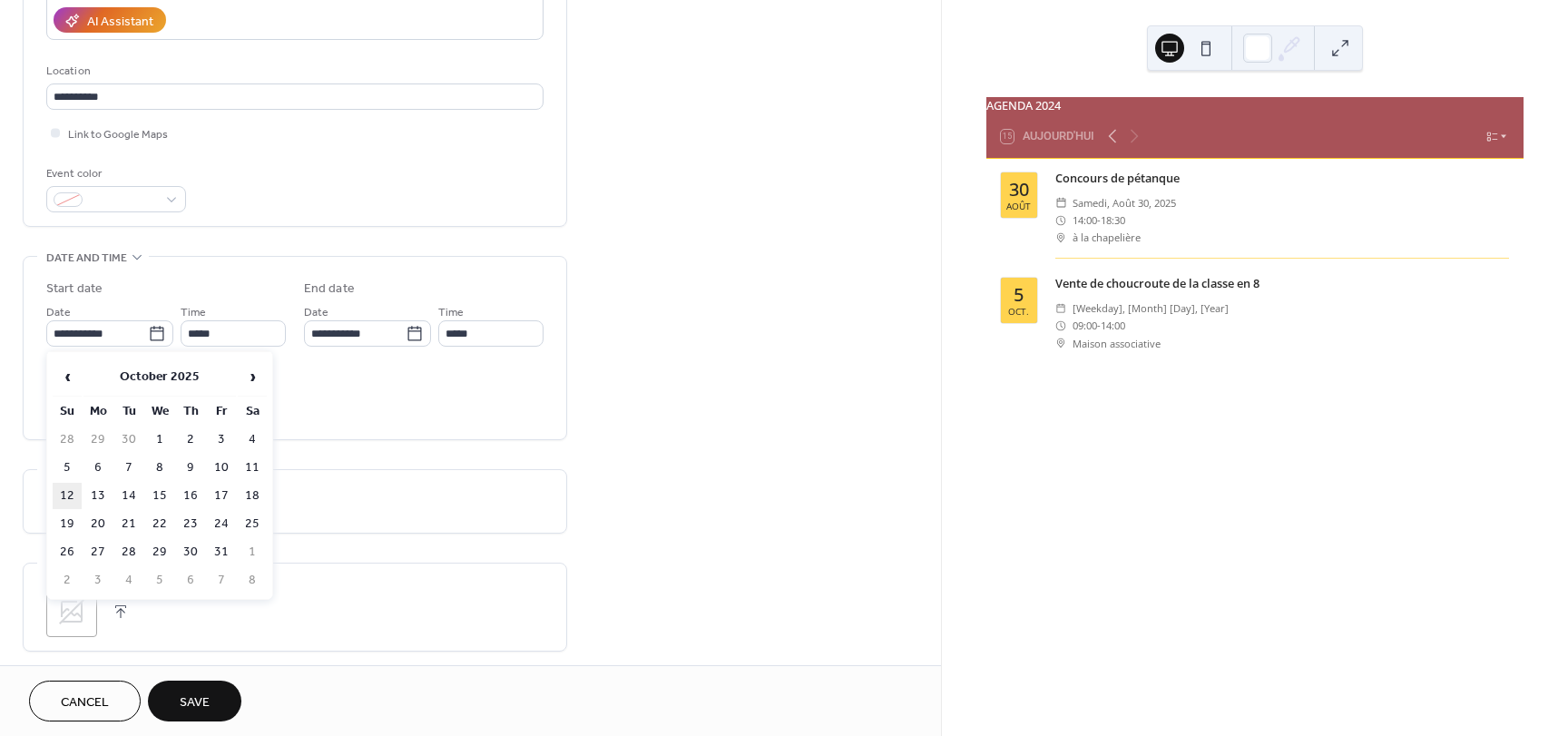 click on "12" at bounding box center [67, 496] 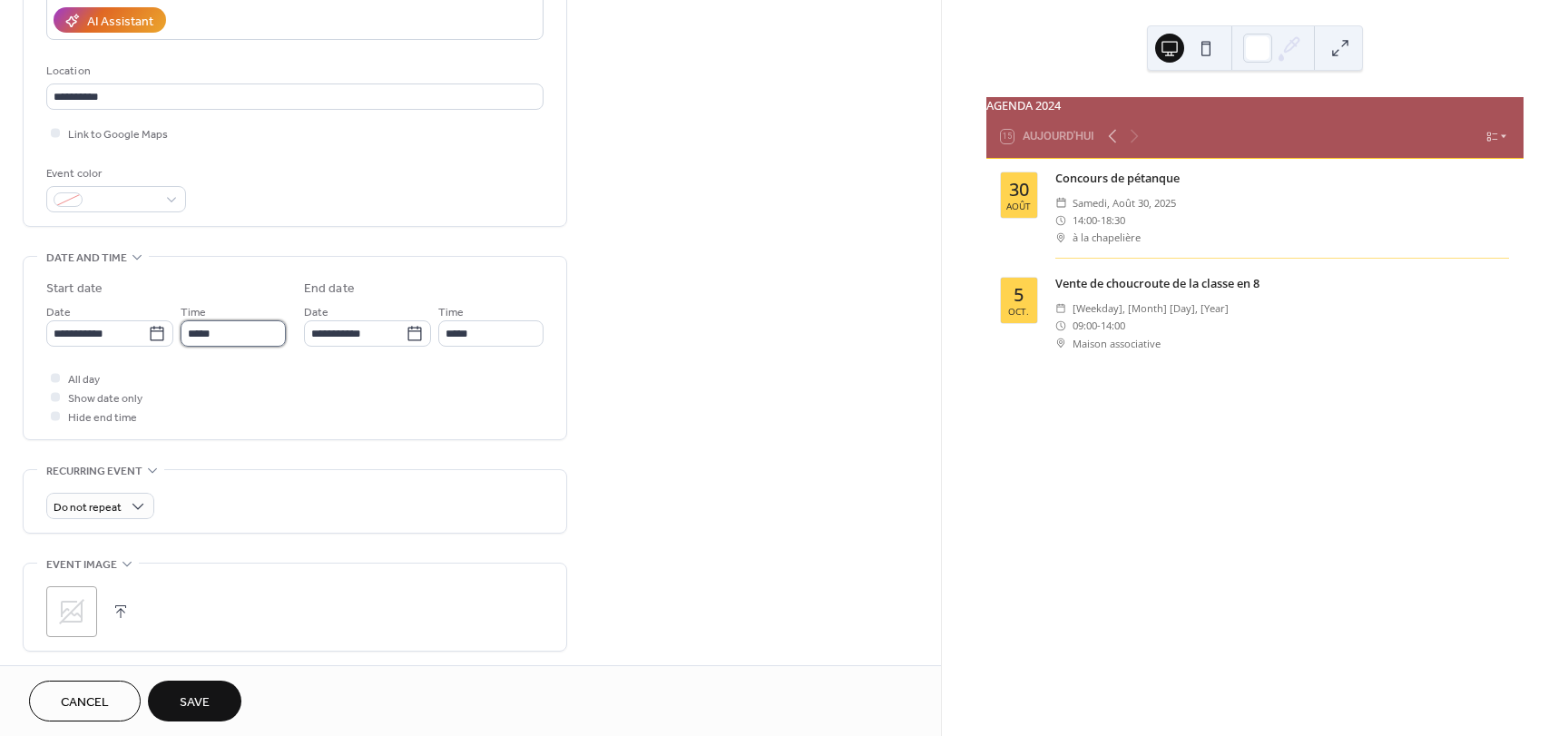 click on "*****" at bounding box center (233, 333) 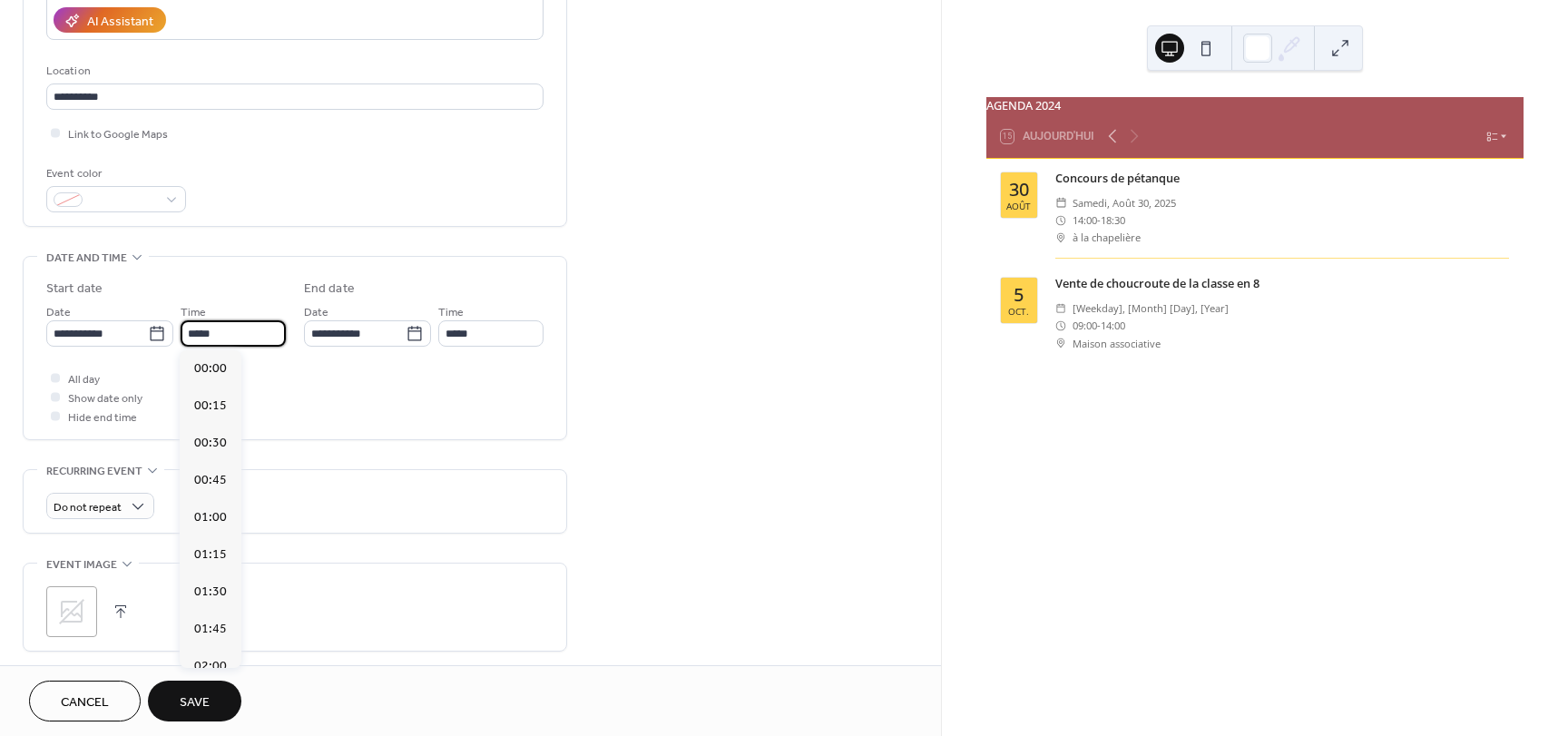scroll, scrollTop: 1786, scrollLeft: 0, axis: vertical 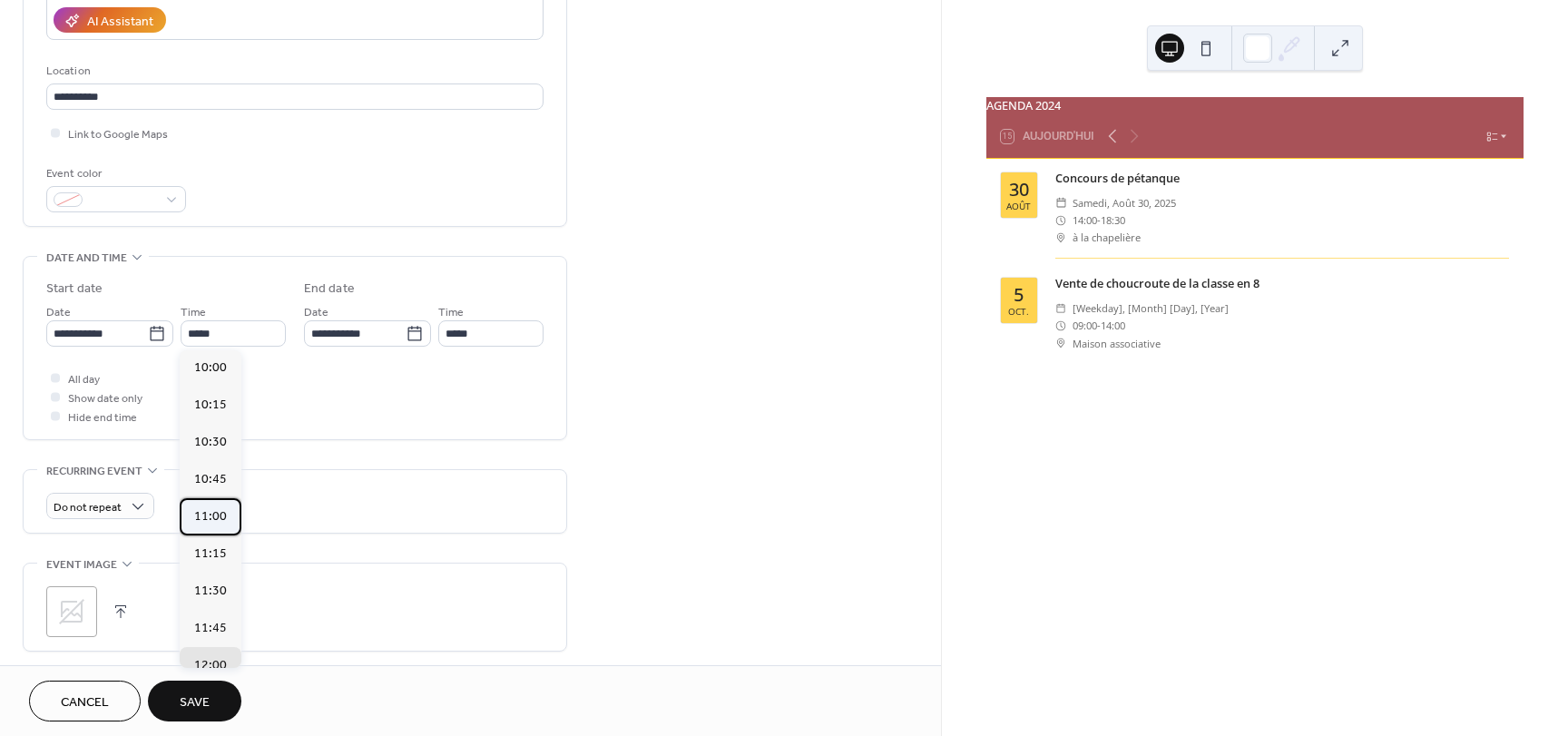 click on "11:00" at bounding box center (211, 516) 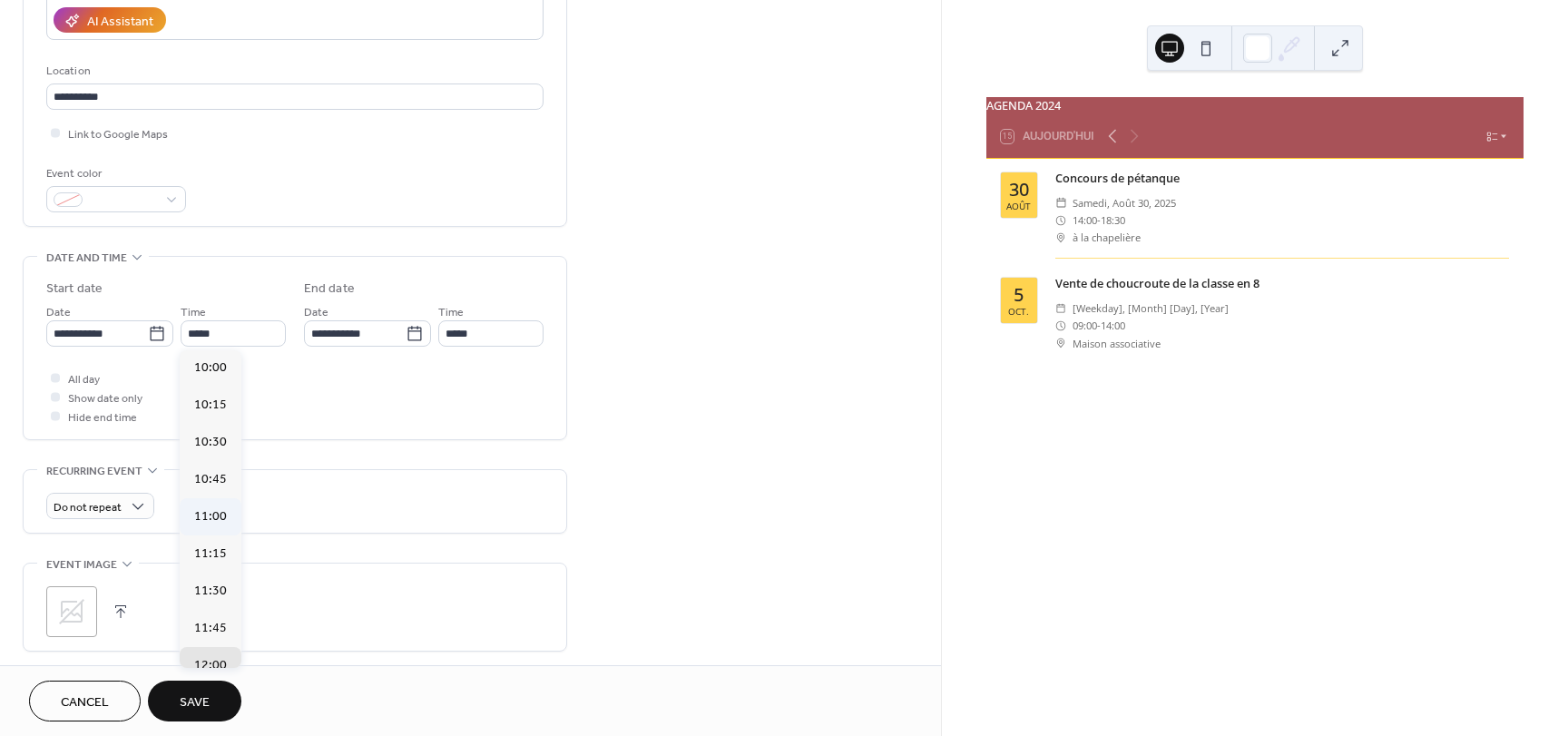 type on "*****" 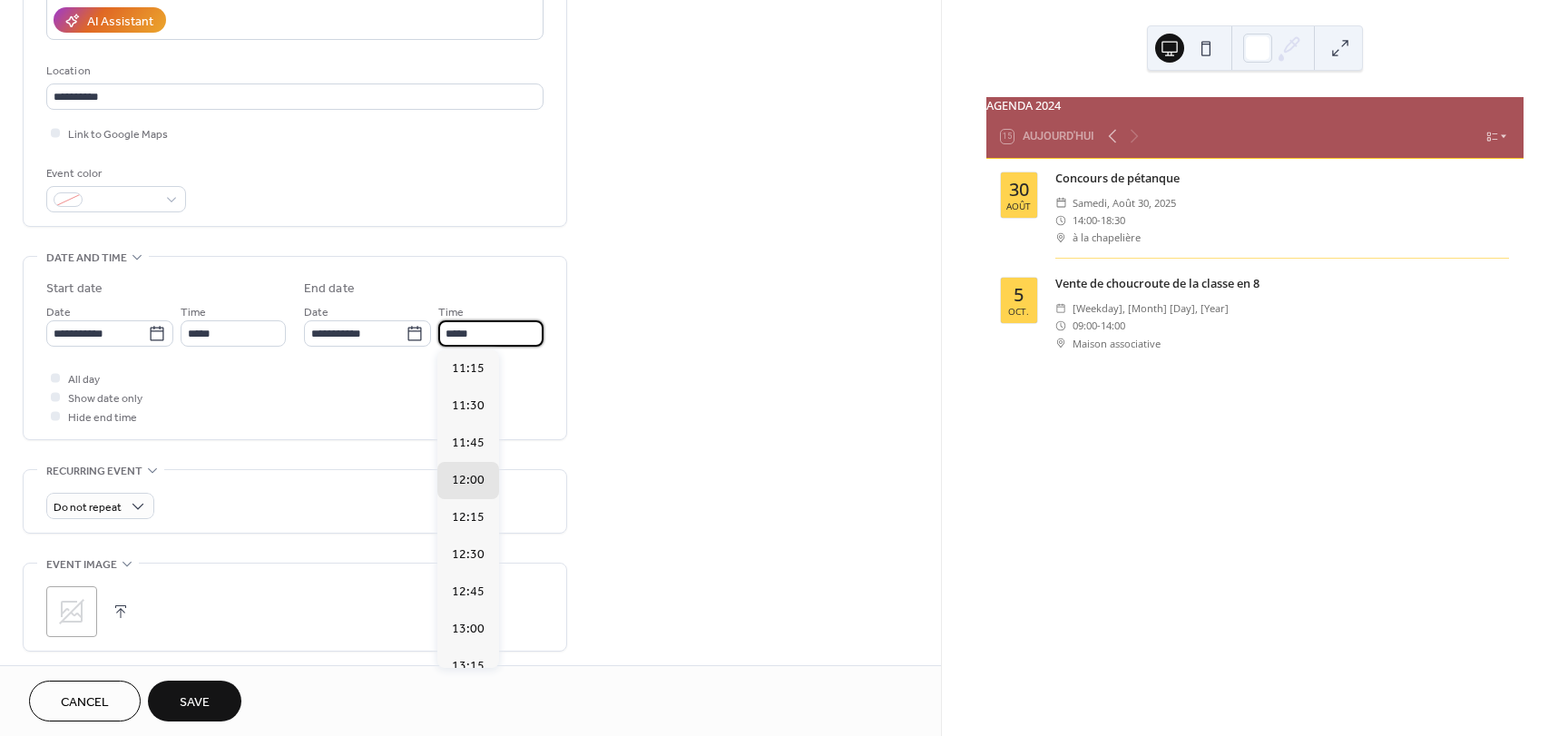 click on "*****" at bounding box center (491, 333) 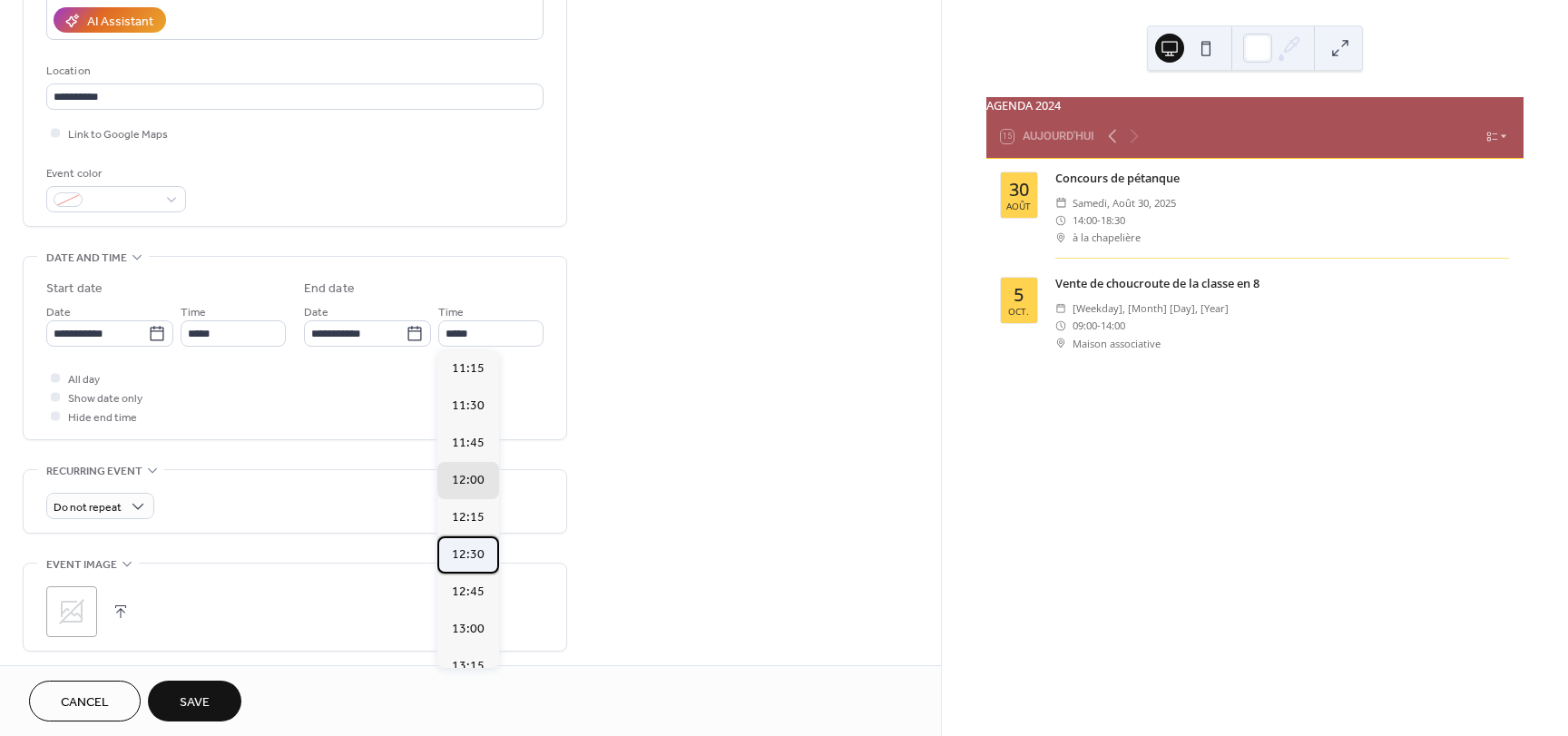 click on "12:30" at bounding box center [468, 554] 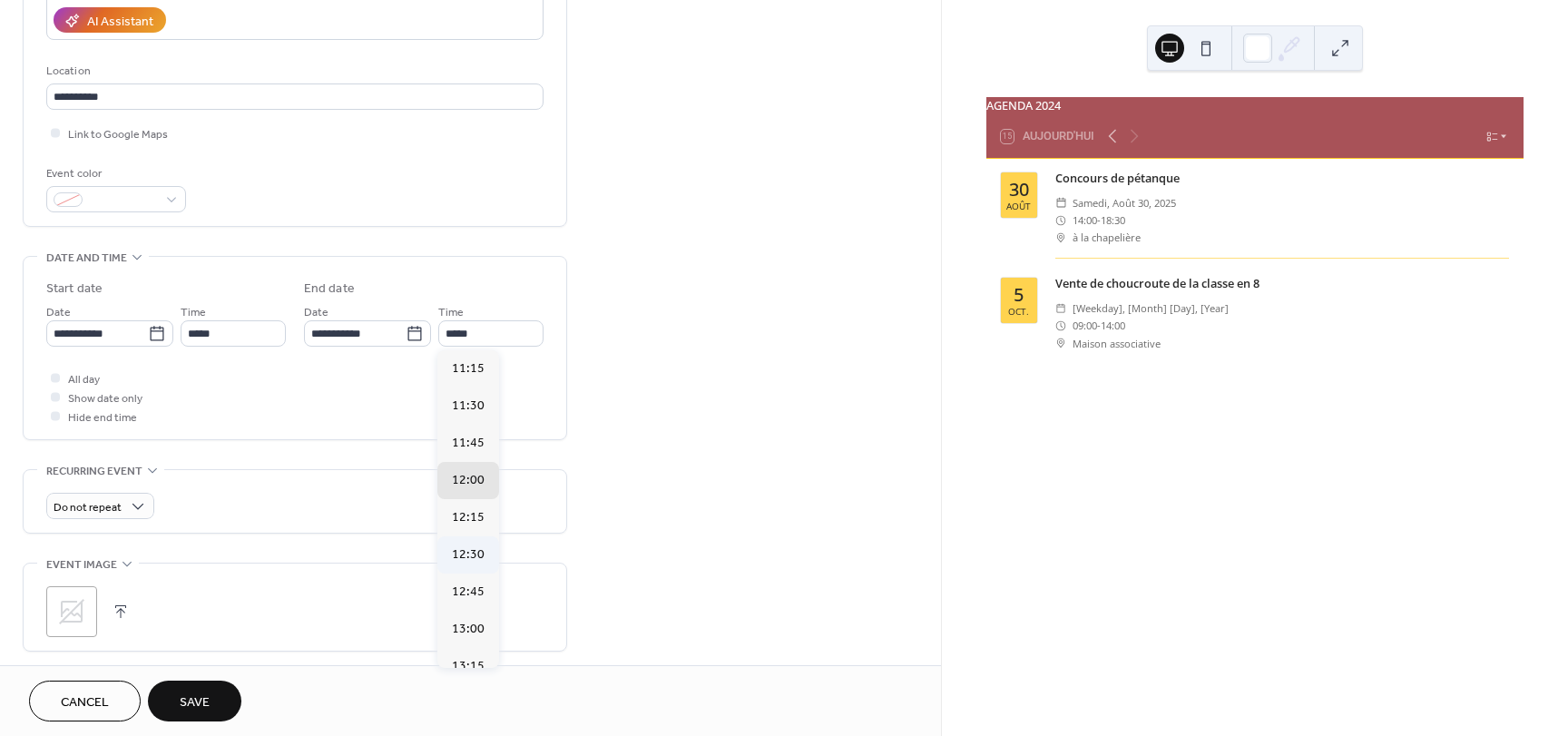 type on "*****" 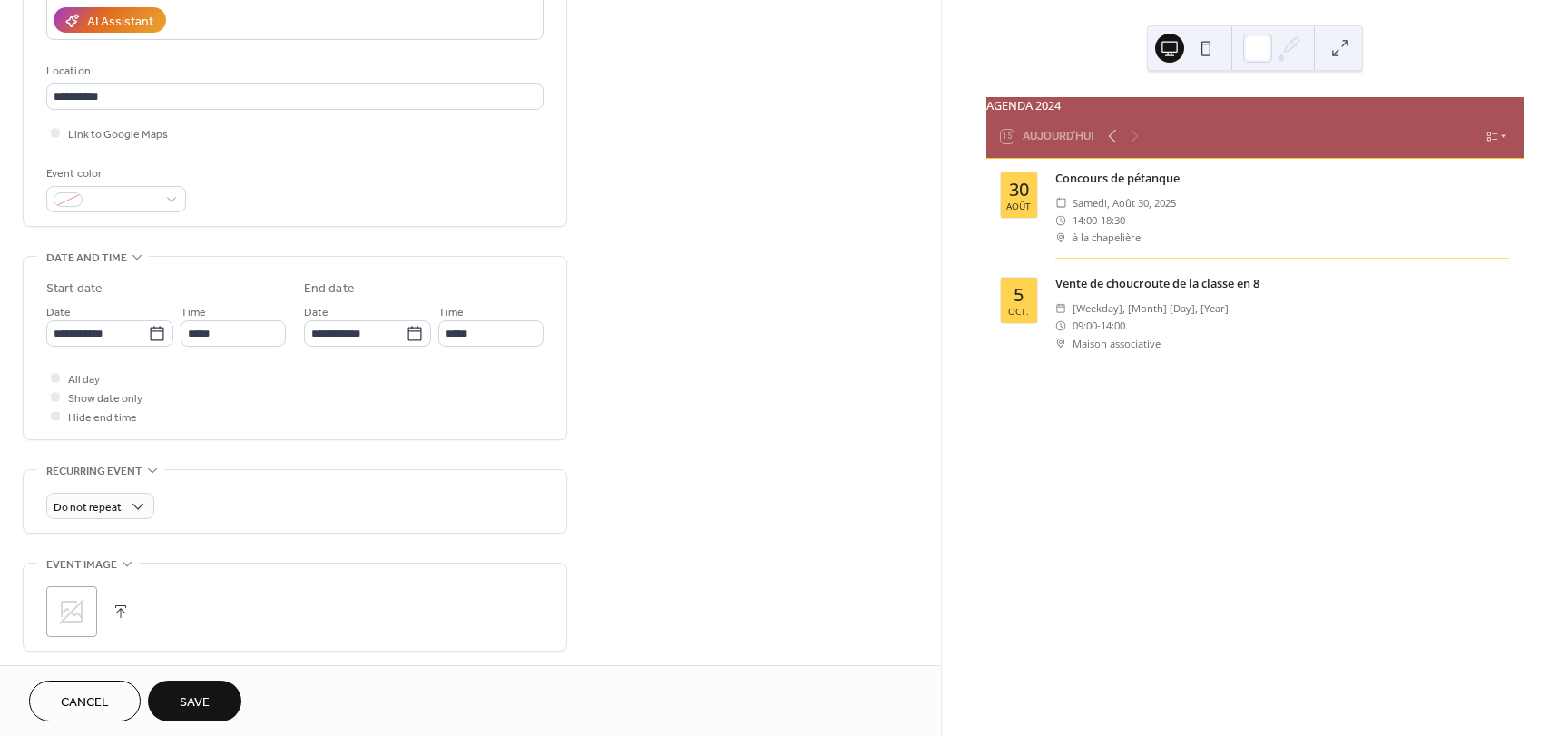click on "Save" at bounding box center (194, 702) 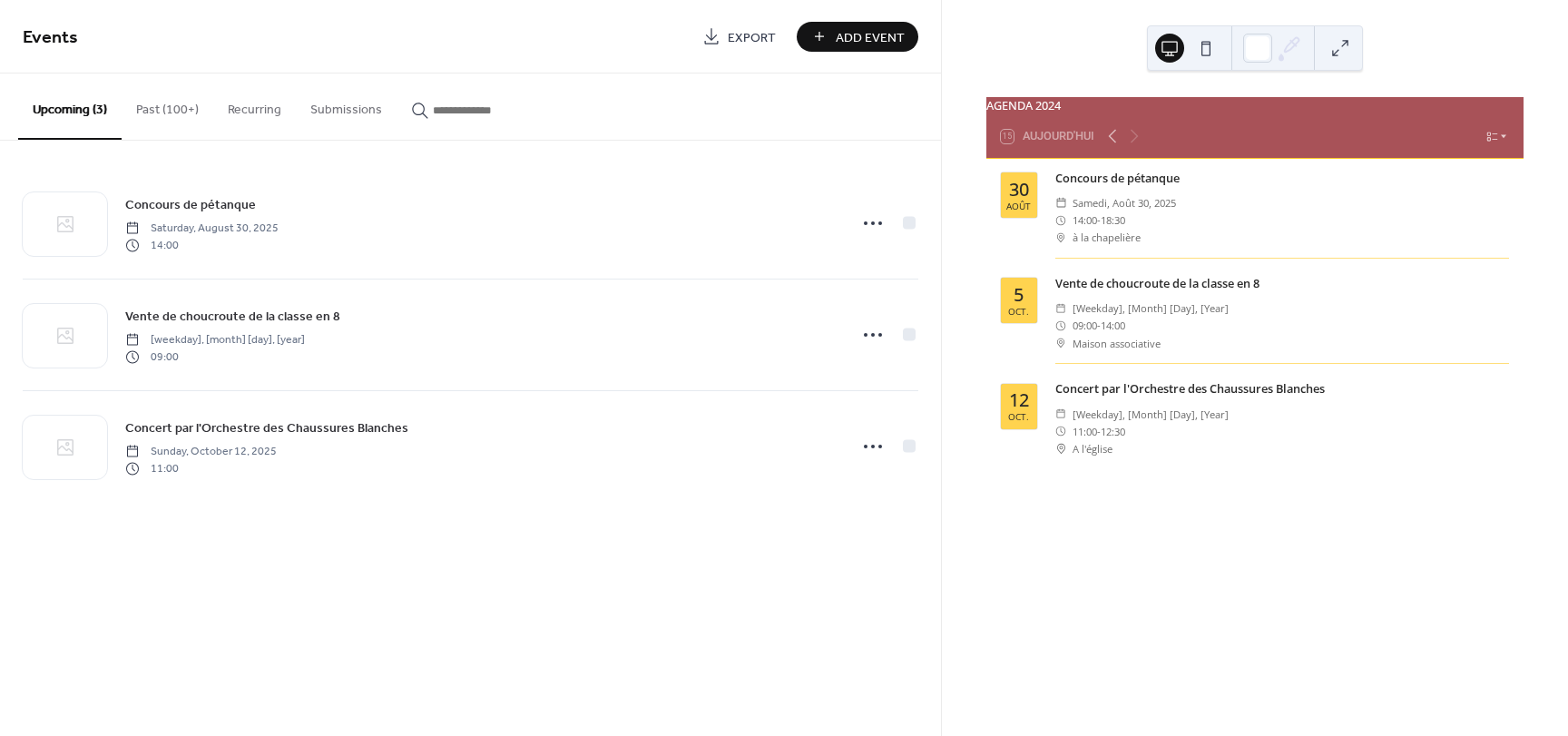 click on "Add Event" at bounding box center (870, 37) 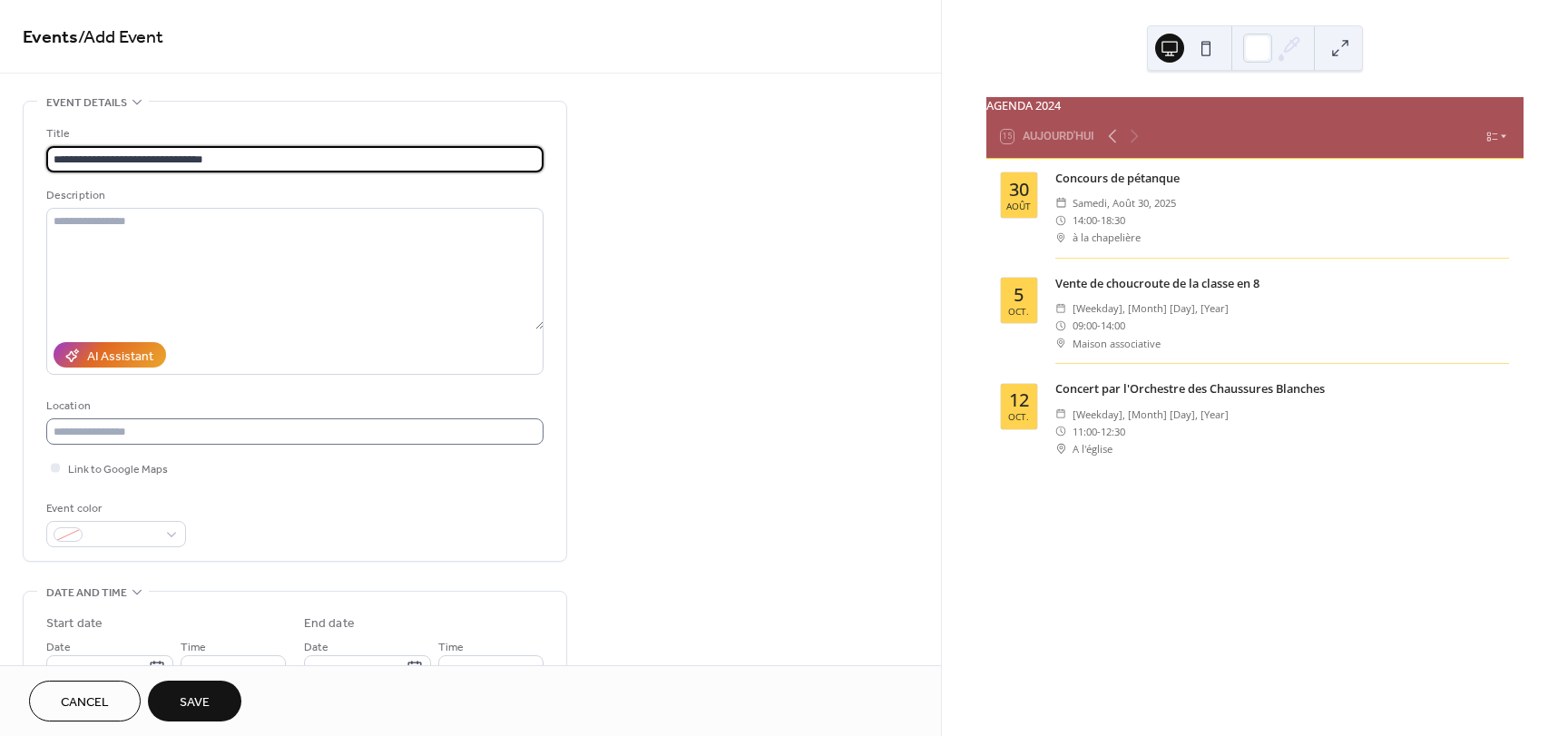 type on "**********" 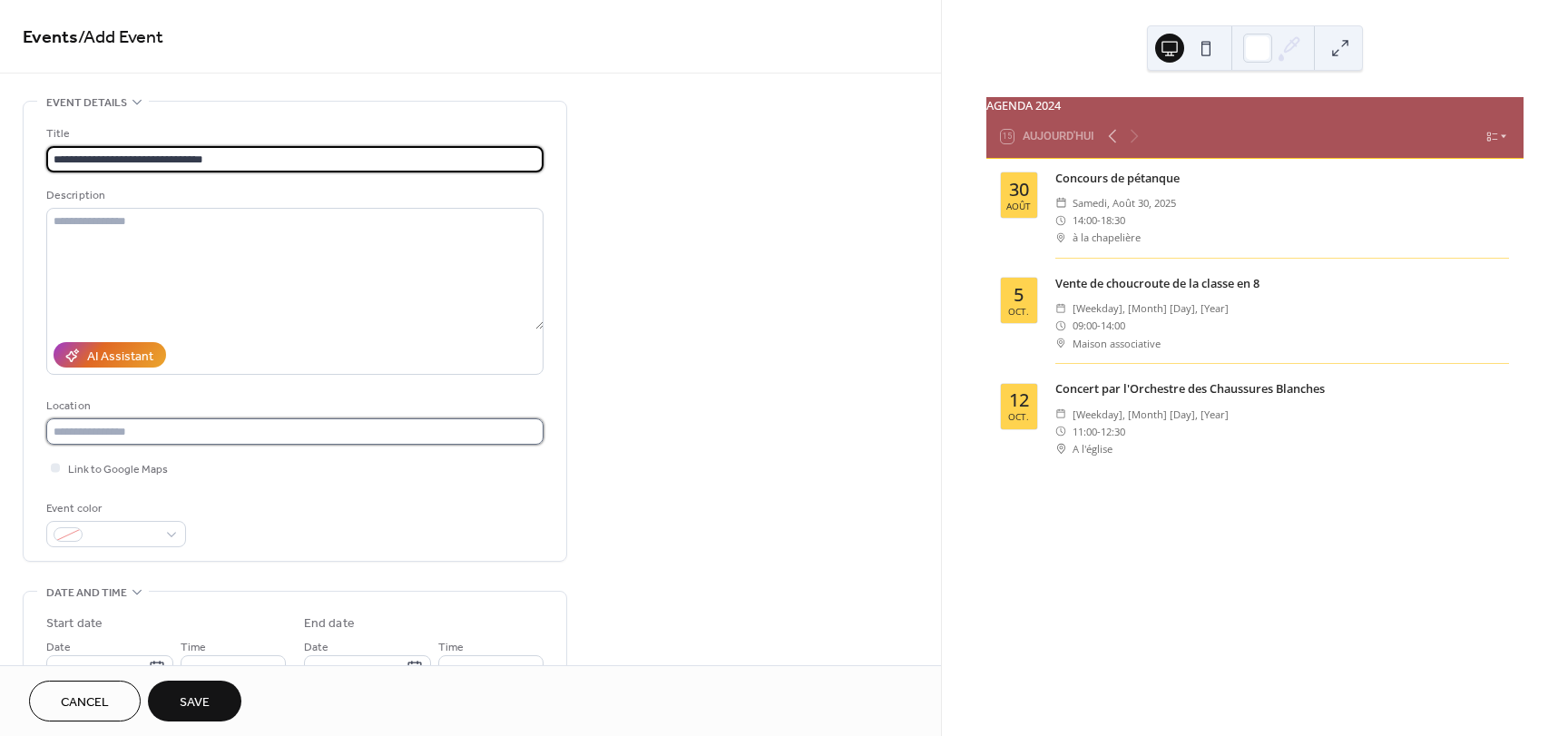 click at bounding box center [295, 431] 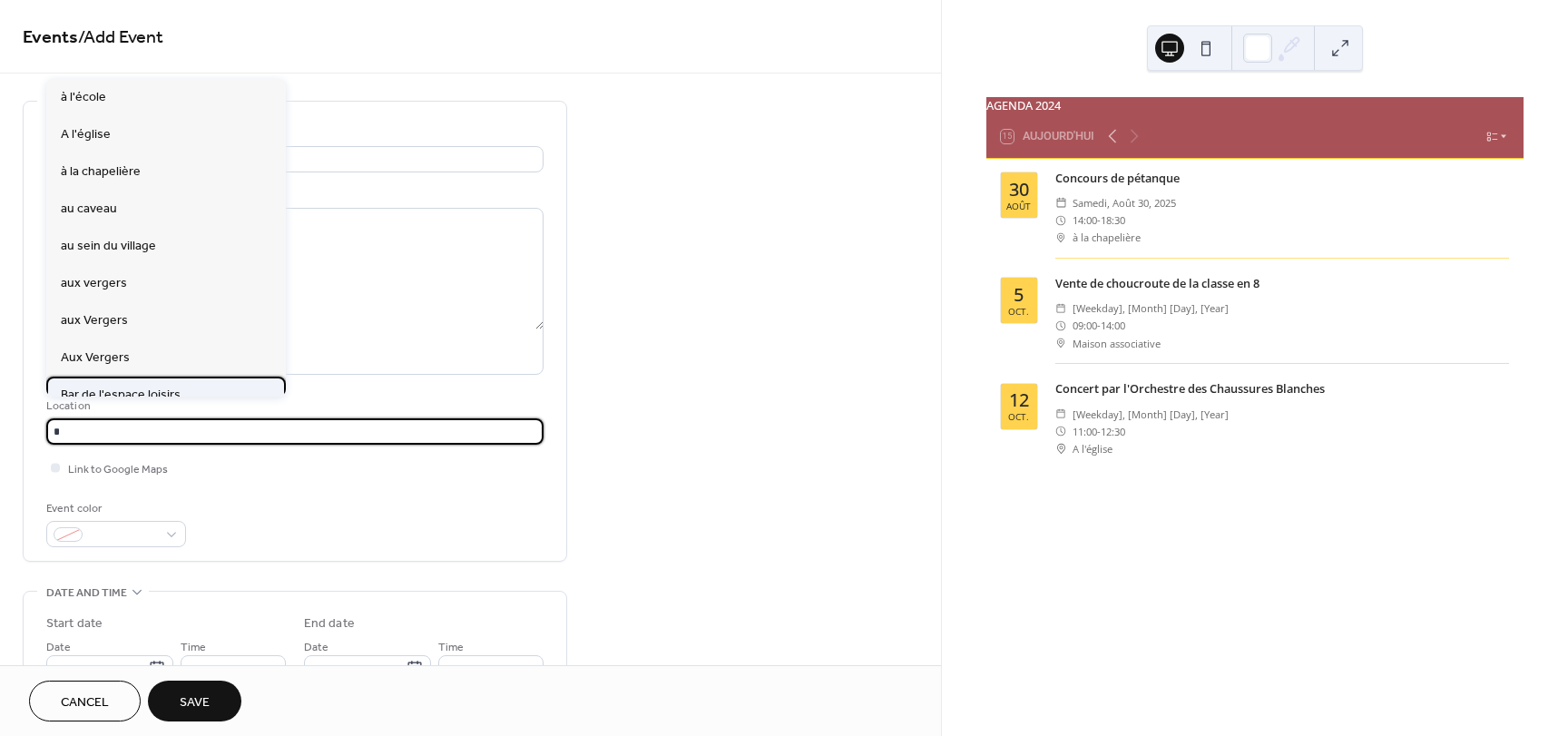 click on "Bar de l'espace loisirs" at bounding box center (121, 395) 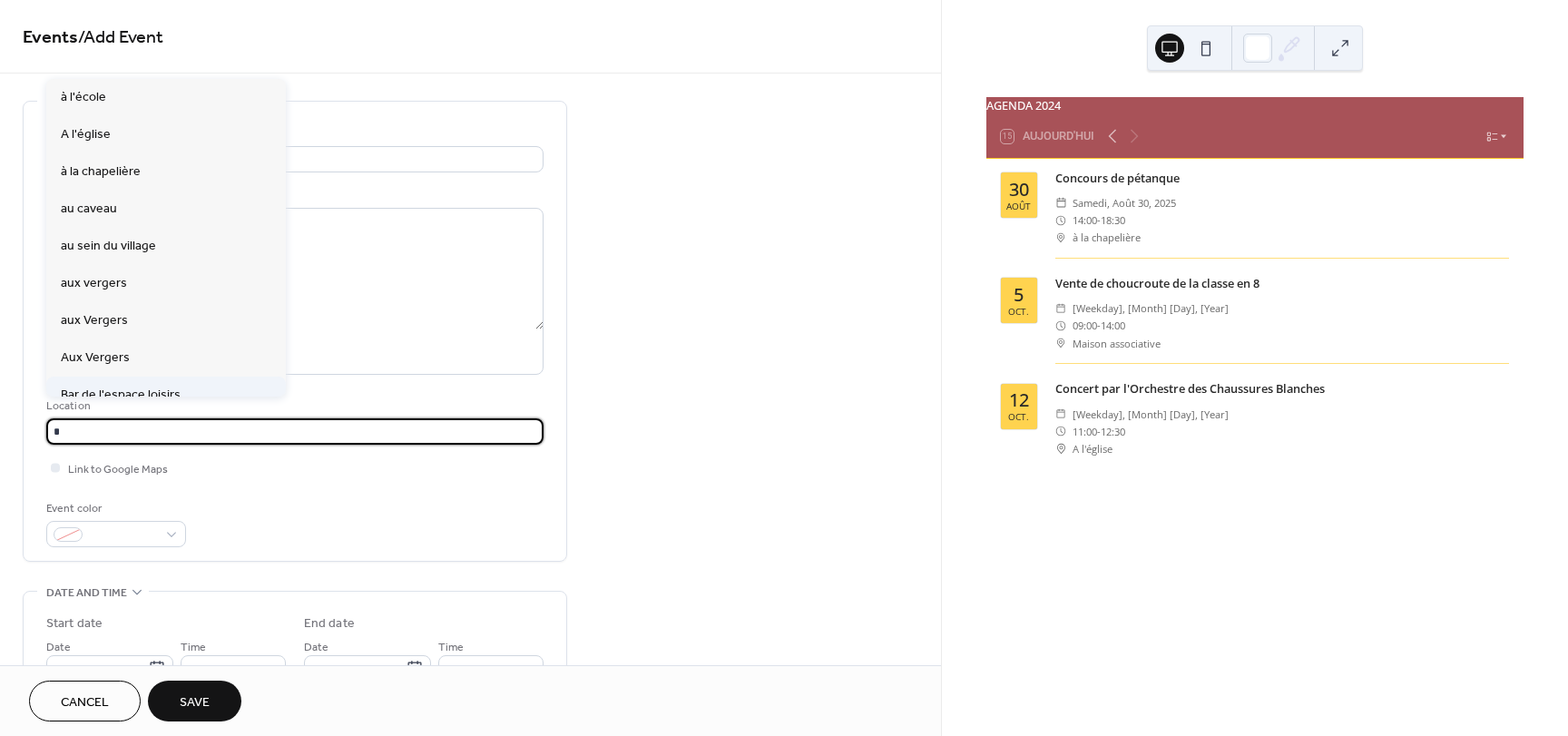 type on "**********" 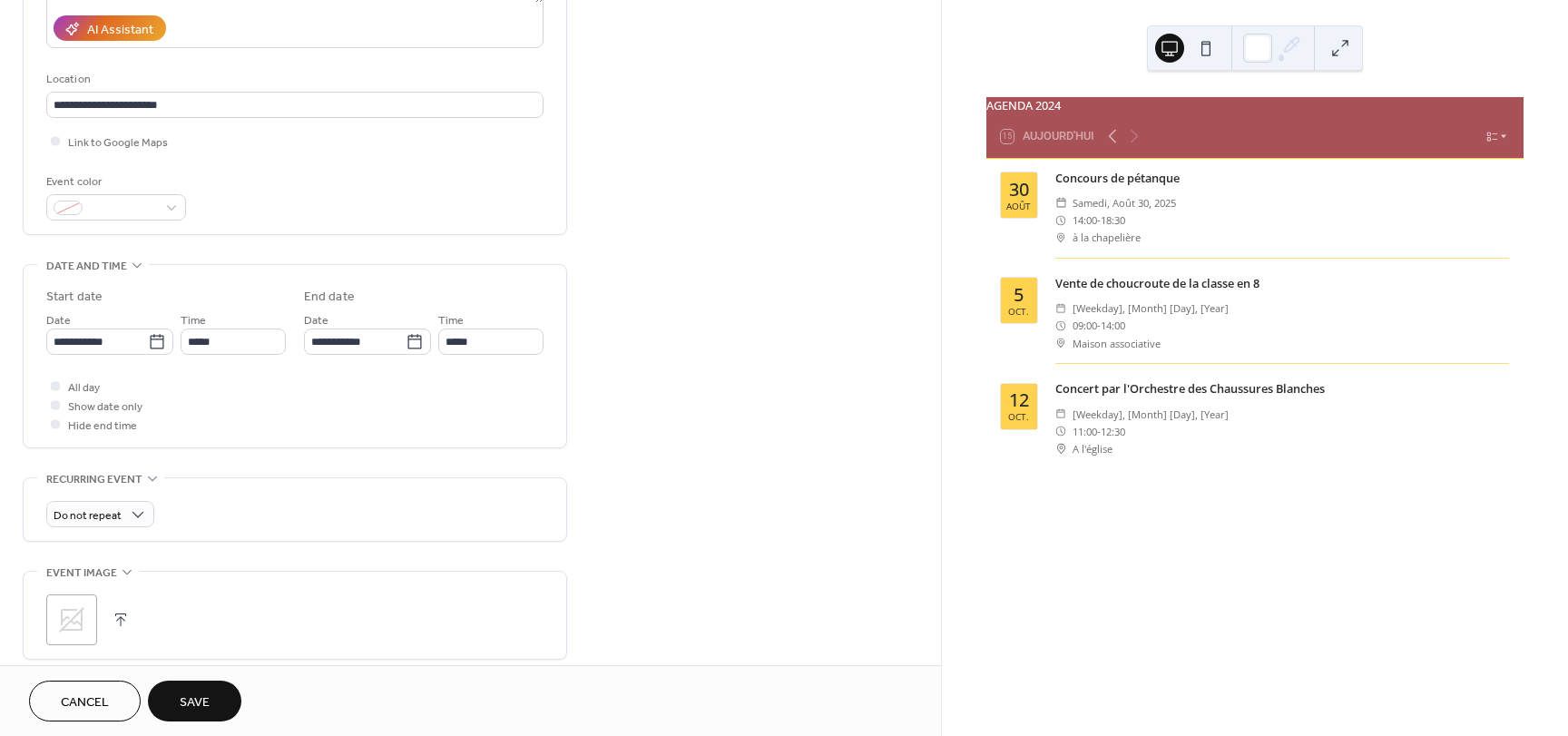 scroll, scrollTop: 329, scrollLeft: 0, axis: vertical 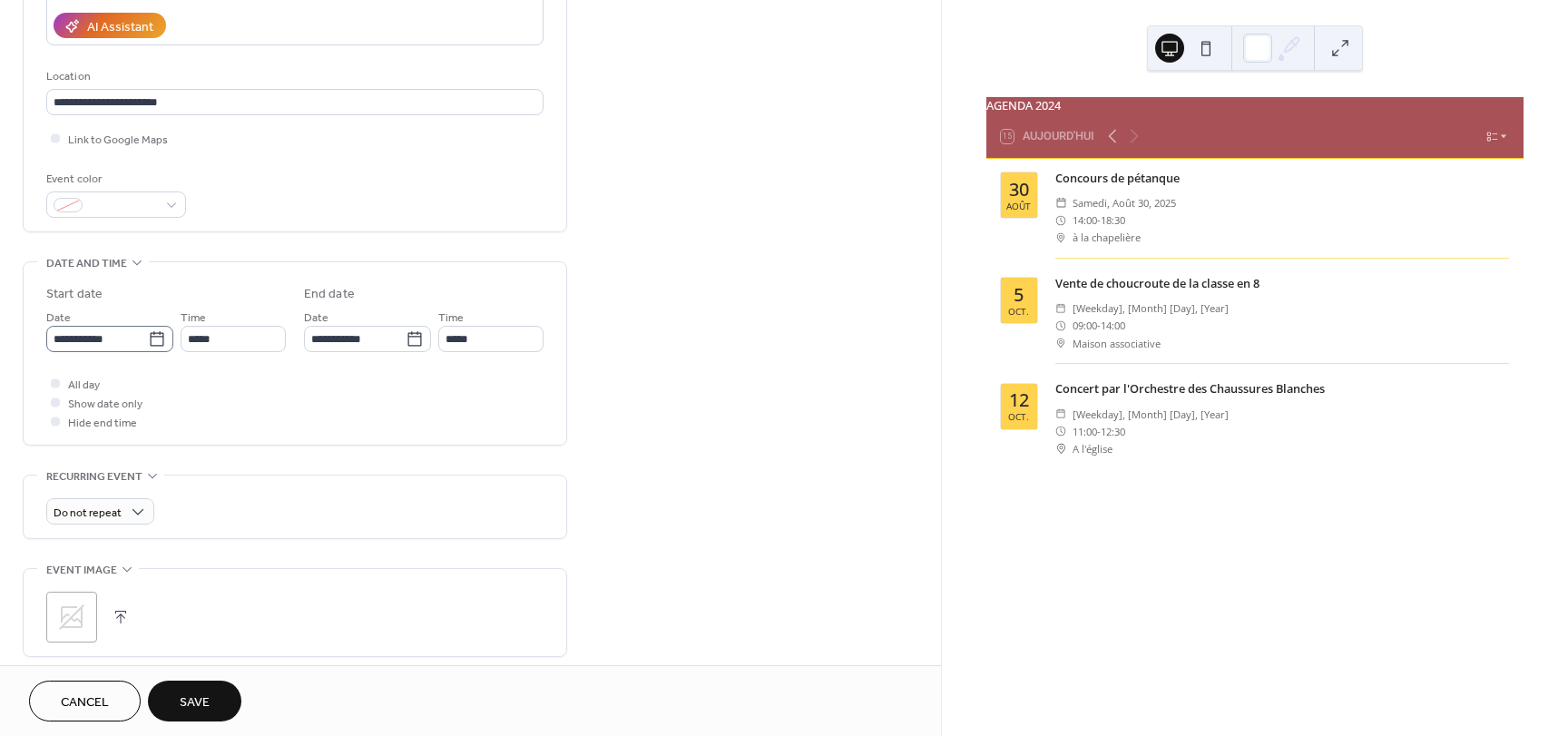 click 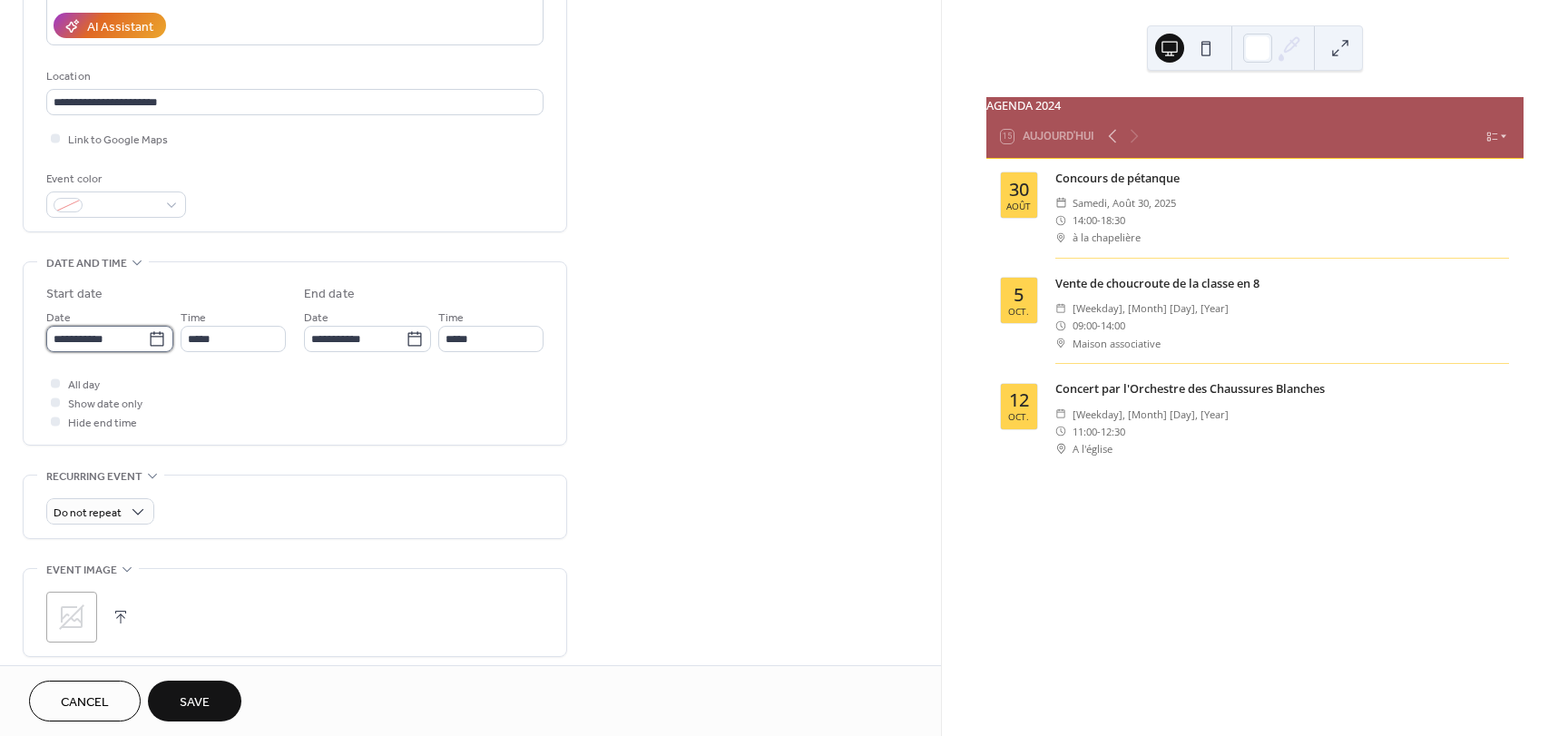 click on "**********" at bounding box center [97, 339] 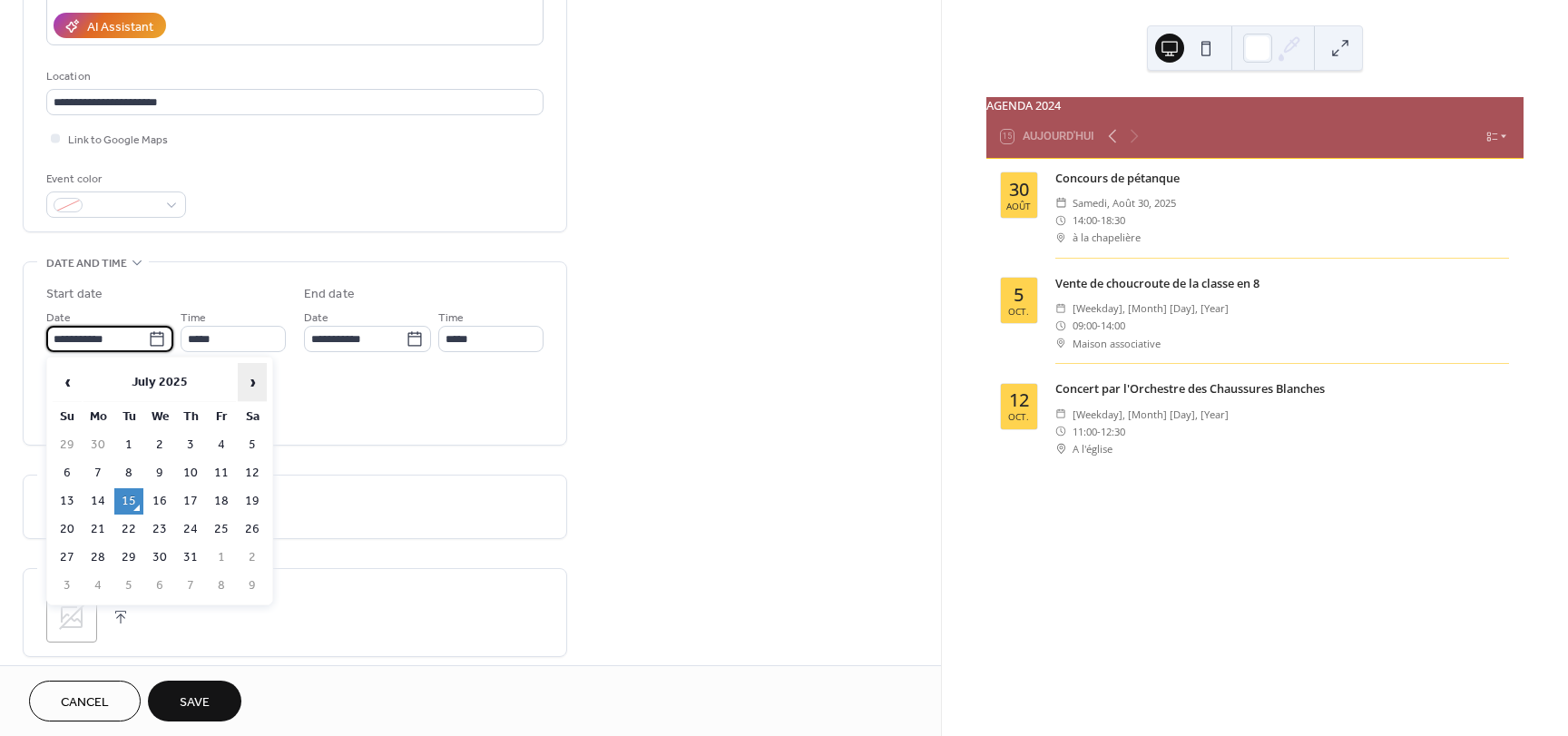 click on "›" at bounding box center [252, 382] 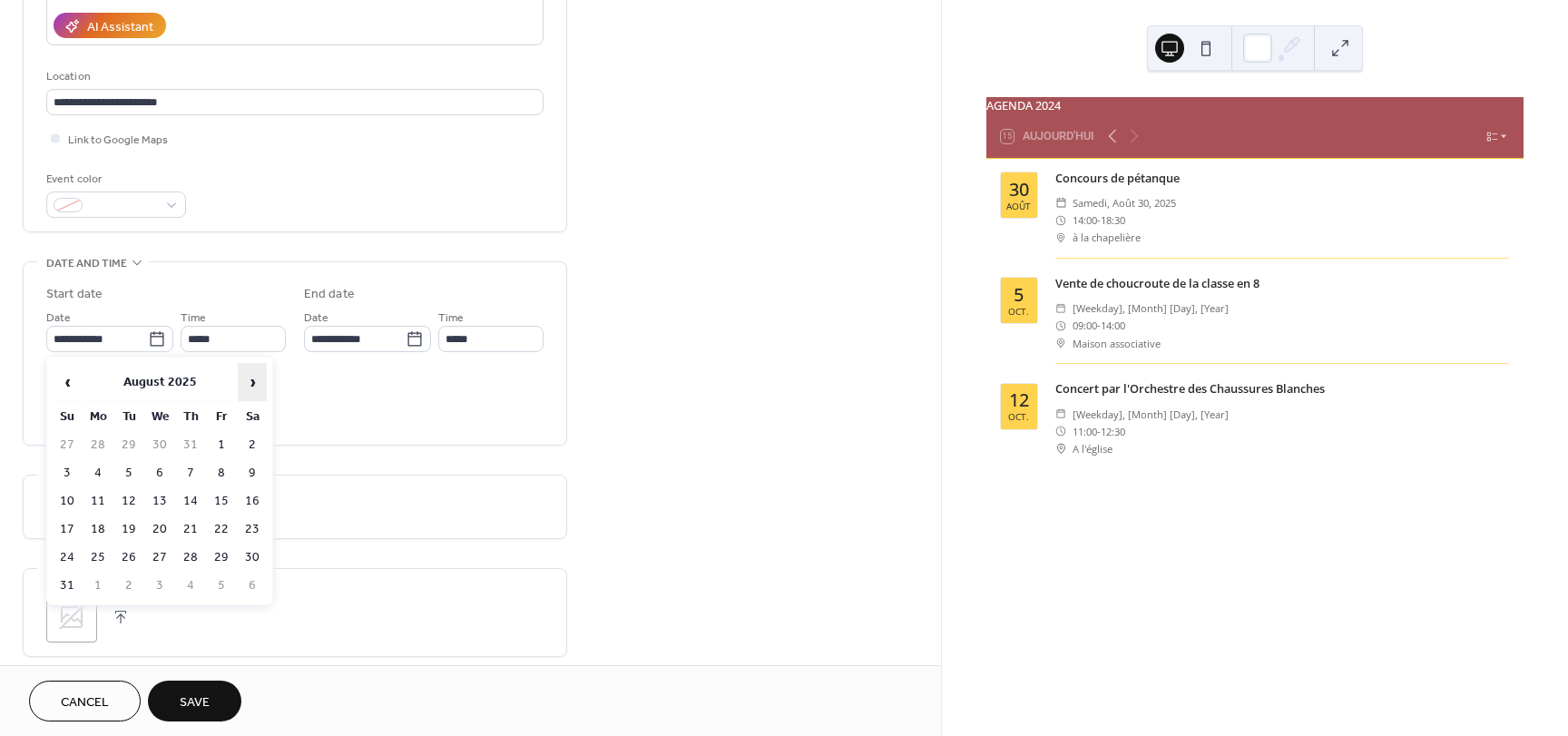 click on "›" at bounding box center (252, 382) 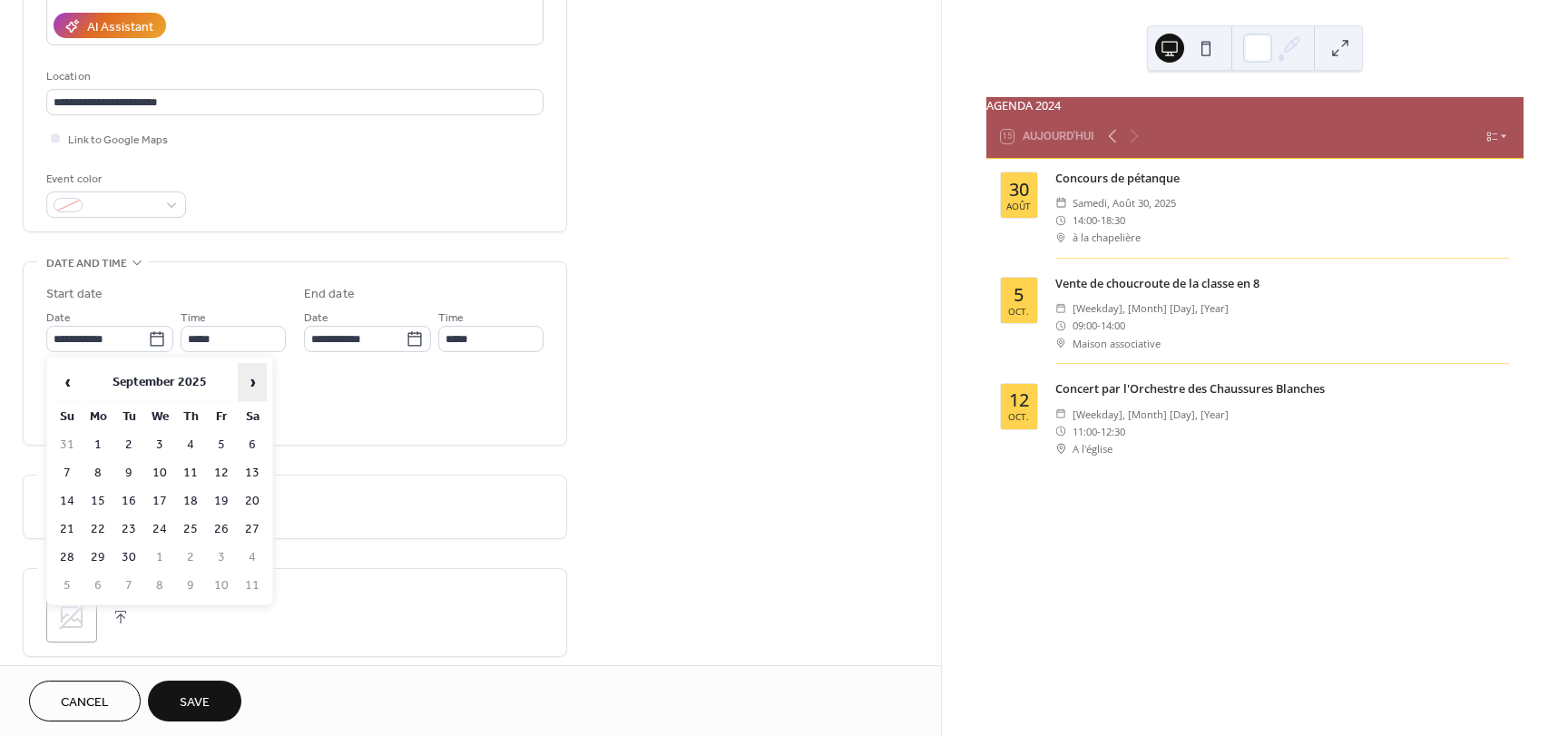 click on "›" at bounding box center [252, 382] 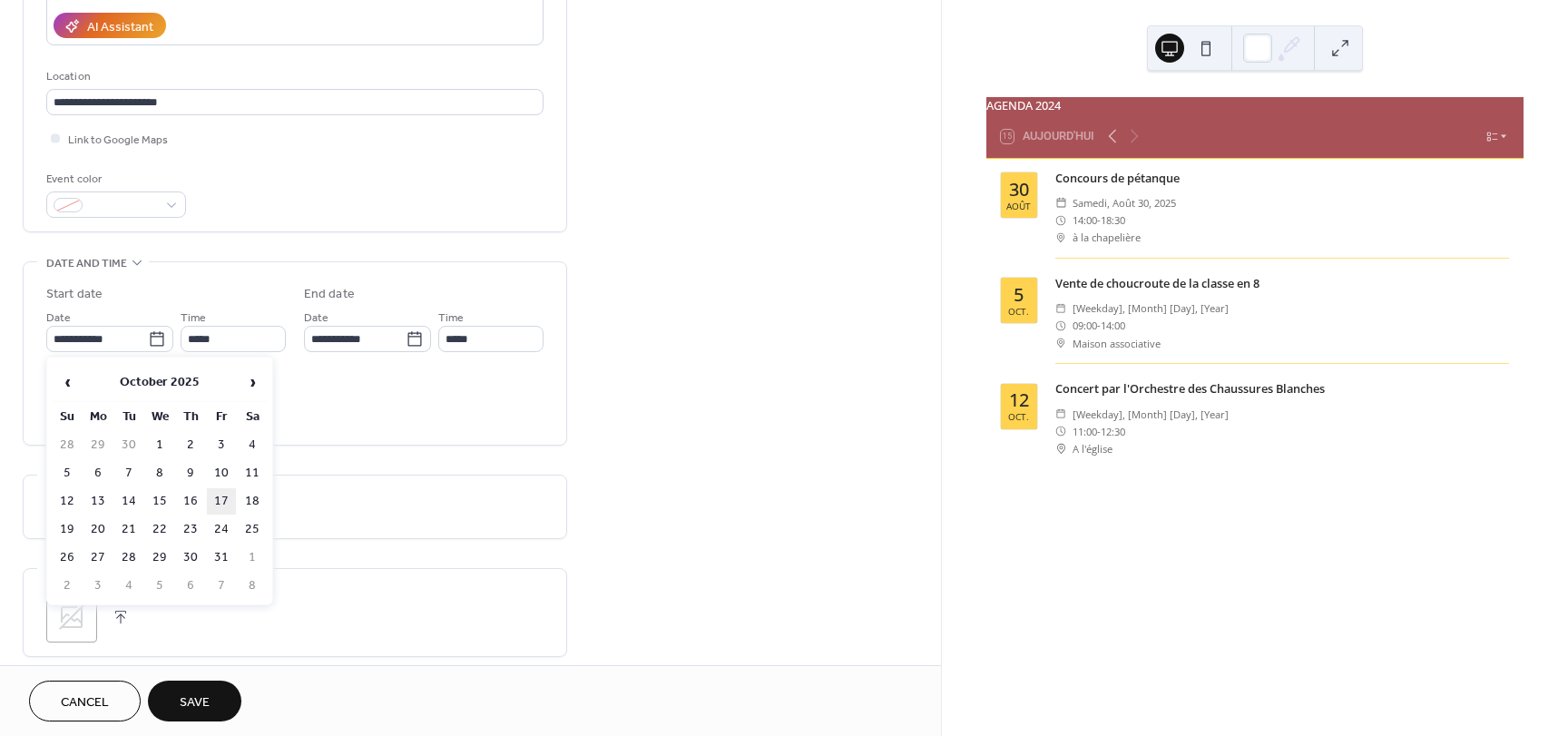 click on "17" at bounding box center [221, 501] 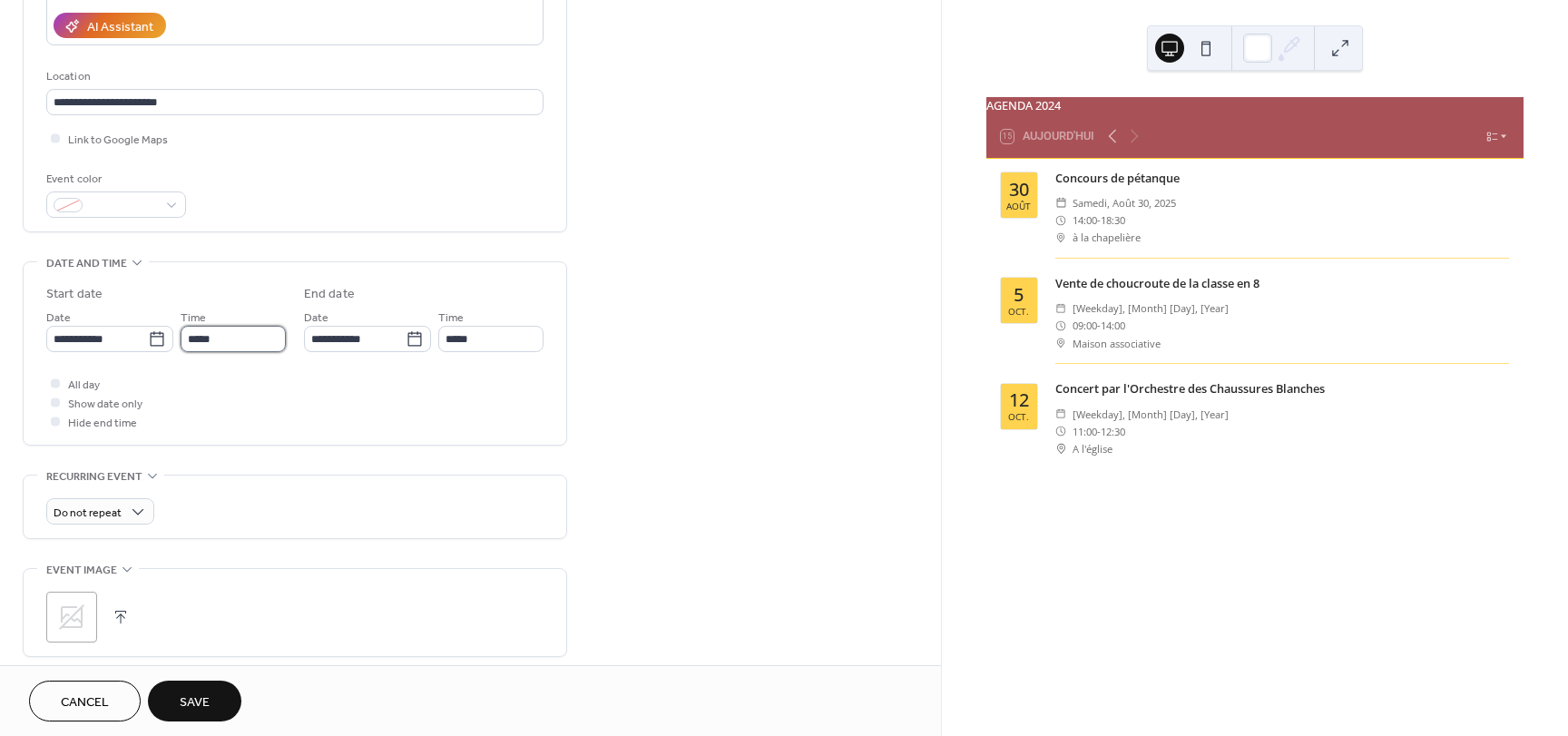 click on "*****" at bounding box center [233, 339] 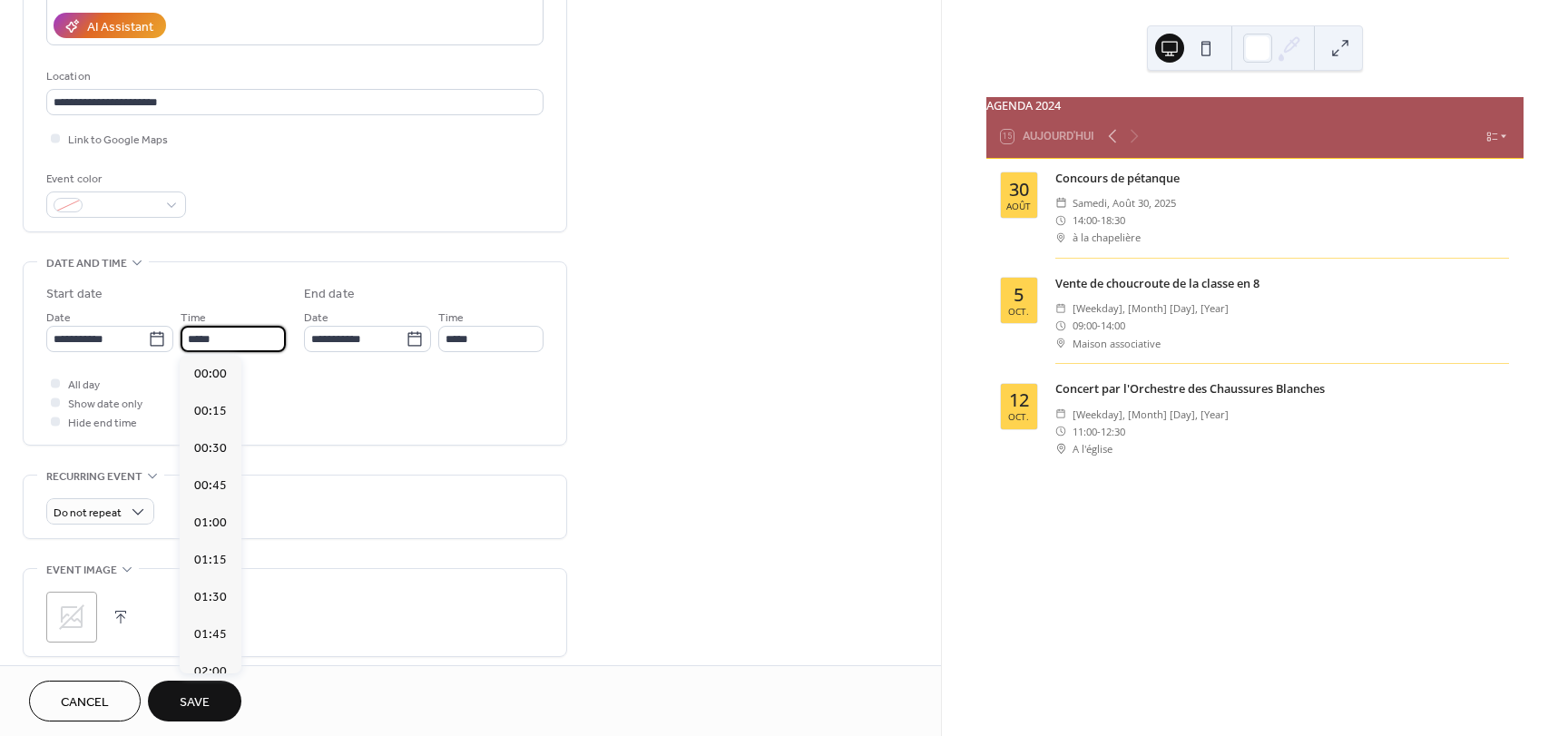 scroll, scrollTop: 1786, scrollLeft: 0, axis: vertical 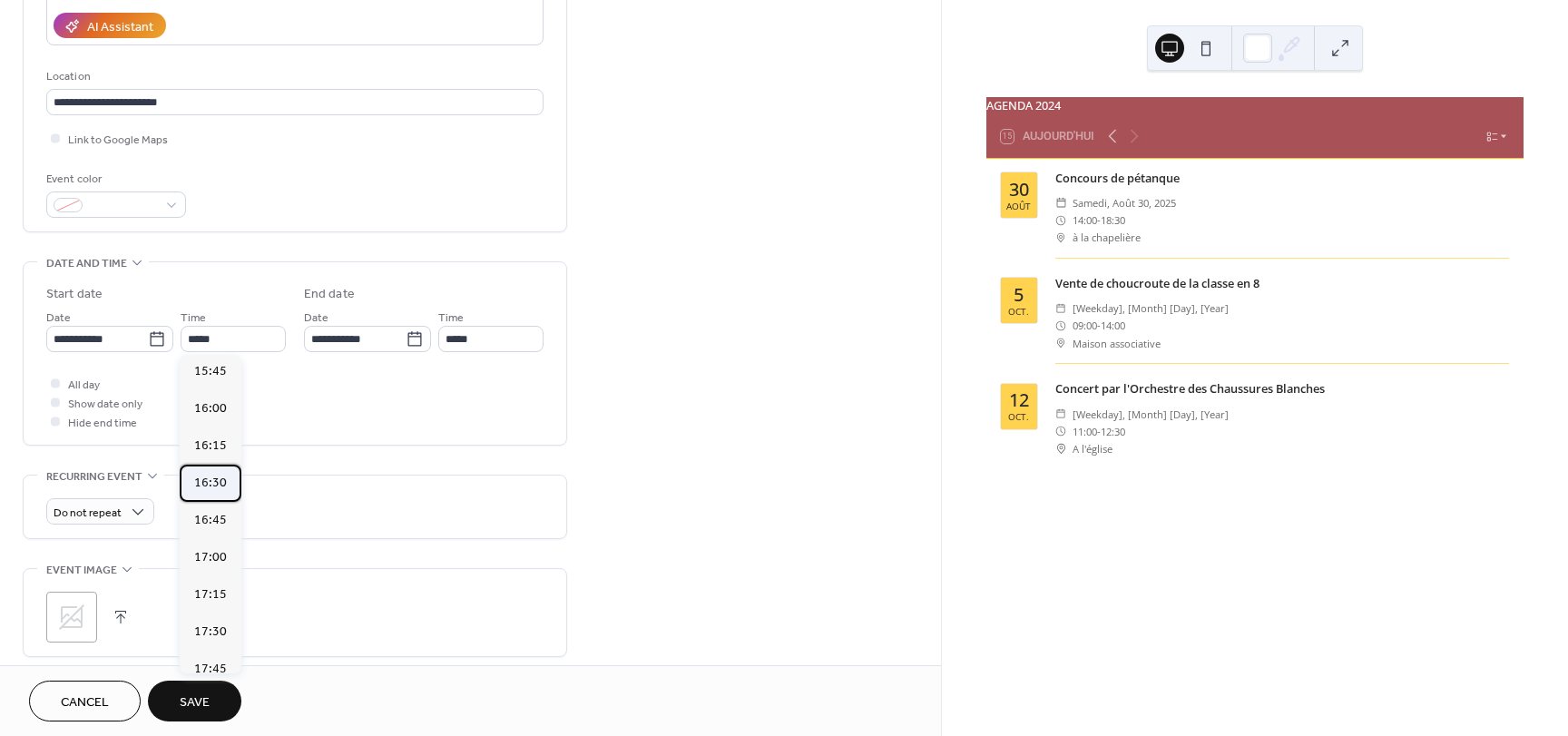 click on "16:30" at bounding box center (211, 483) 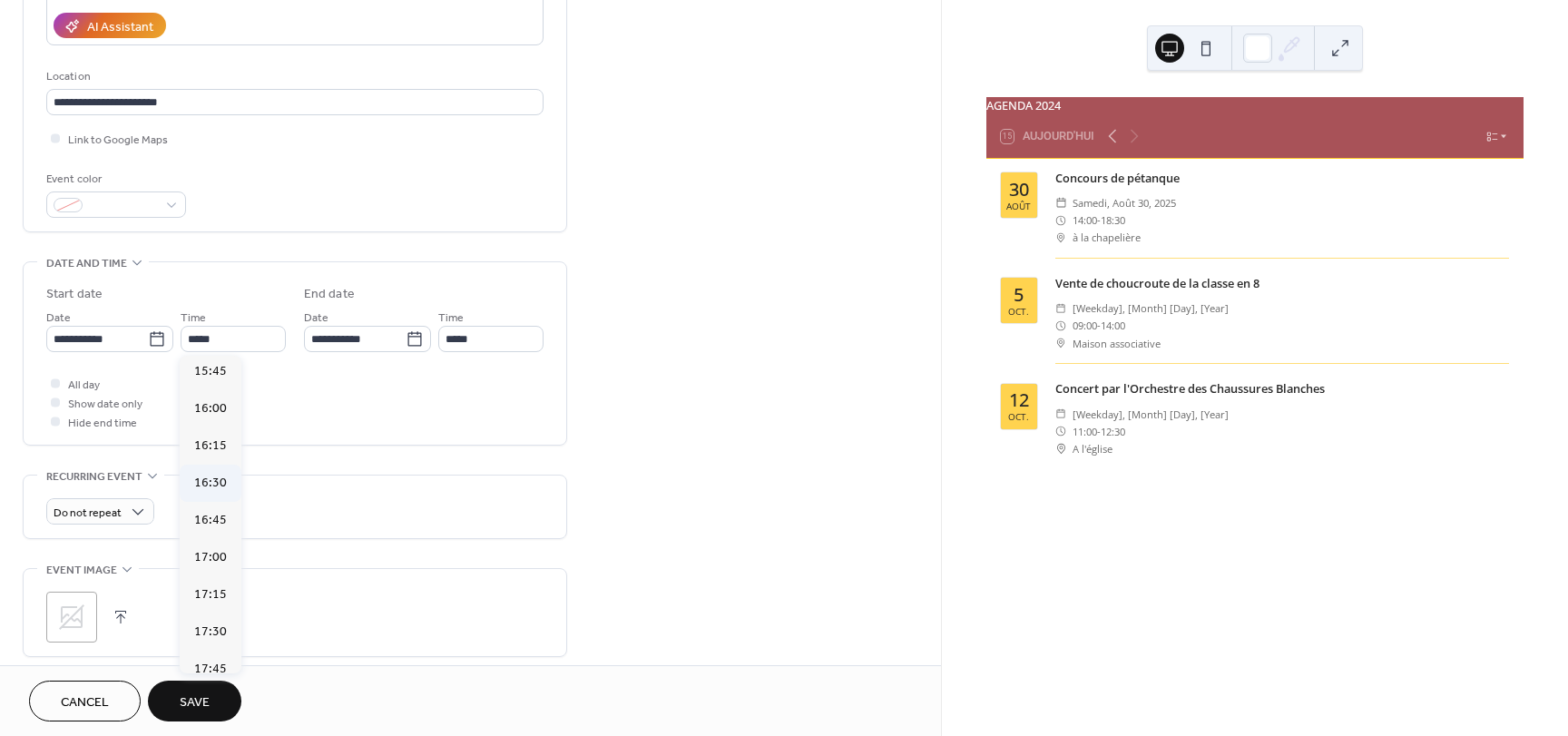 type on "*****" 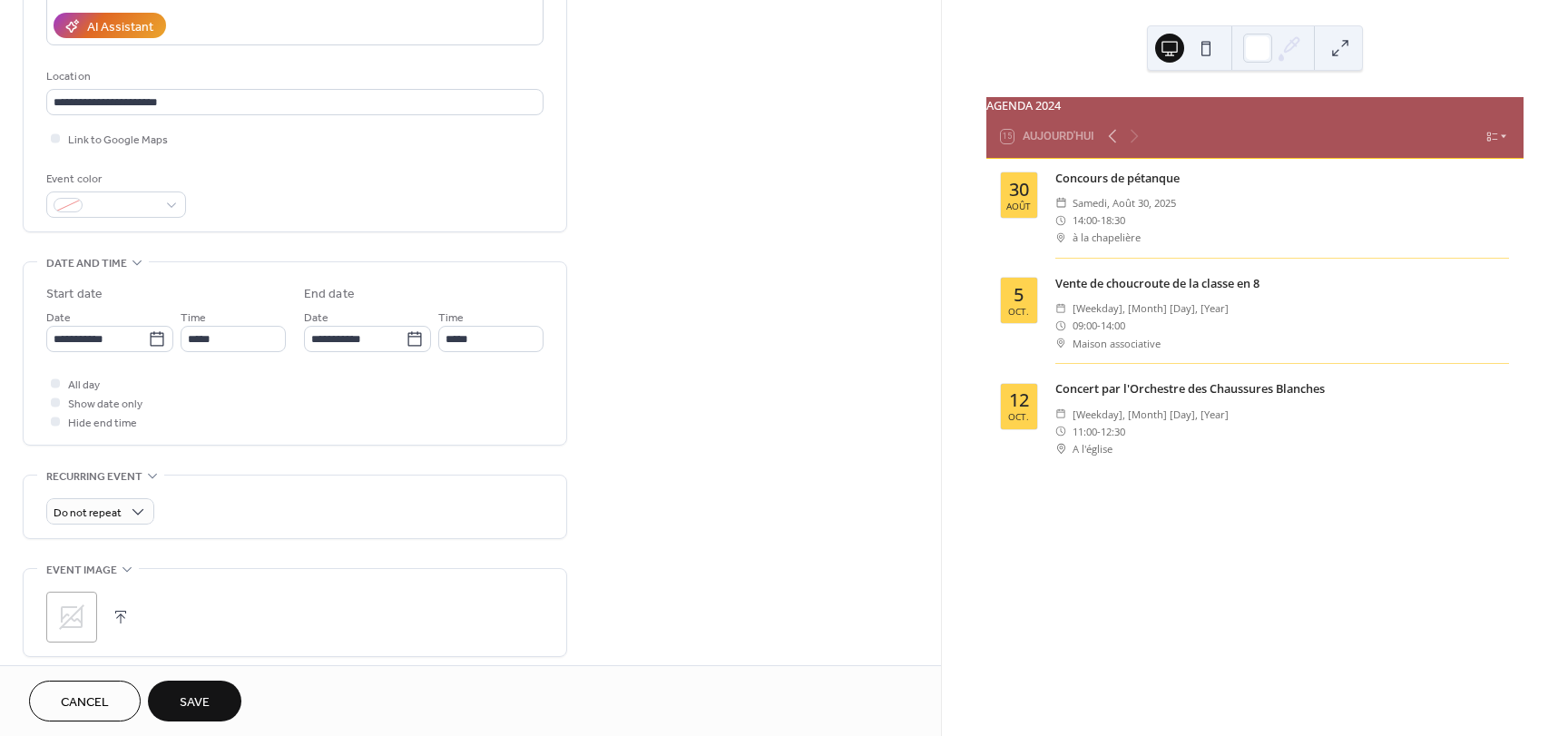 click on "Save" at bounding box center (194, 702) 